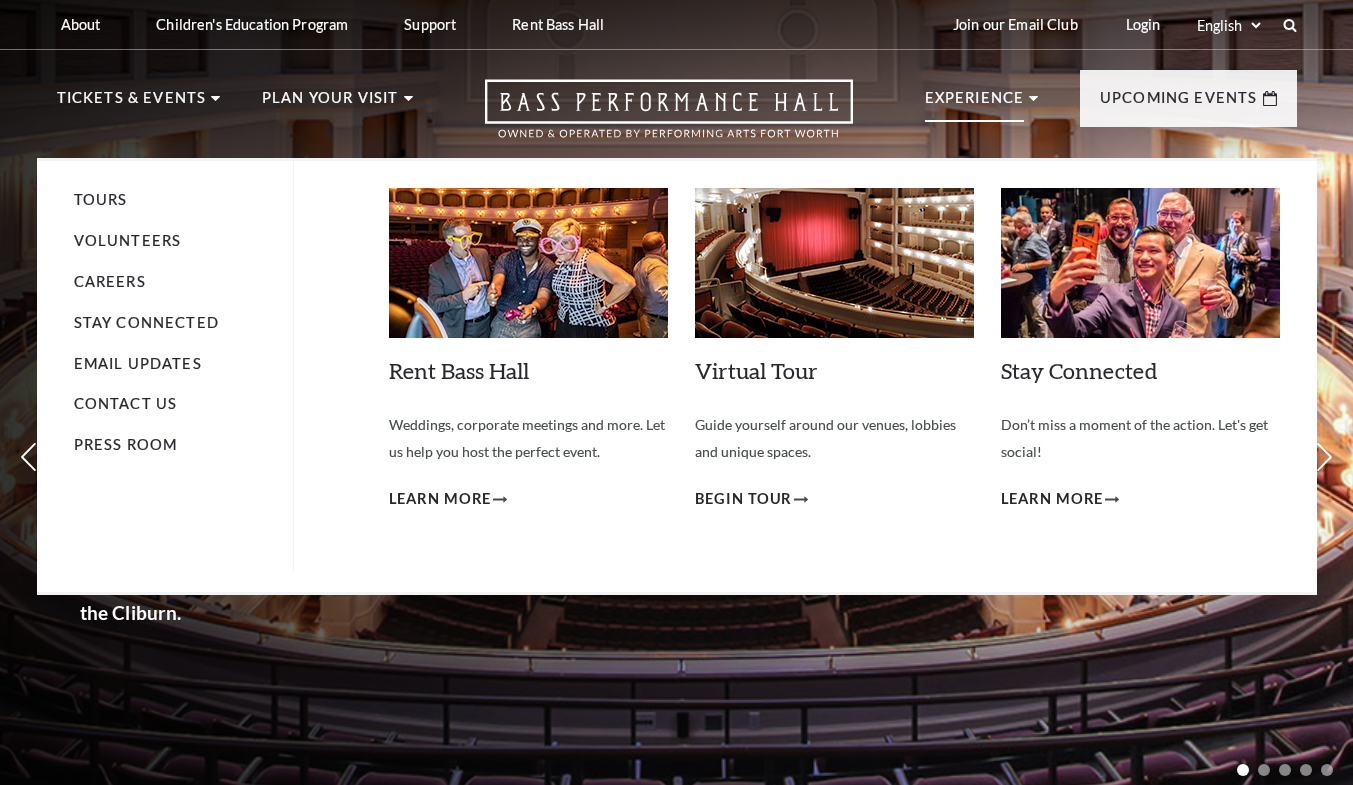 scroll, scrollTop: 0, scrollLeft: 0, axis: both 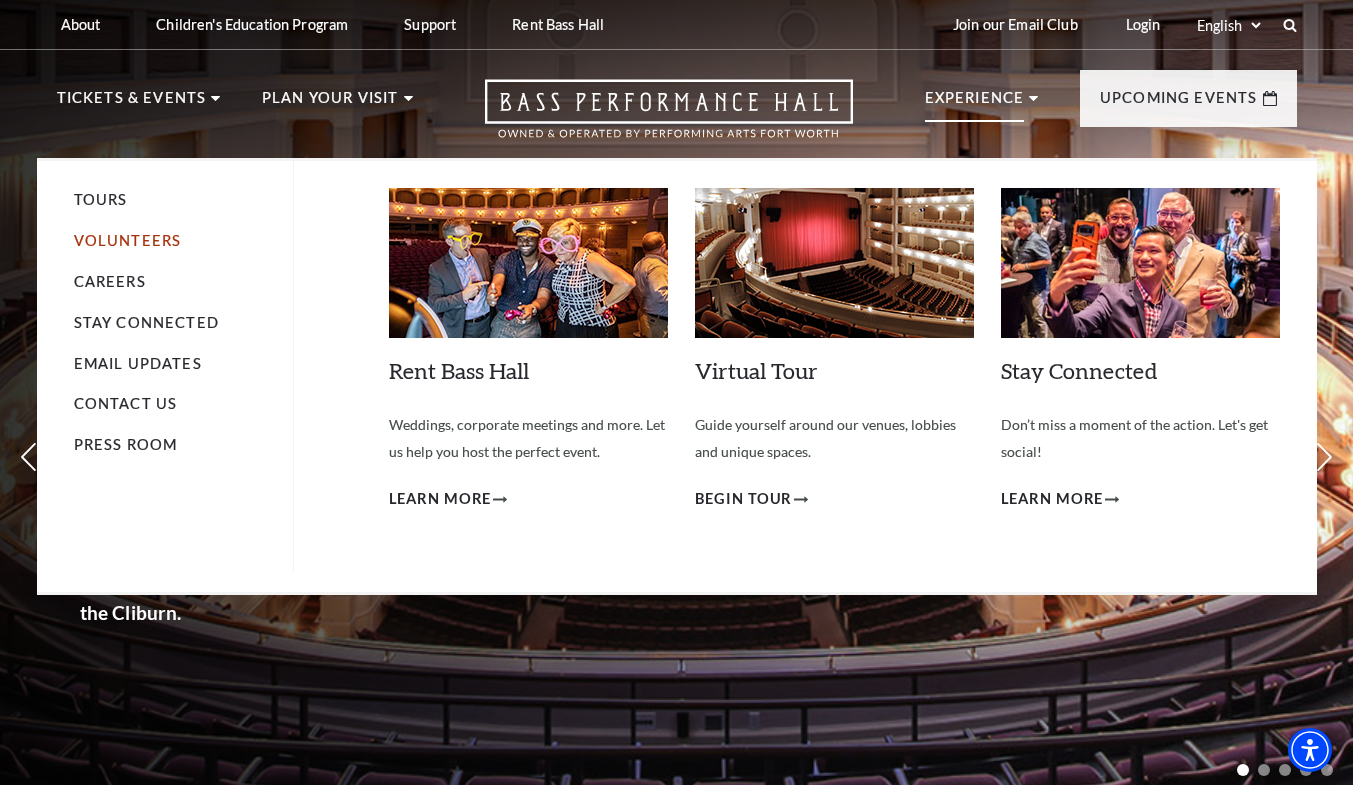 click on "Volunteers" at bounding box center [128, 240] 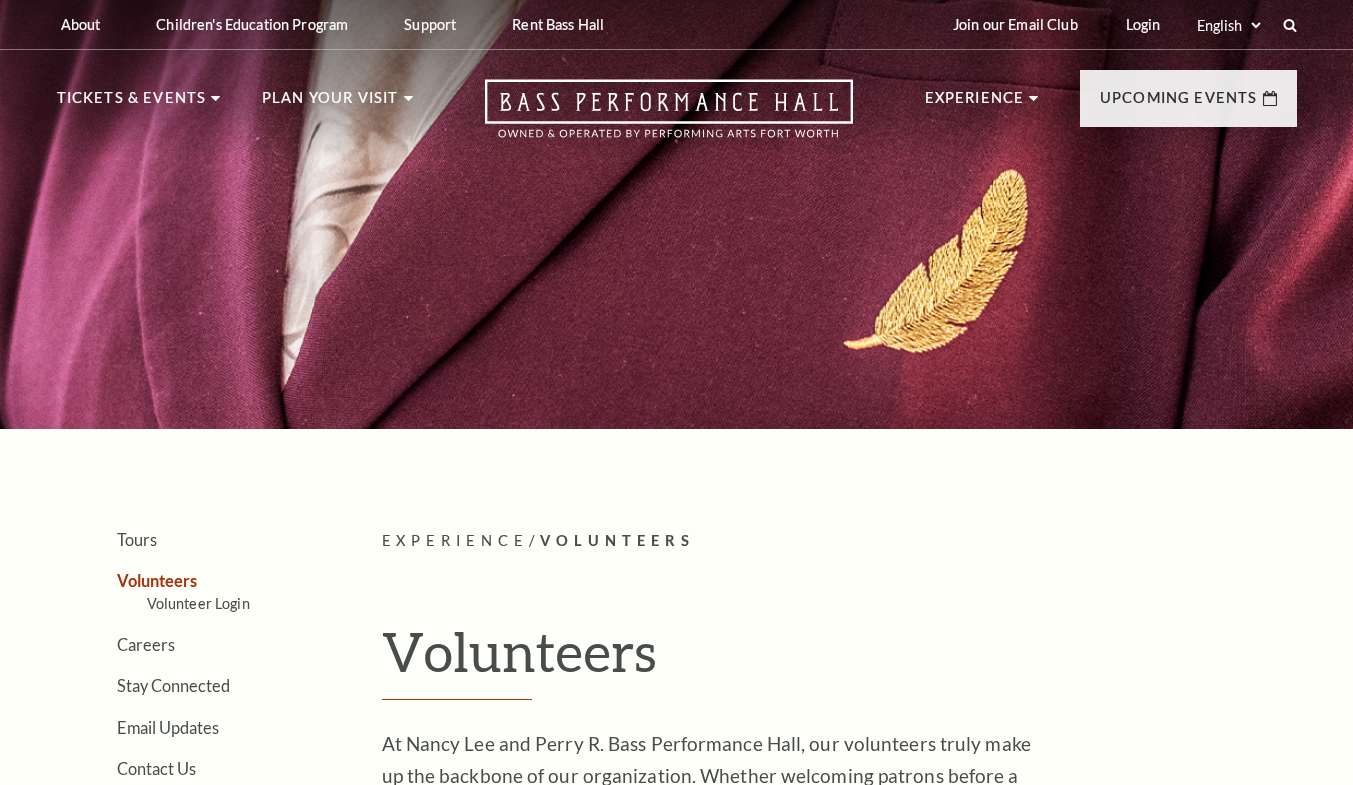 scroll, scrollTop: 0, scrollLeft: 0, axis: both 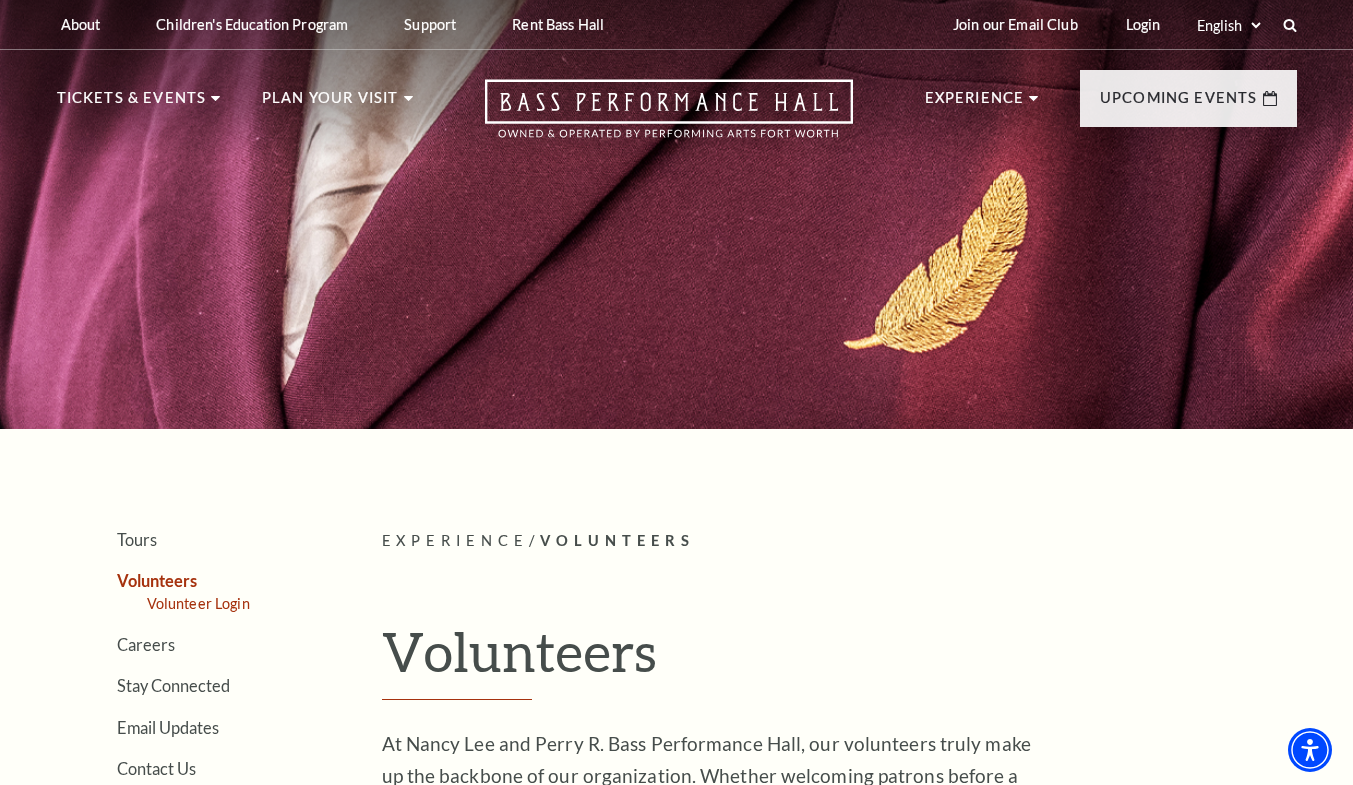 click on "Volunteer Login" at bounding box center [198, 603] 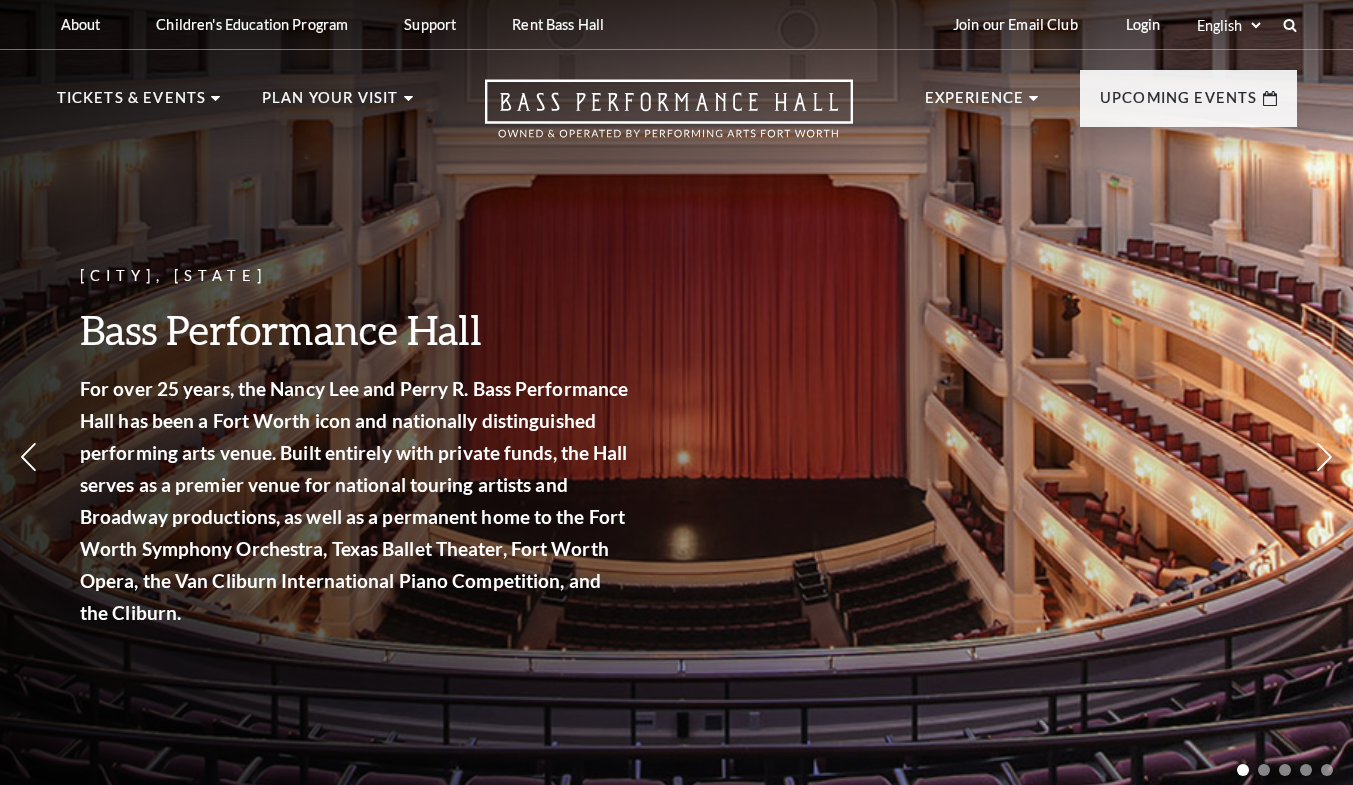 scroll, scrollTop: 0, scrollLeft: 0, axis: both 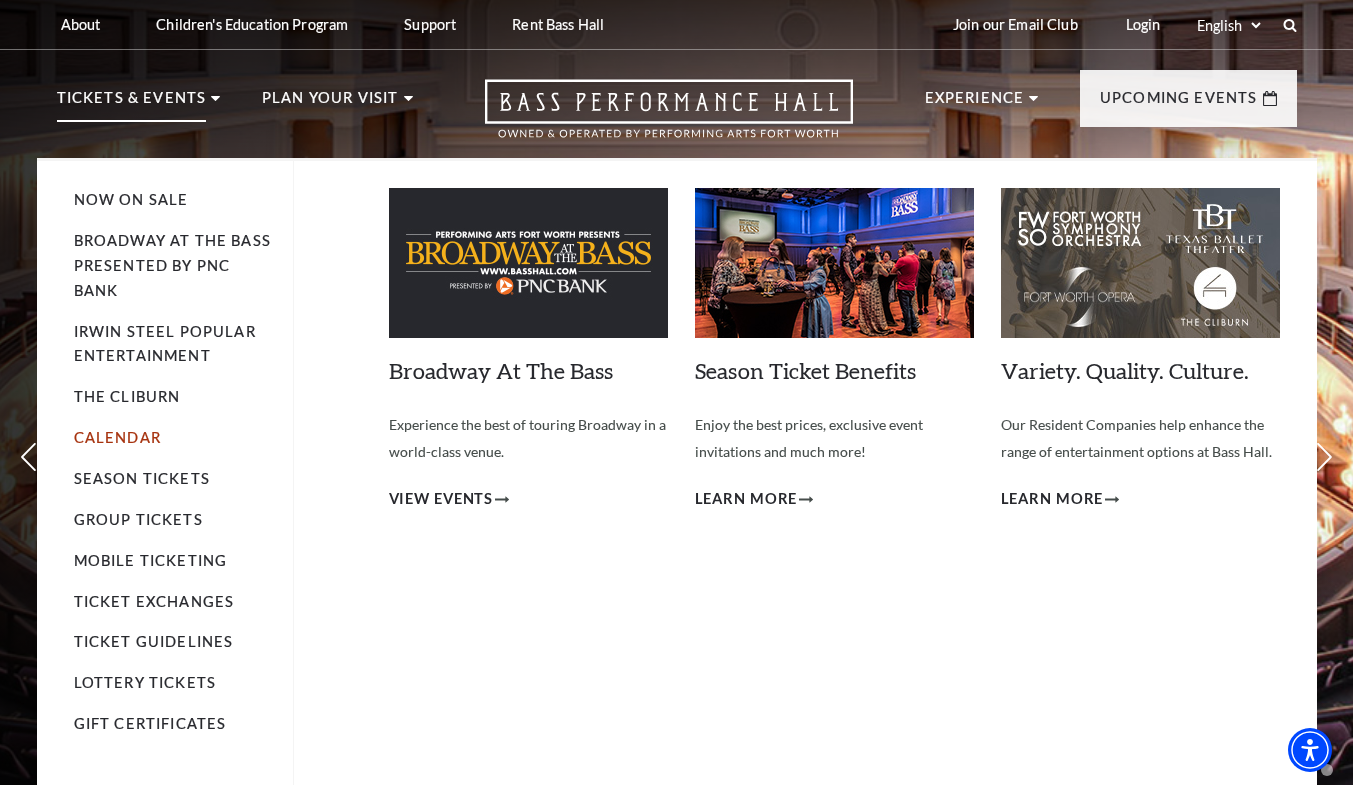 click on "Calendar" at bounding box center (117, 437) 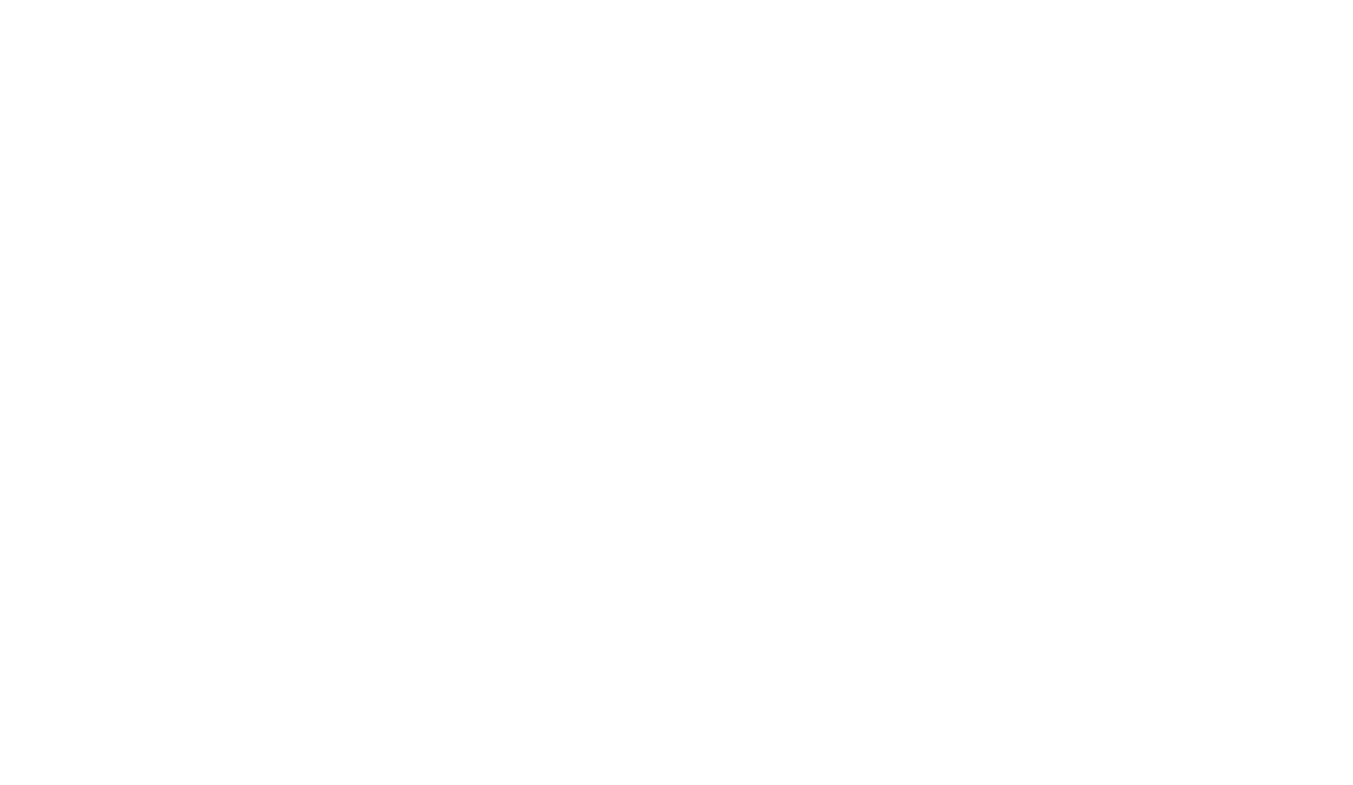 scroll, scrollTop: 0, scrollLeft: 0, axis: both 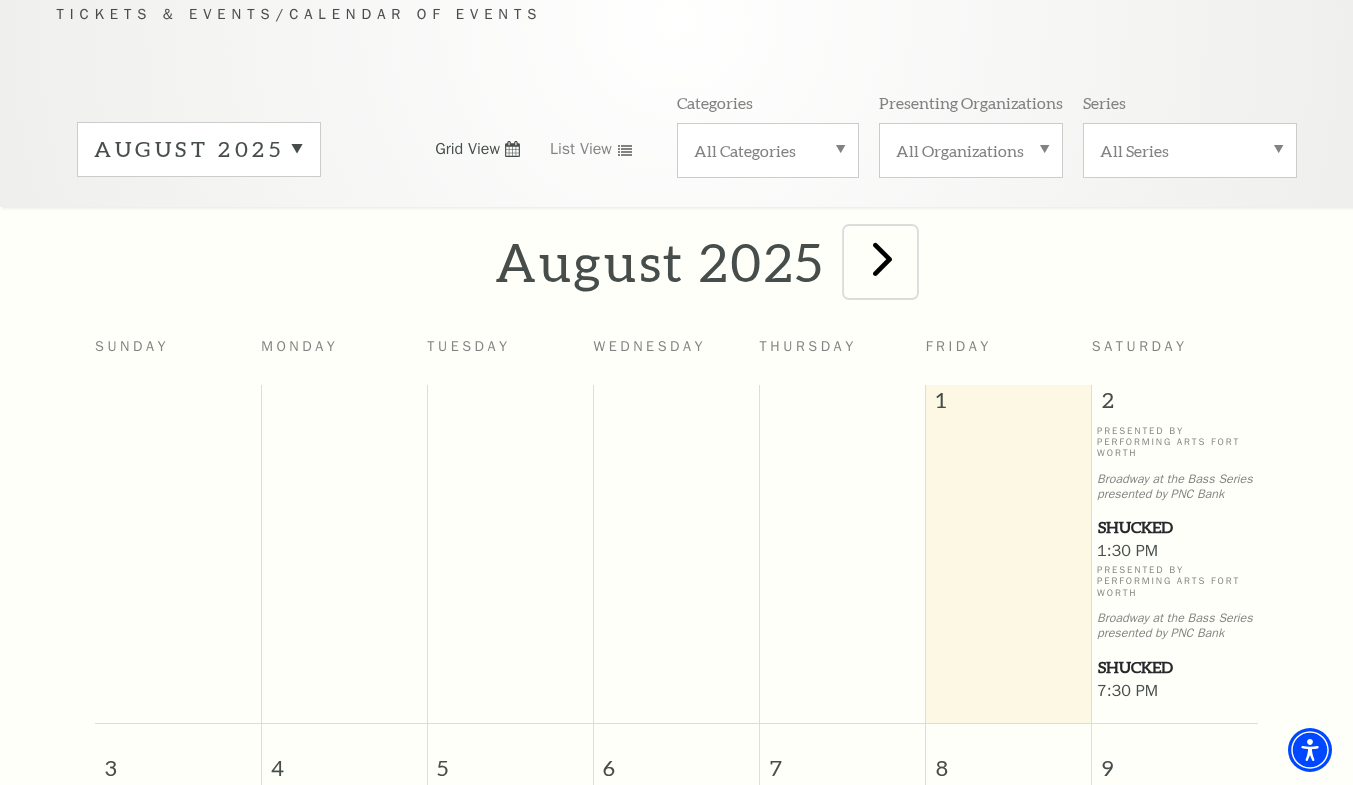 click at bounding box center [882, 258] 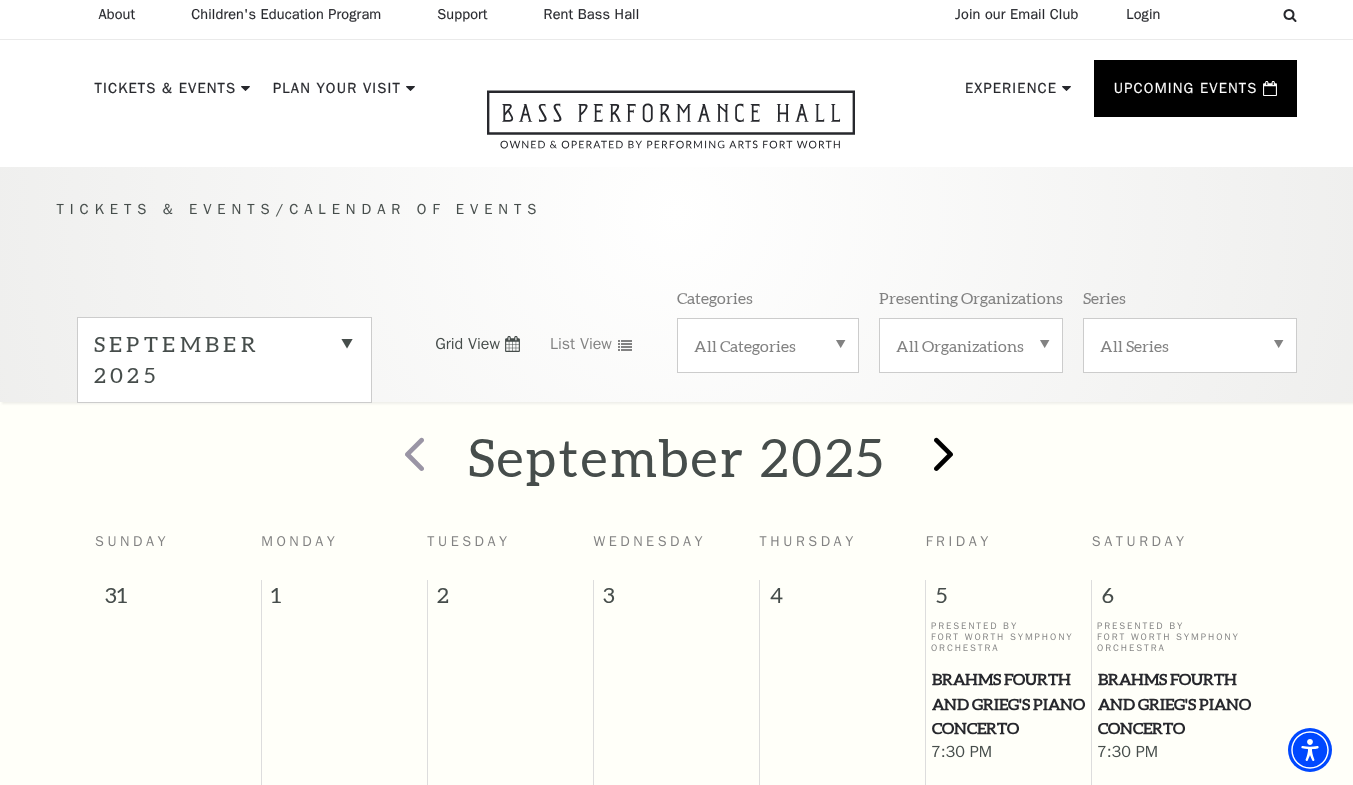 scroll, scrollTop: 0, scrollLeft: 0, axis: both 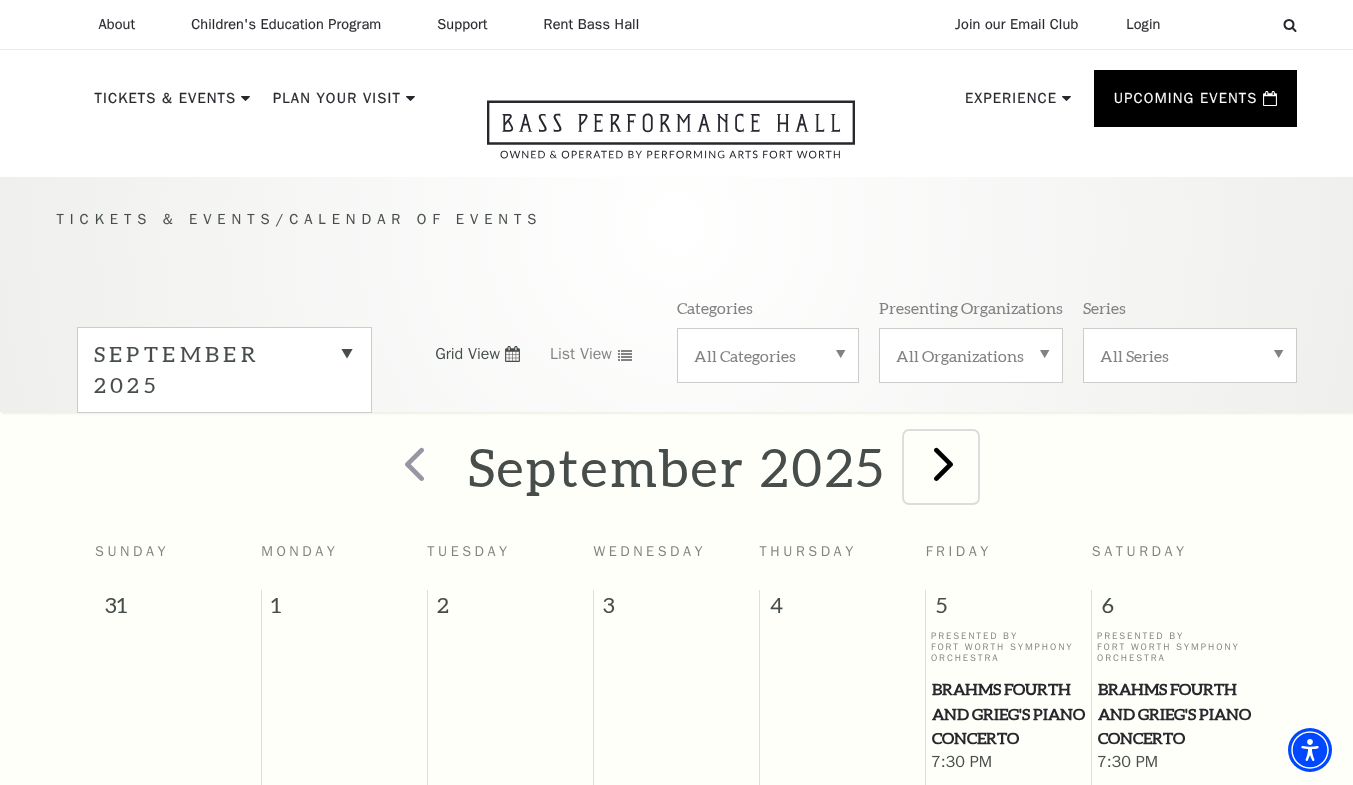 click at bounding box center (943, 463) 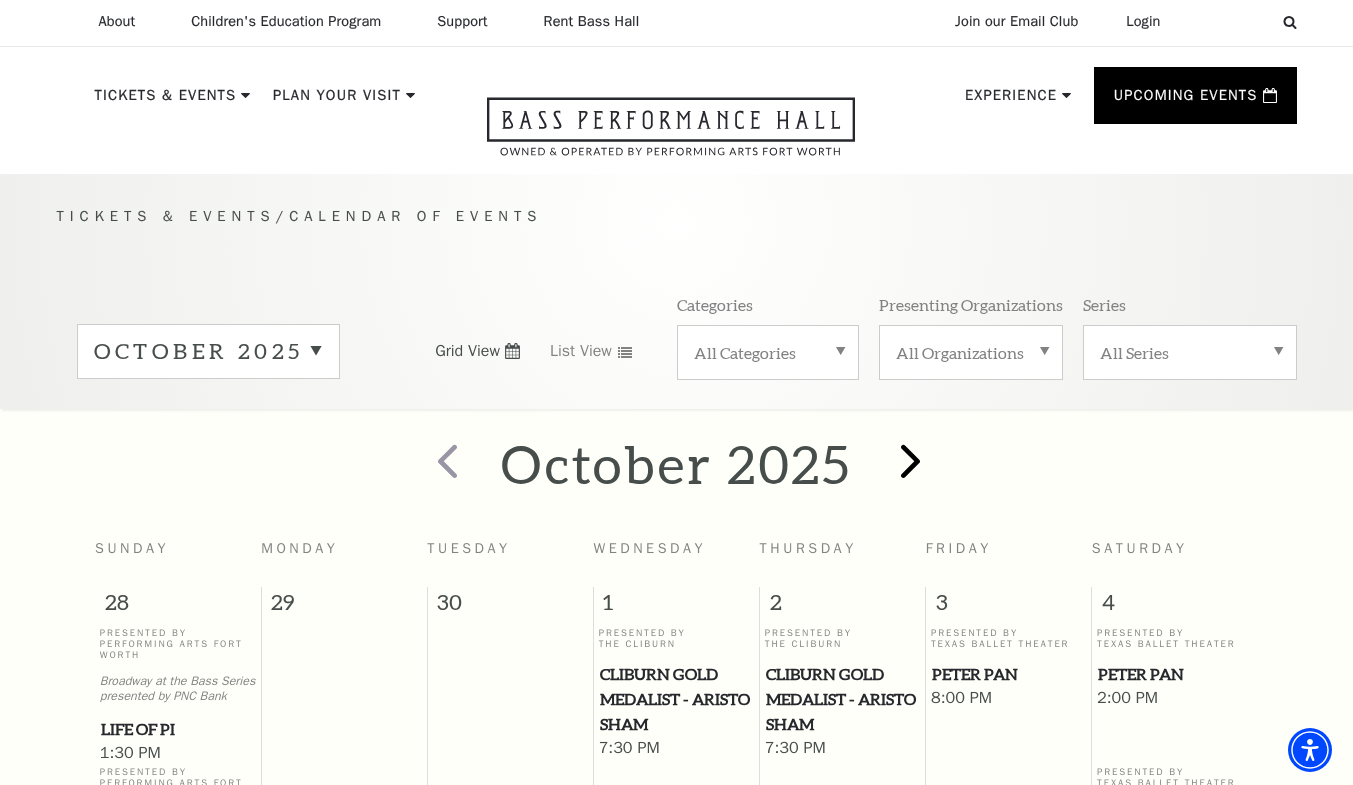 scroll, scrollTop: 0, scrollLeft: 0, axis: both 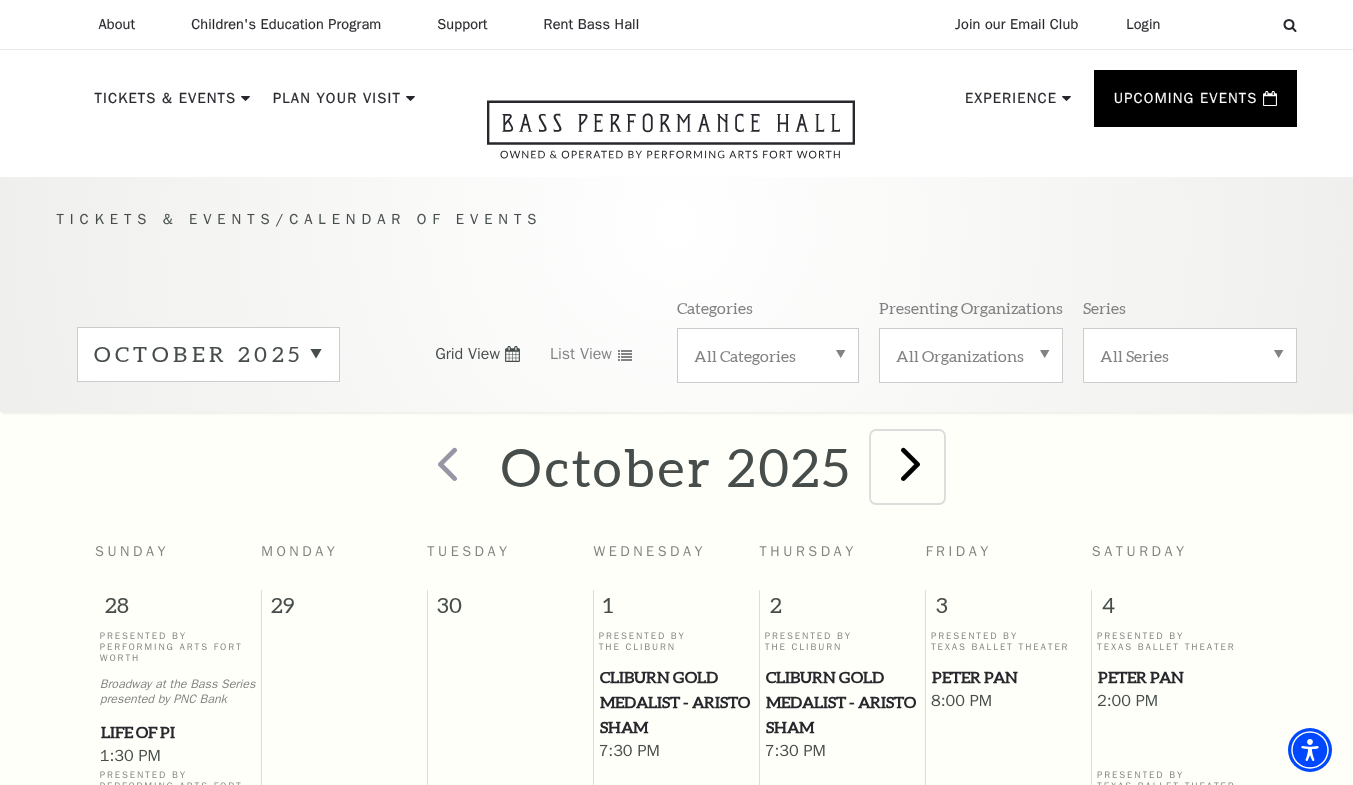 click at bounding box center (910, 463) 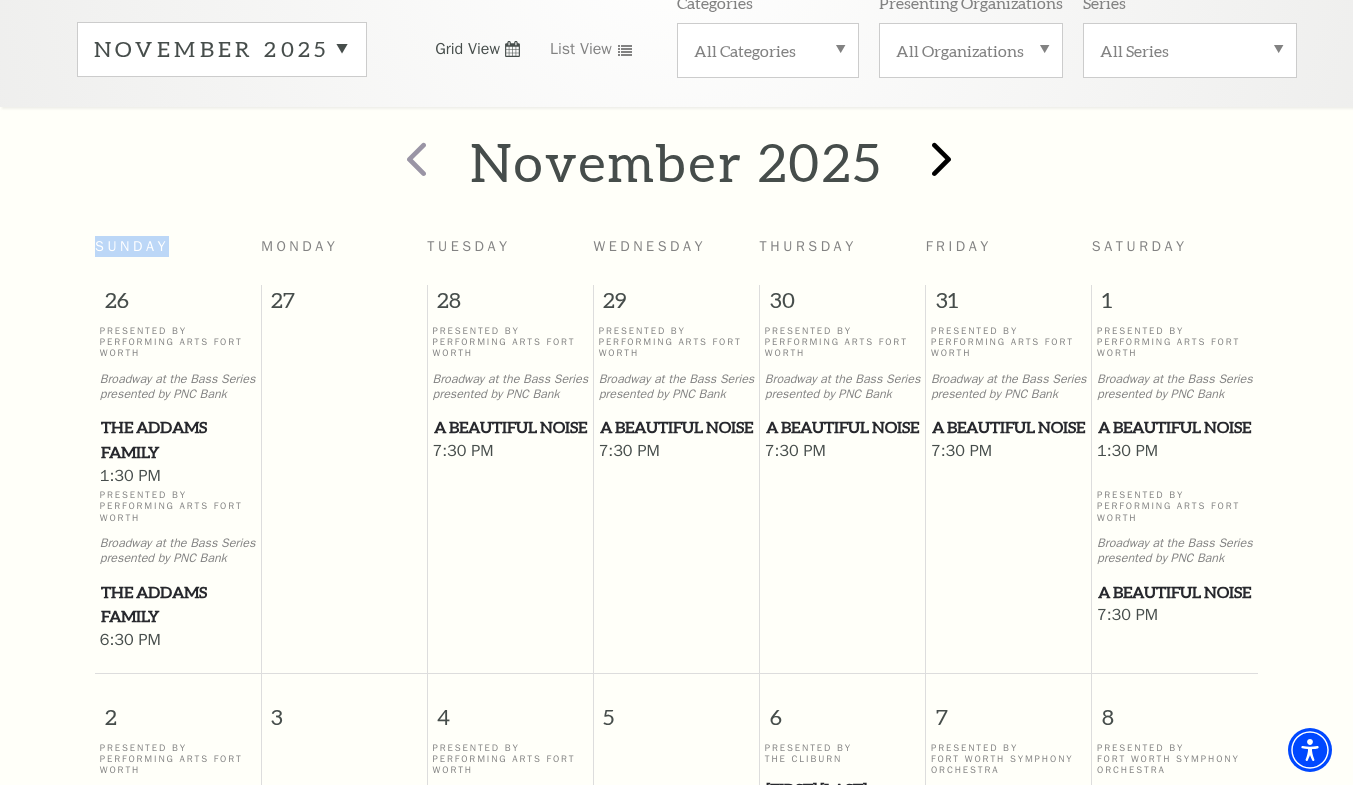 scroll, scrollTop: 297, scrollLeft: 0, axis: vertical 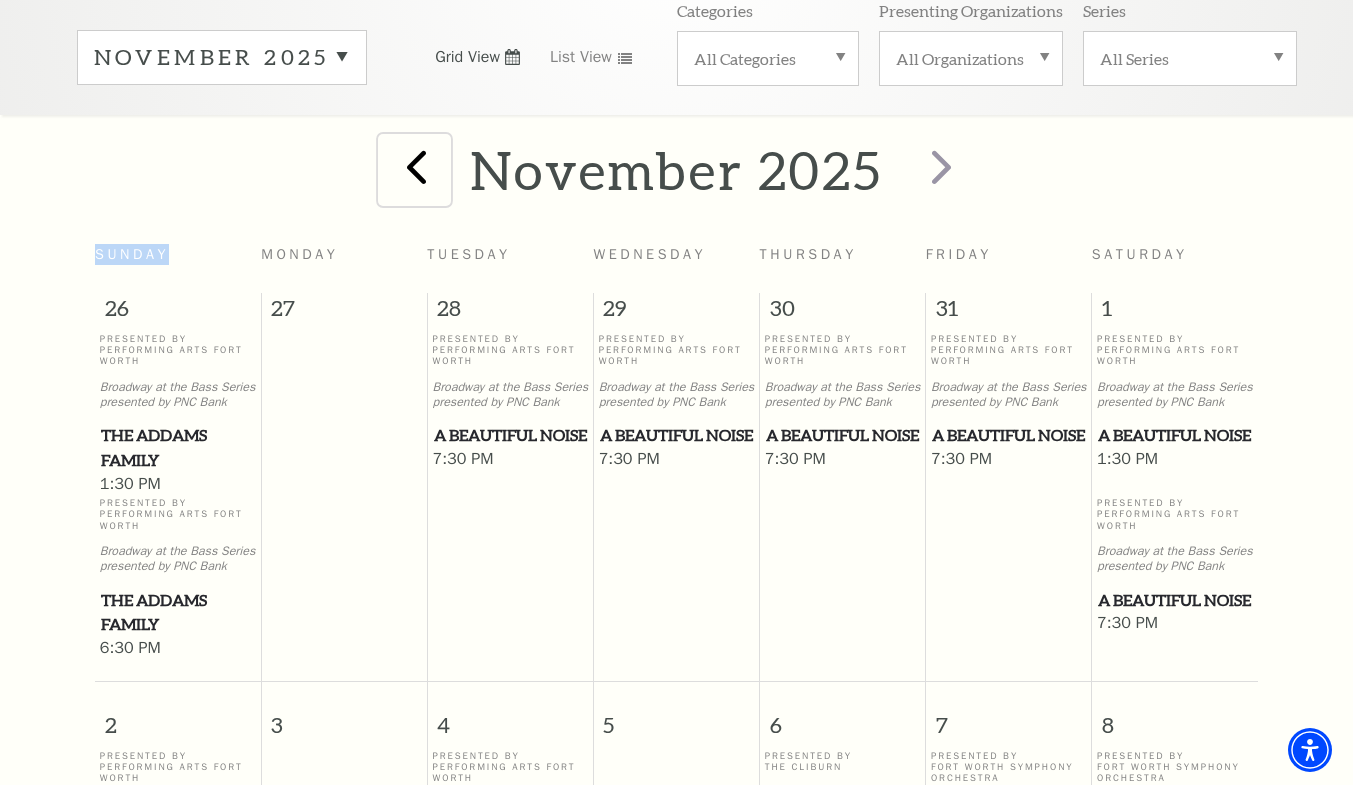 click at bounding box center [416, 166] 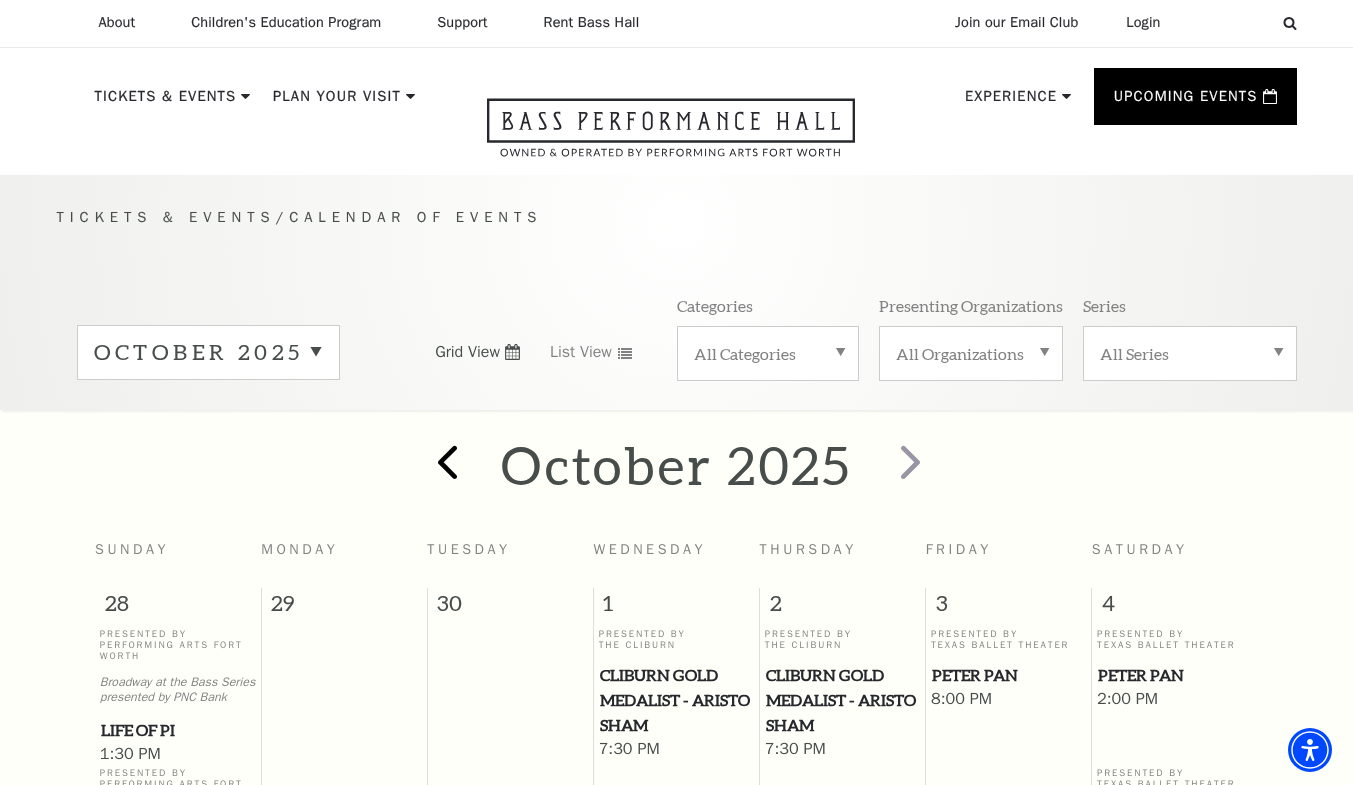 scroll, scrollTop: 0, scrollLeft: 0, axis: both 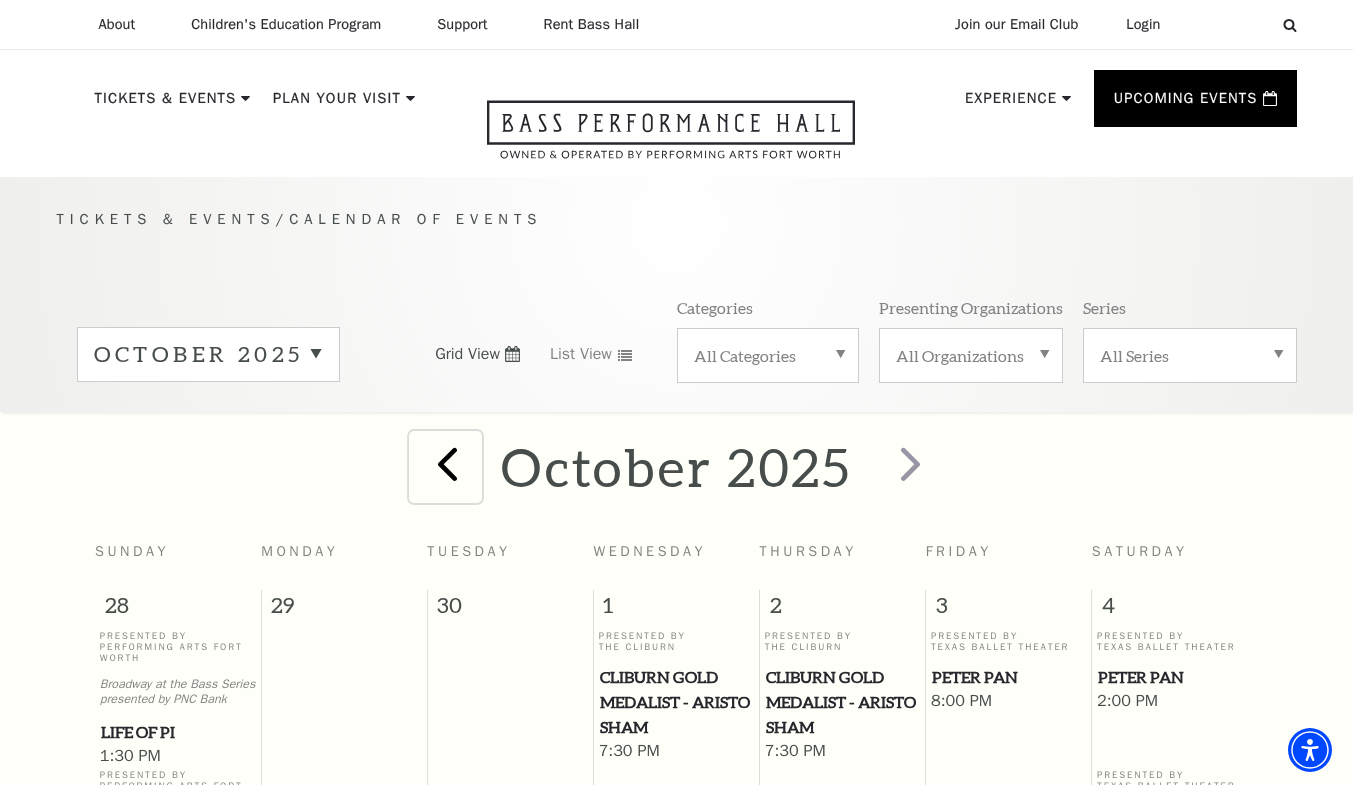 click at bounding box center (447, 463) 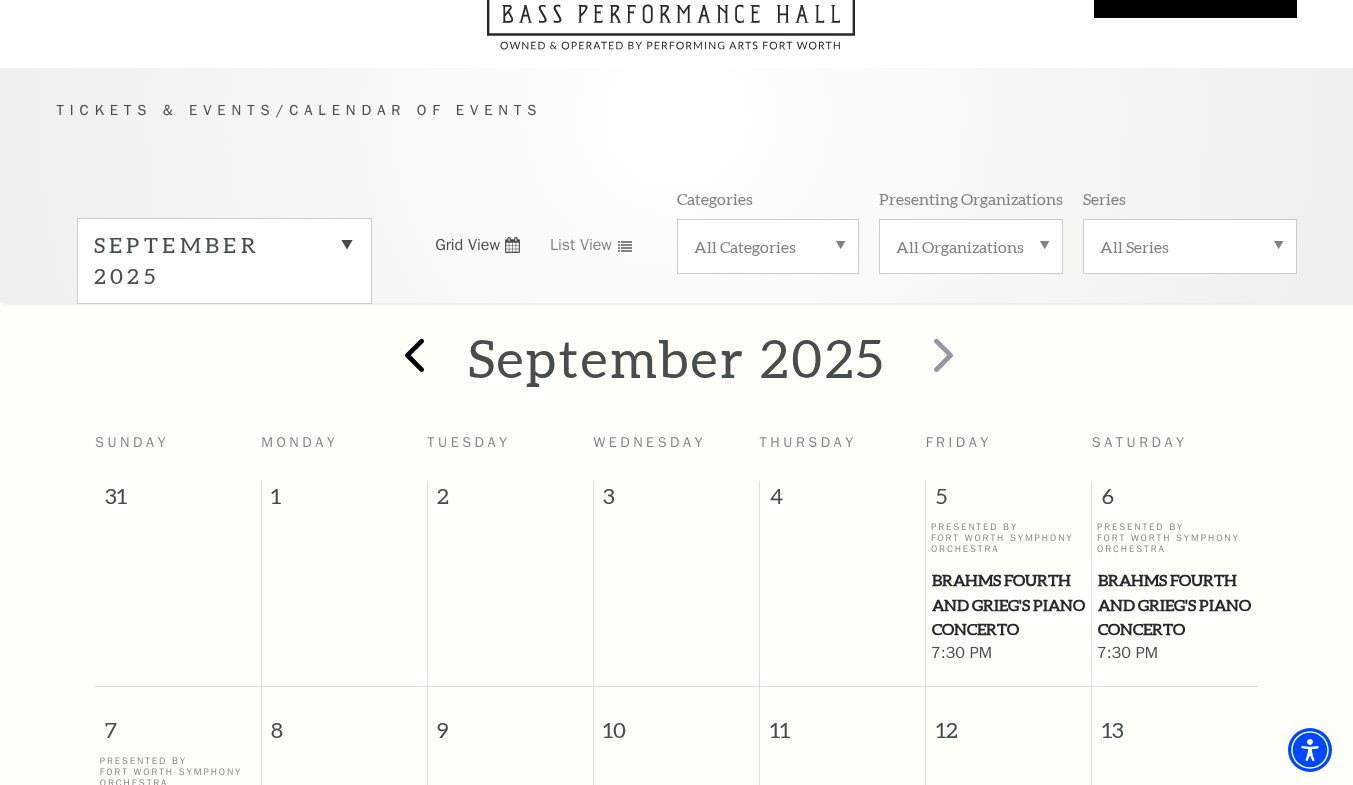 scroll, scrollTop: 108, scrollLeft: 0, axis: vertical 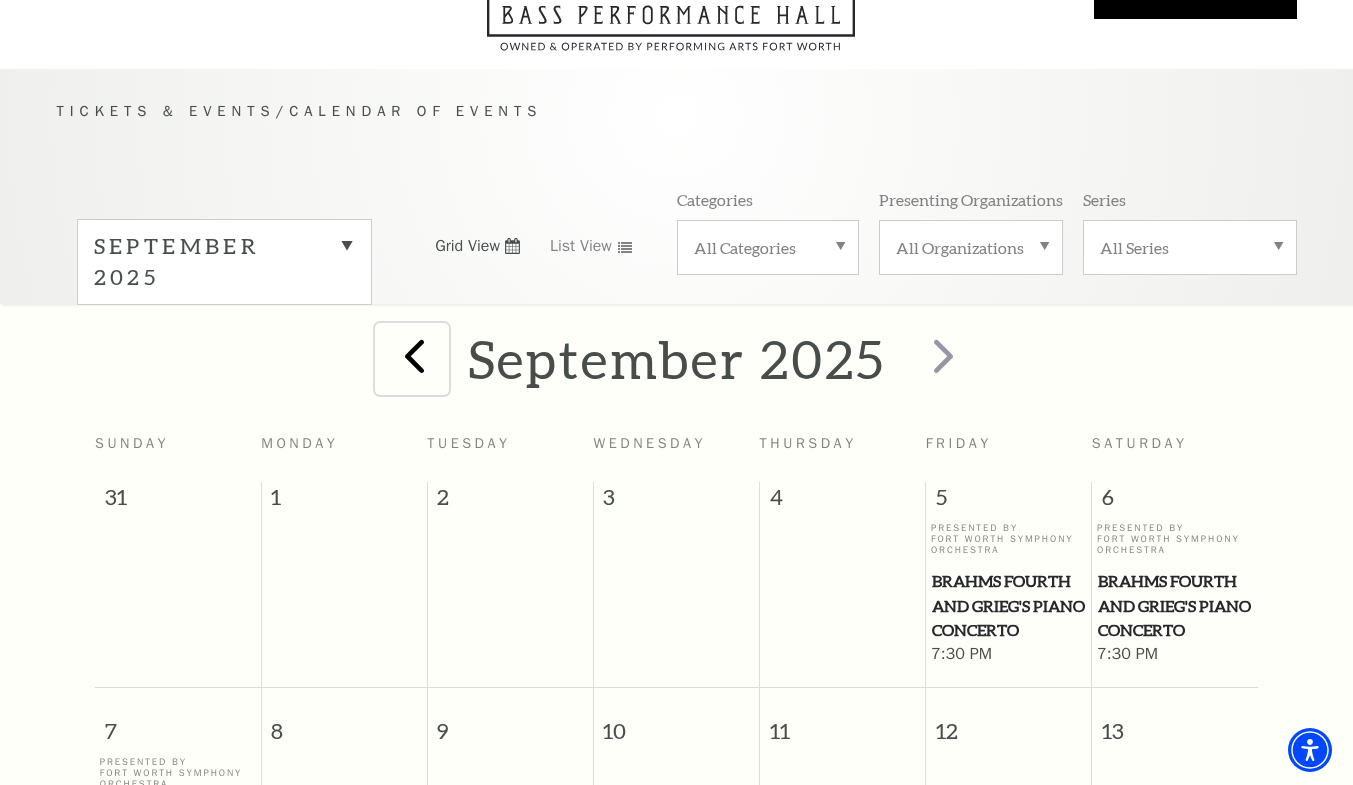 click at bounding box center (414, 355) 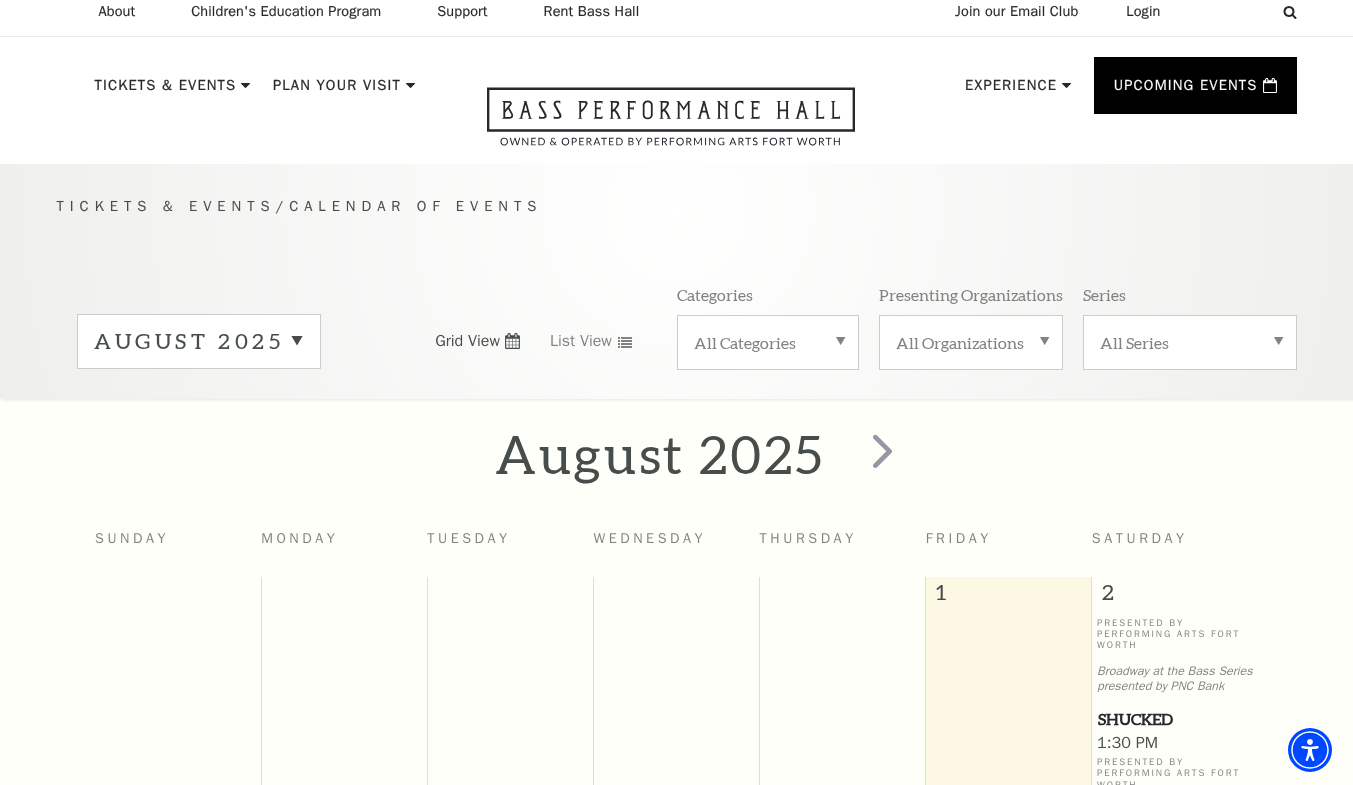 scroll, scrollTop: 0, scrollLeft: 0, axis: both 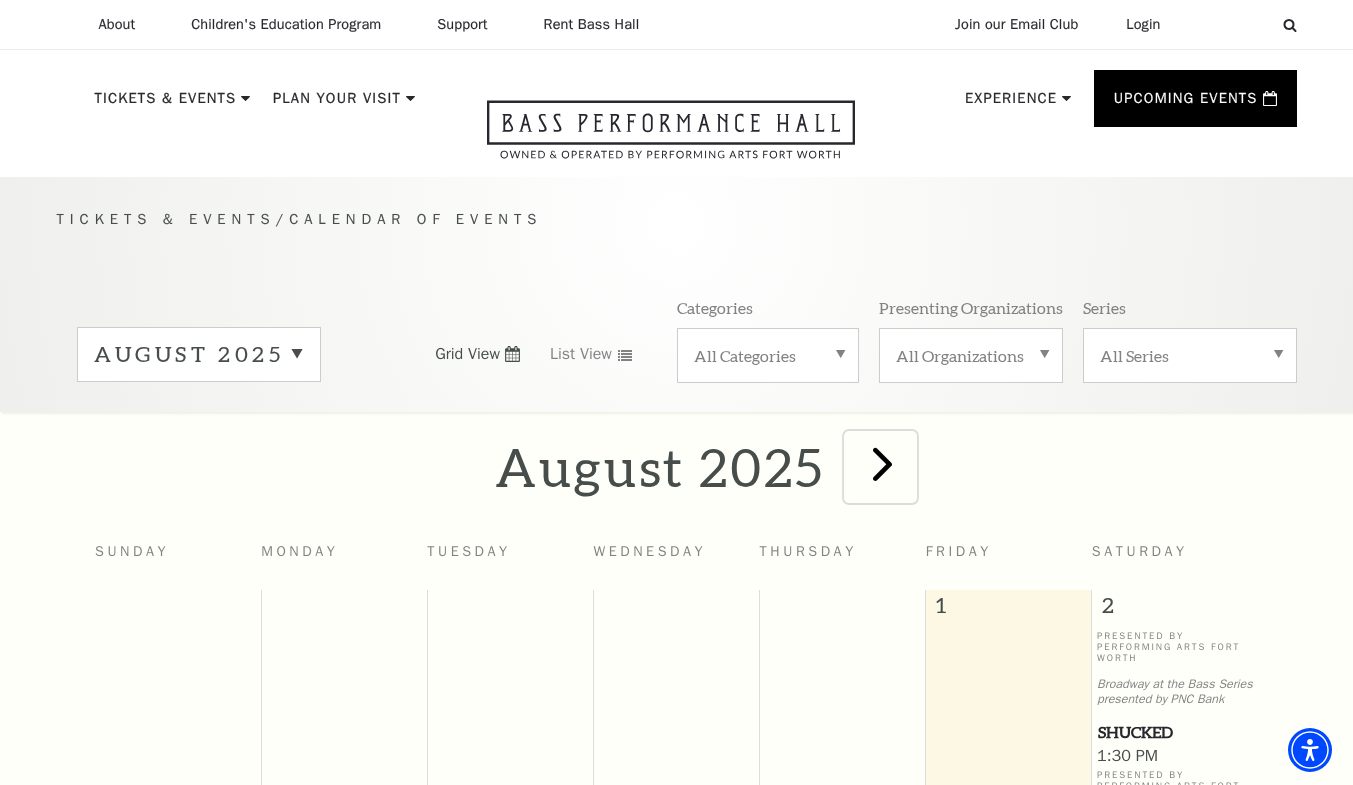 click at bounding box center [882, 463] 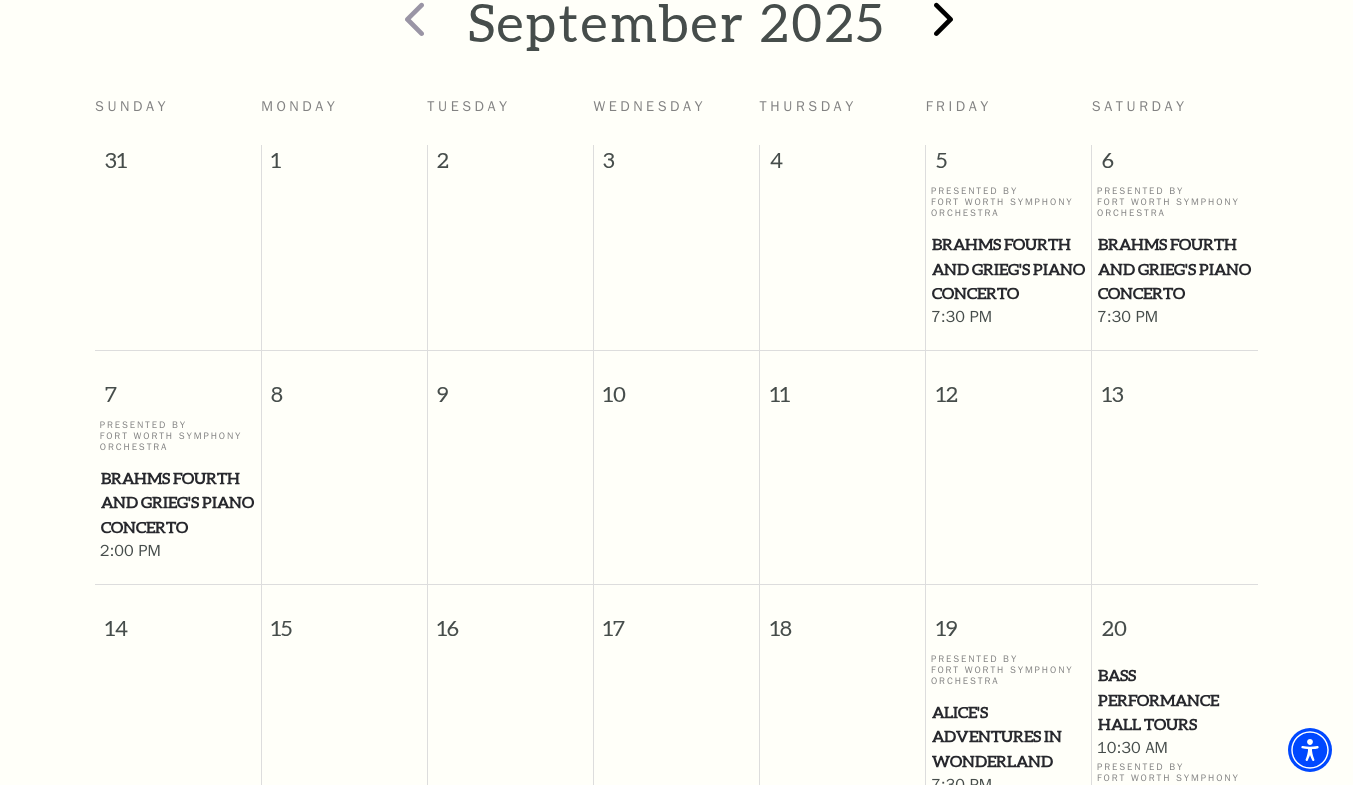 scroll, scrollTop: 446, scrollLeft: 0, axis: vertical 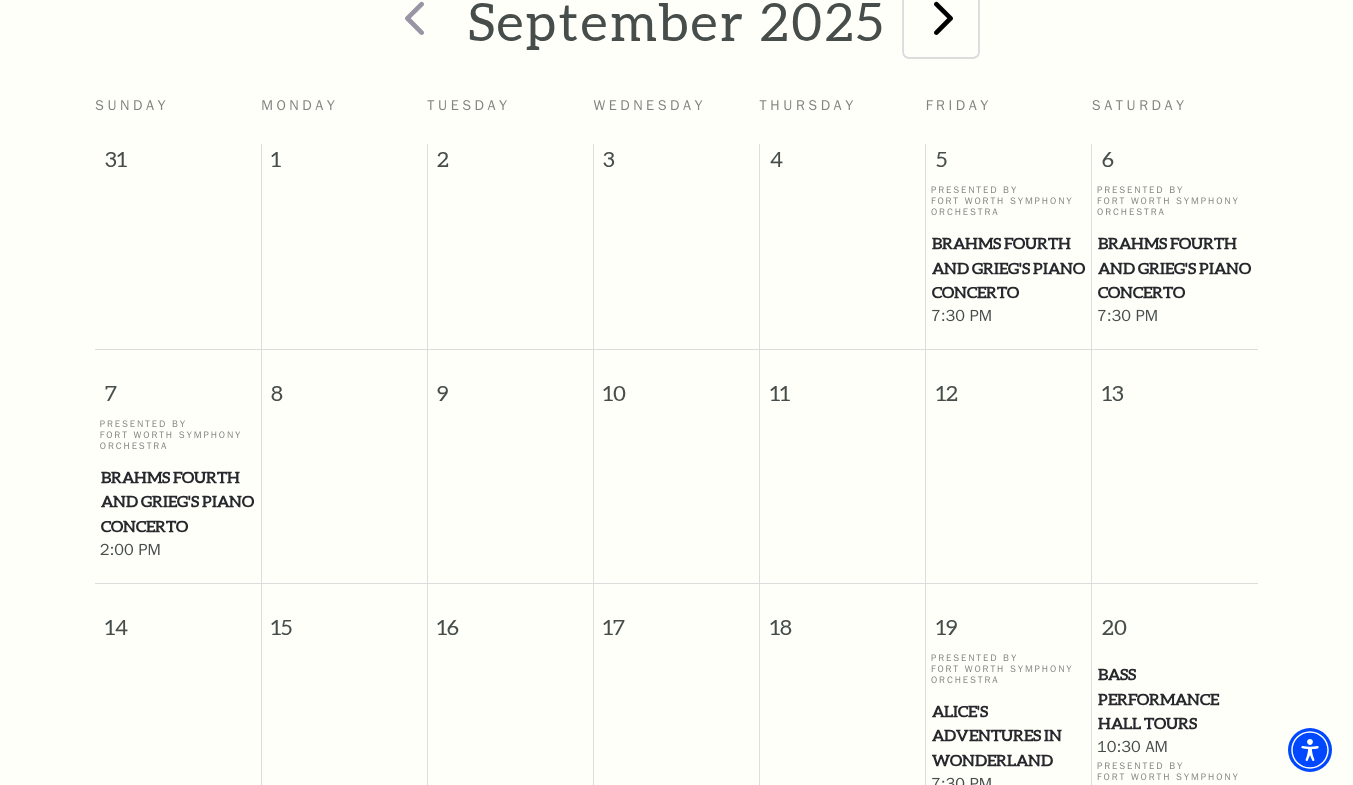 click at bounding box center (943, 17) 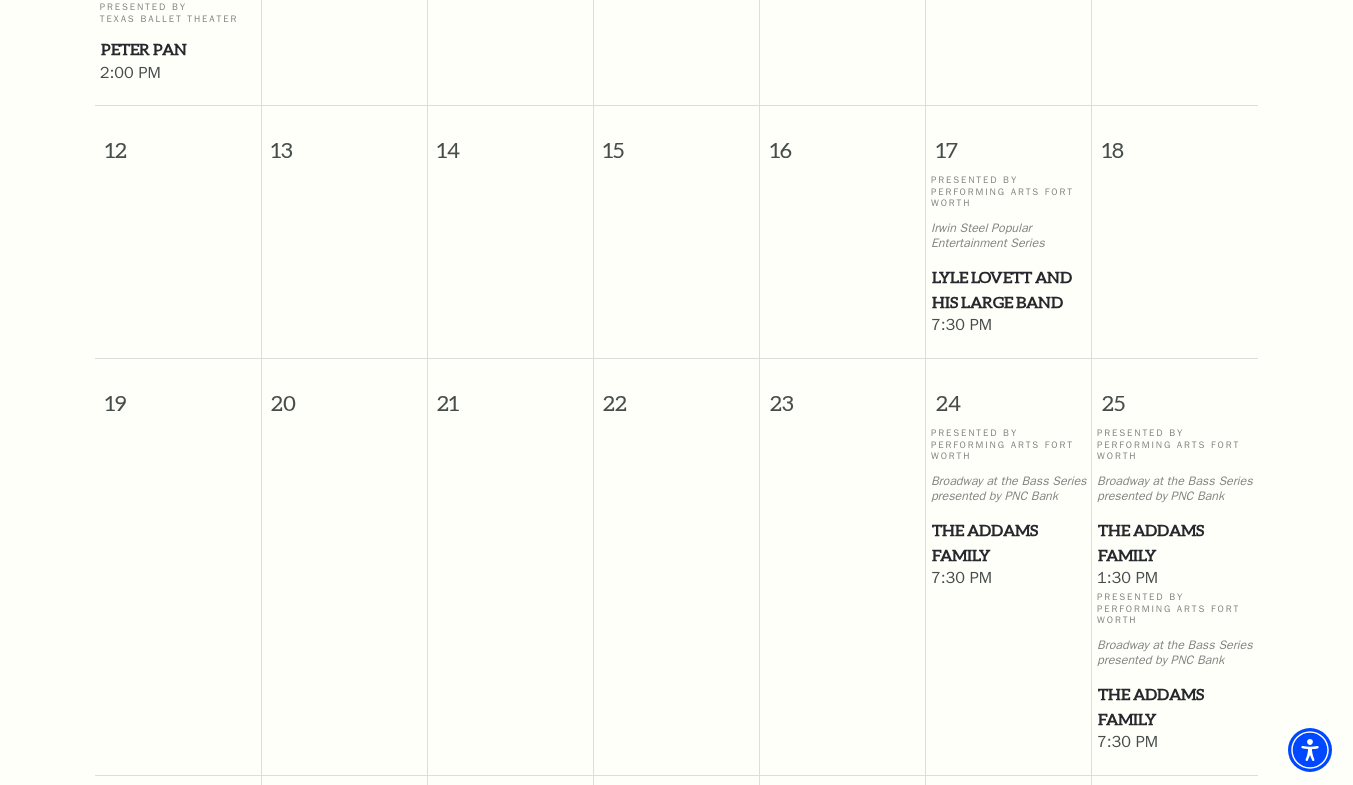 scroll, scrollTop: 993, scrollLeft: 0, axis: vertical 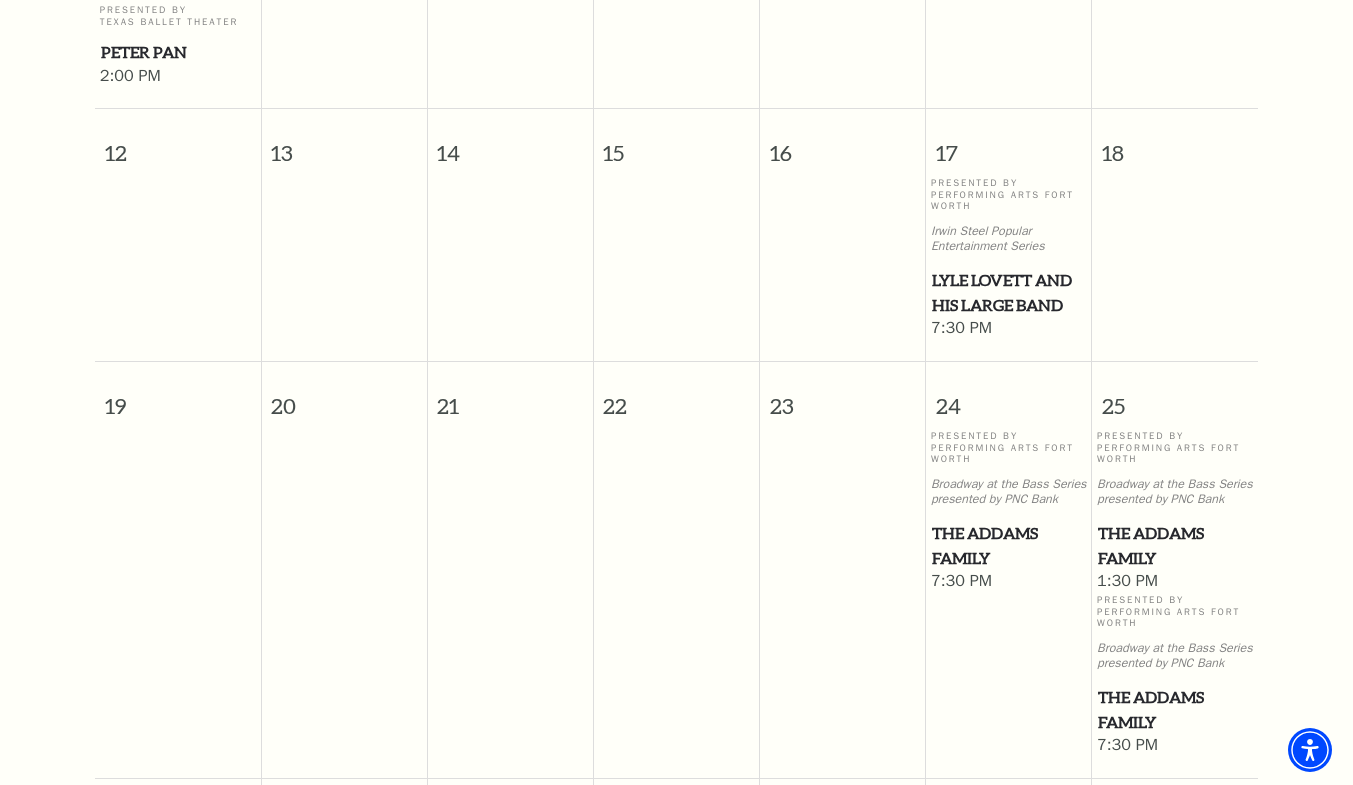 click at bounding box center [676, 595] 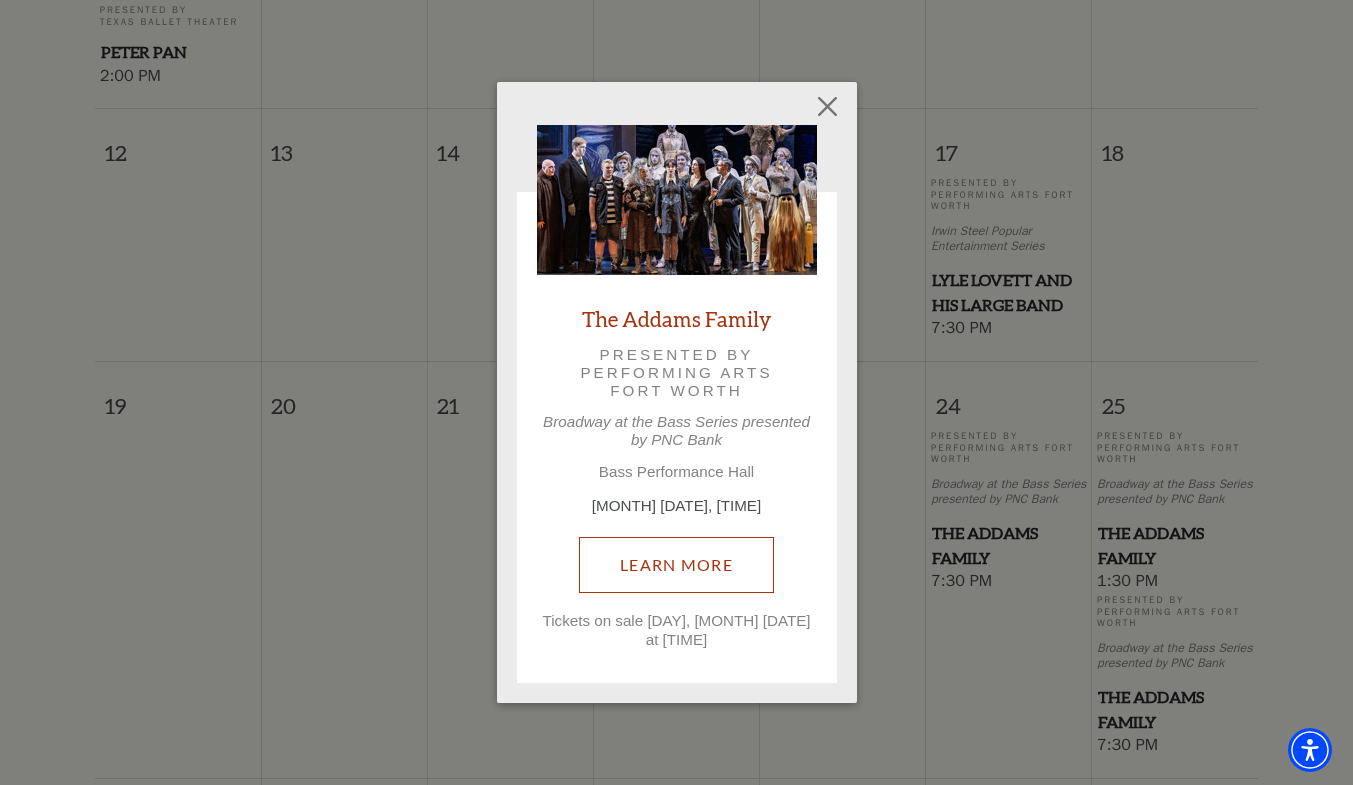 click on "Learn More" at bounding box center (676, 565) 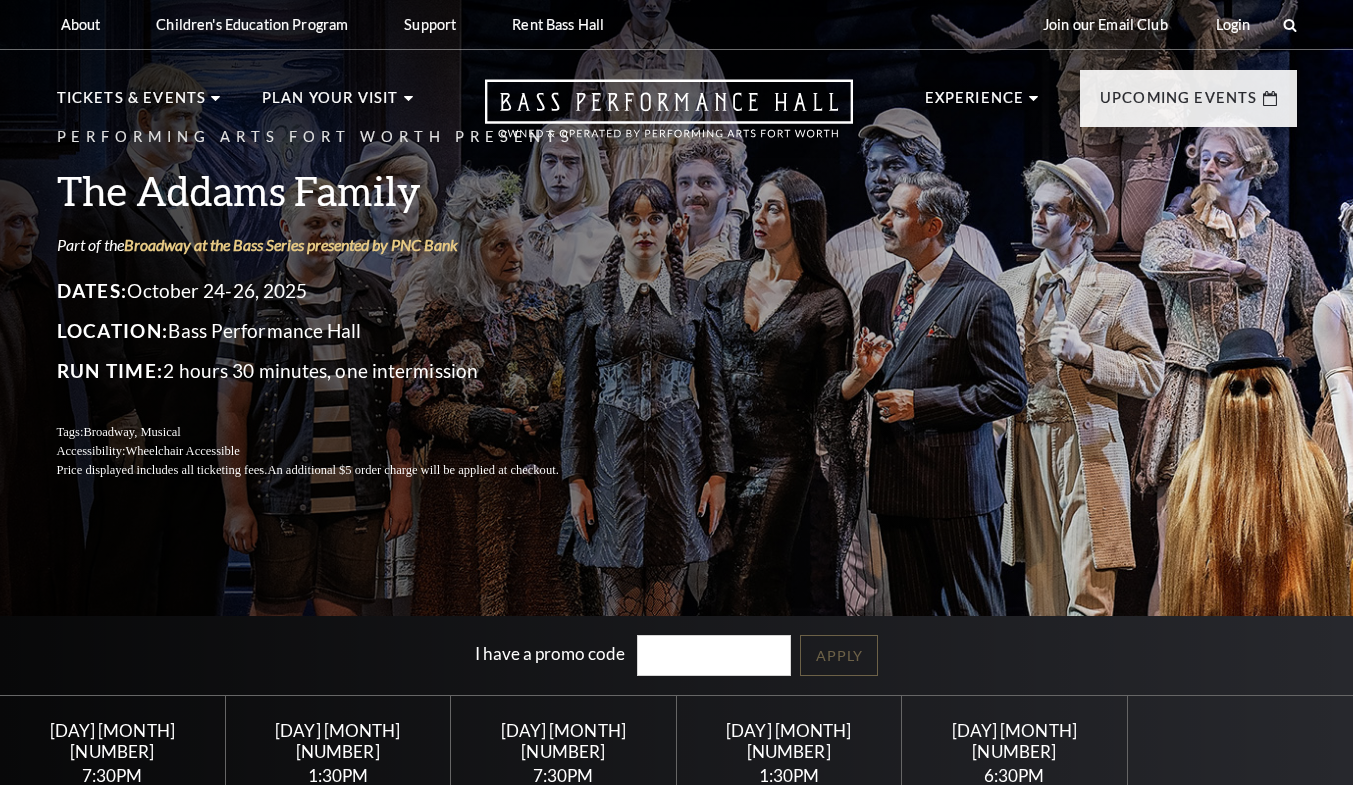 scroll, scrollTop: 0, scrollLeft: 0, axis: both 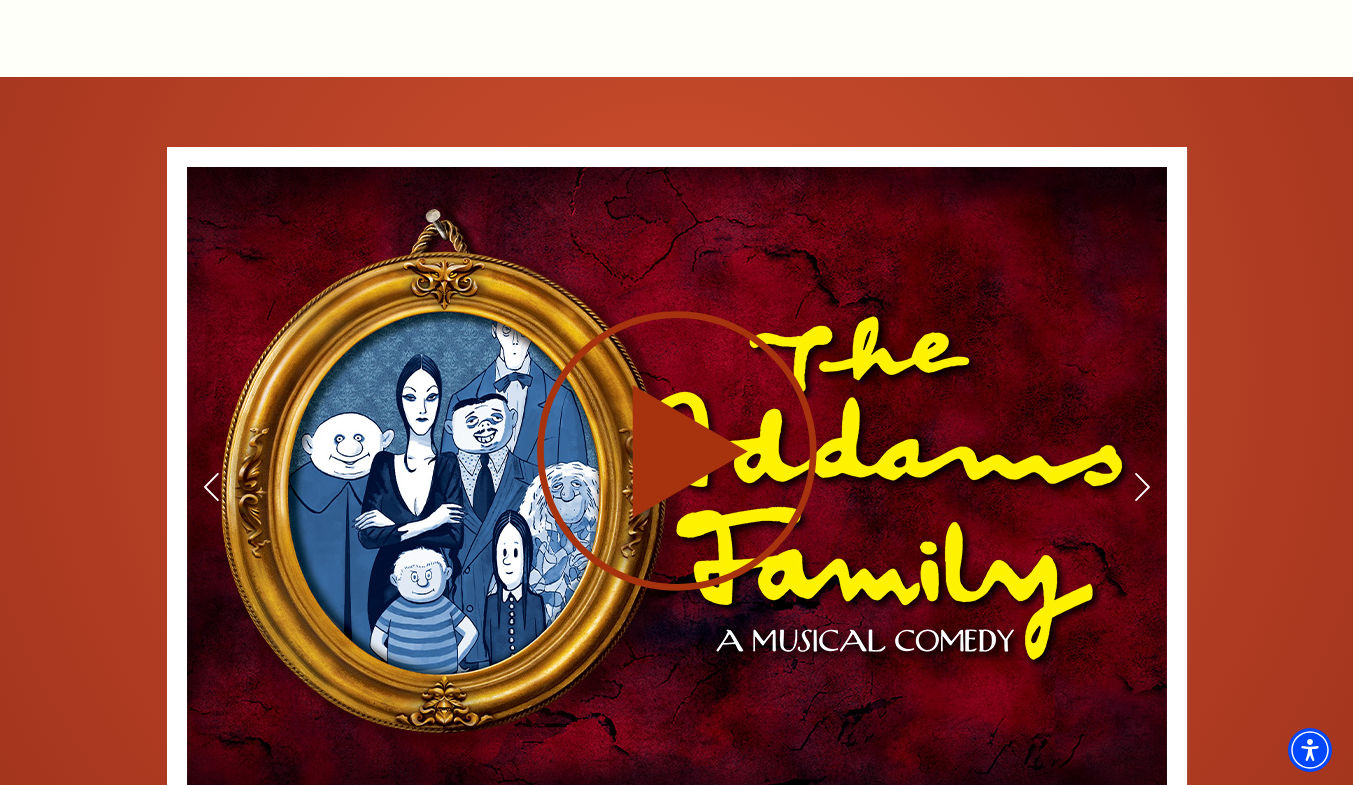 click 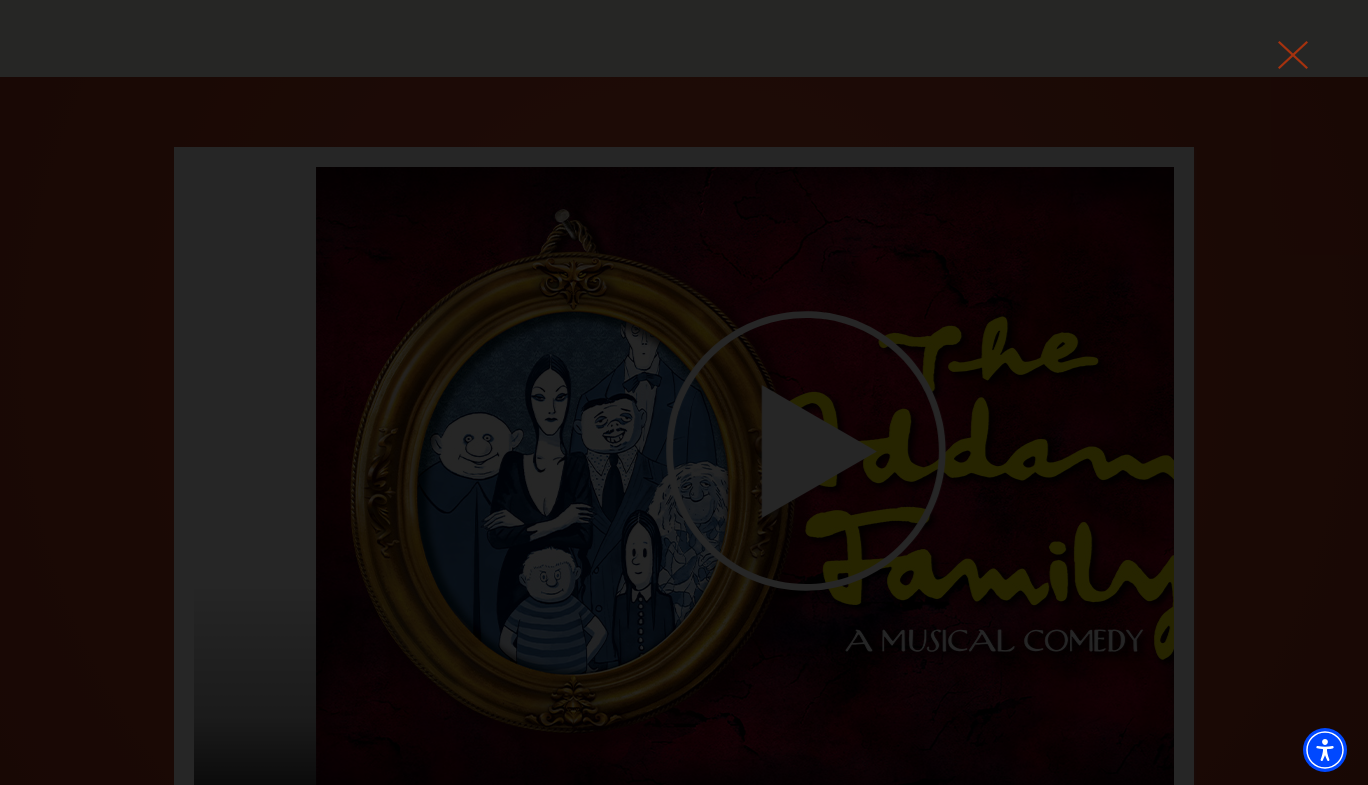 click 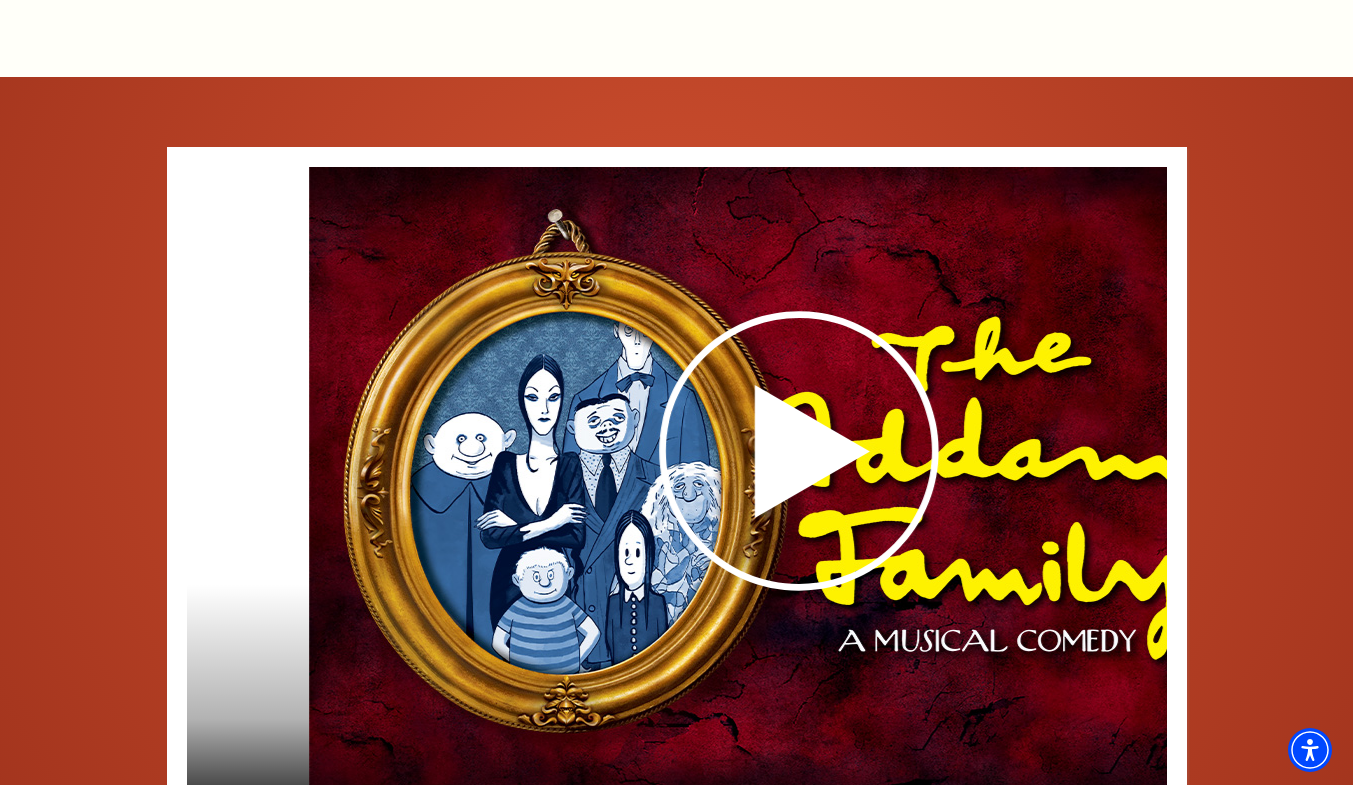 scroll, scrollTop: 0, scrollLeft: 0, axis: both 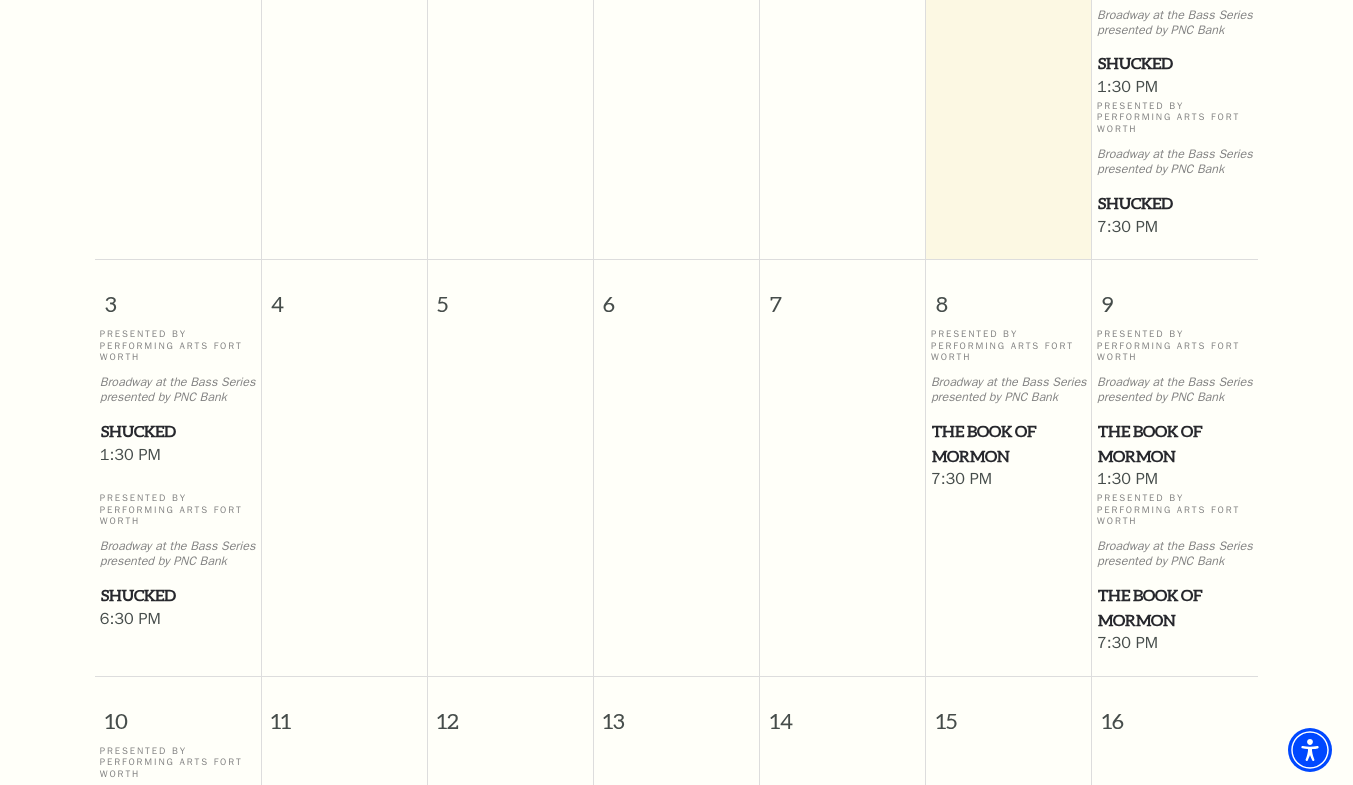 click on "The Book of Mormon" at bounding box center [1175, 443] 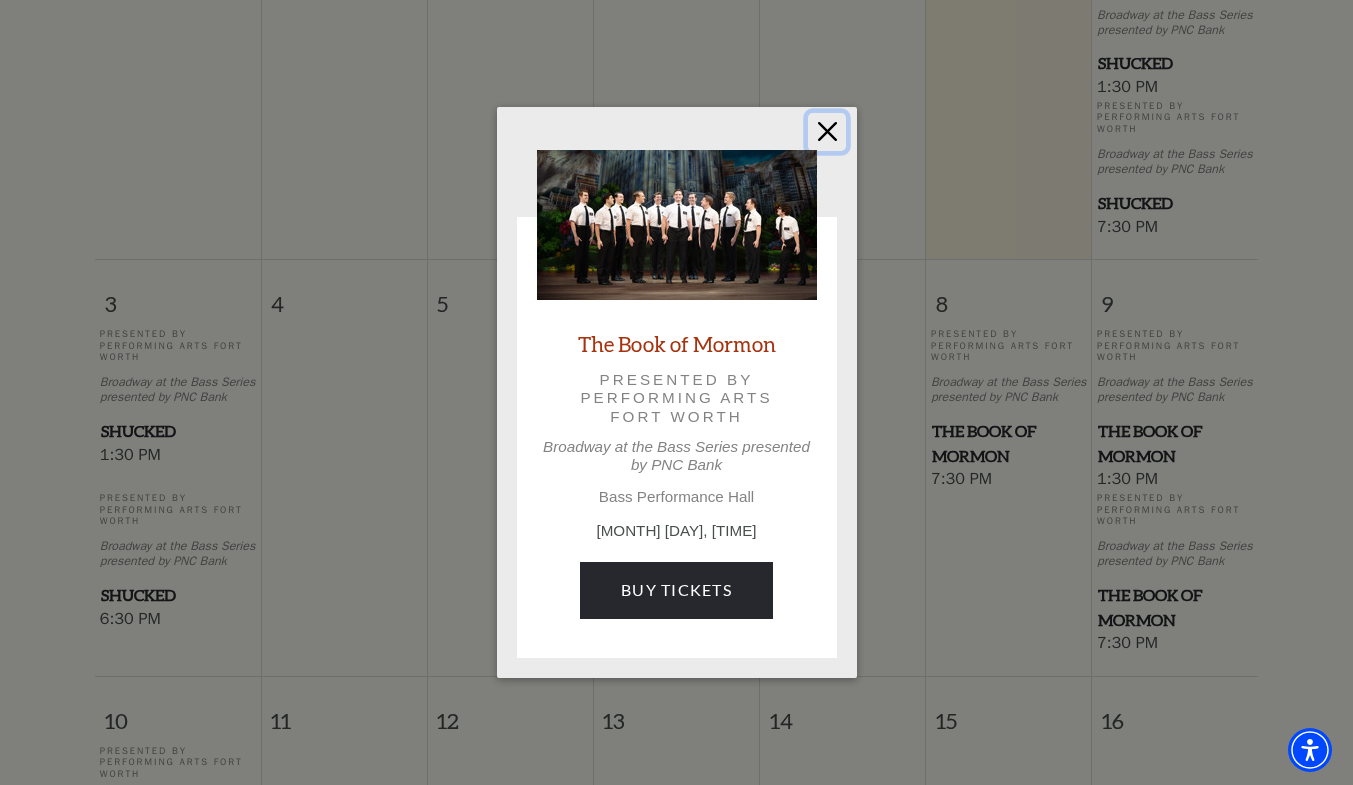 click at bounding box center (827, 132) 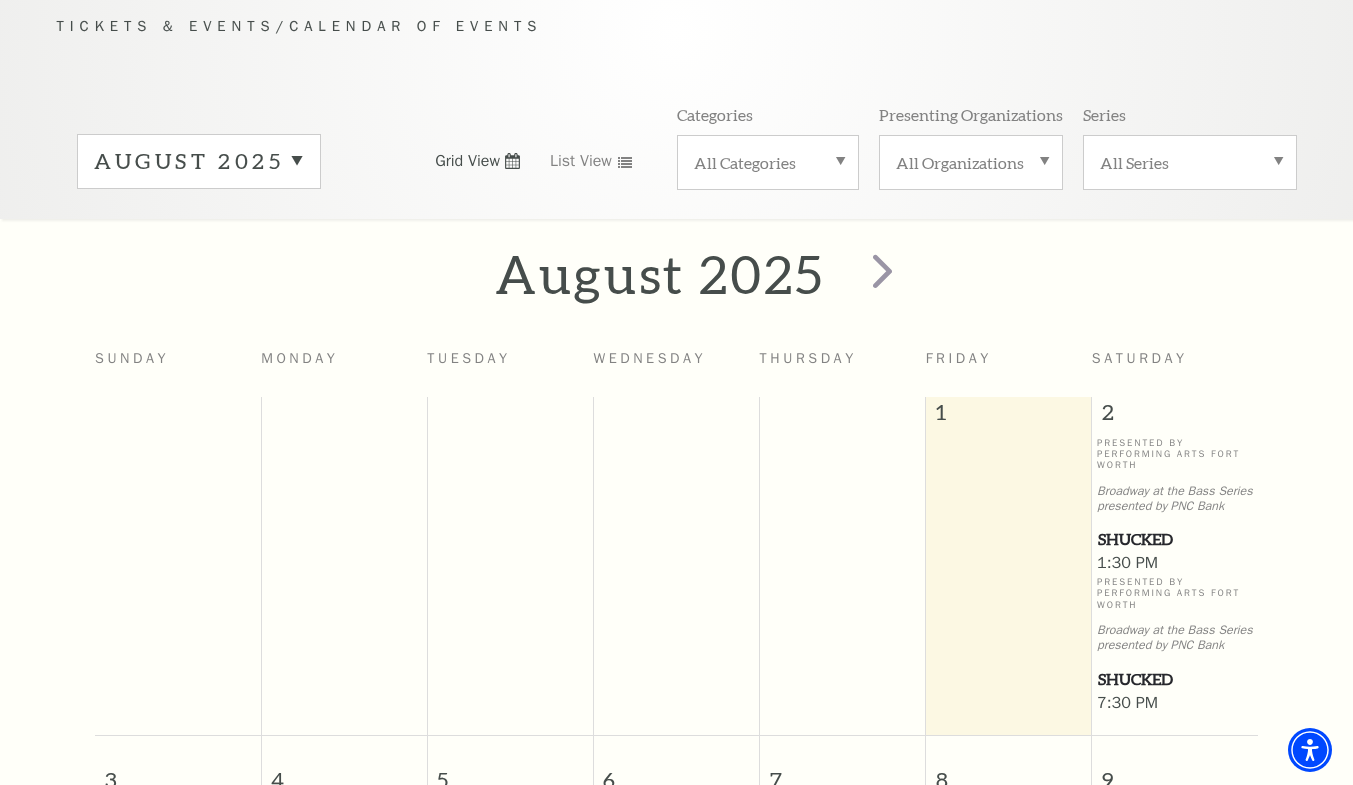 scroll, scrollTop: 193, scrollLeft: 0, axis: vertical 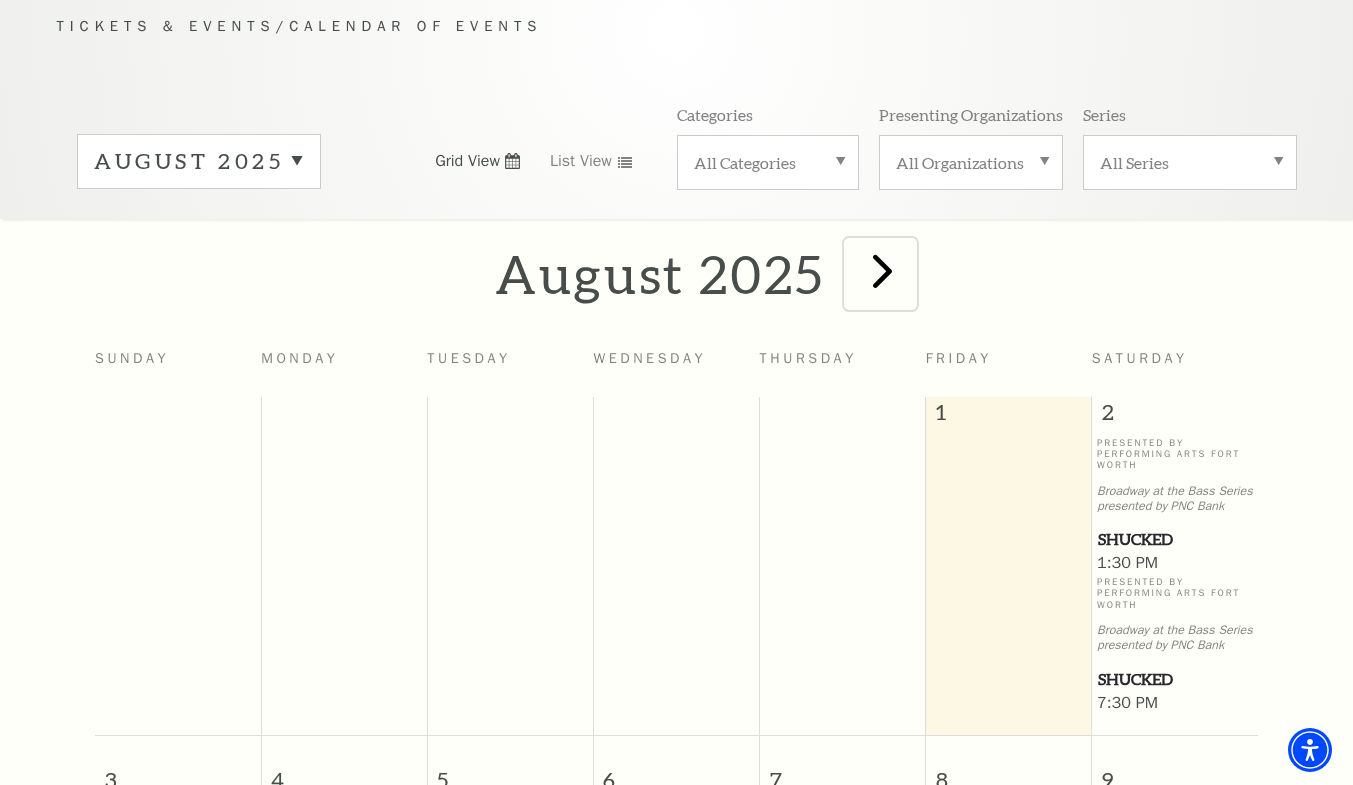click at bounding box center [882, 270] 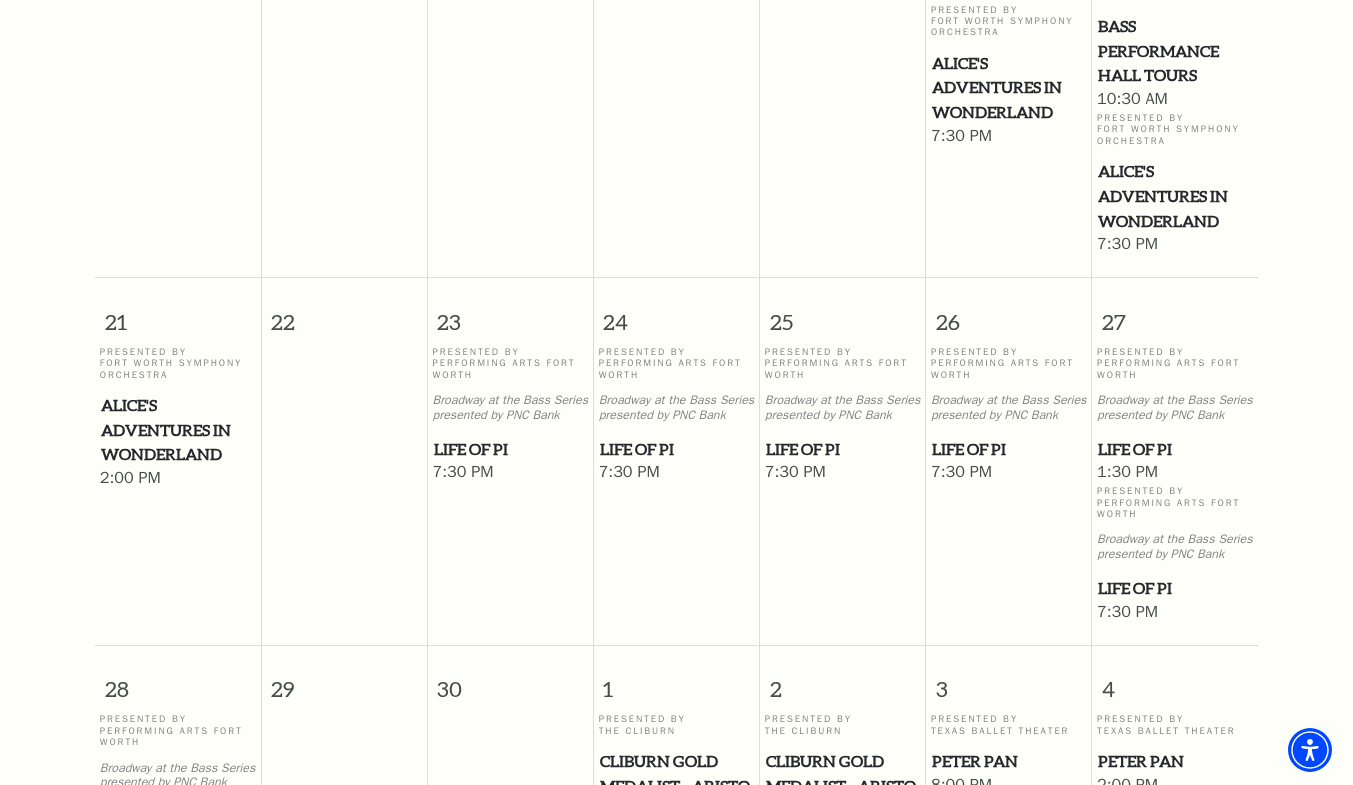 scroll, scrollTop: 1133, scrollLeft: 0, axis: vertical 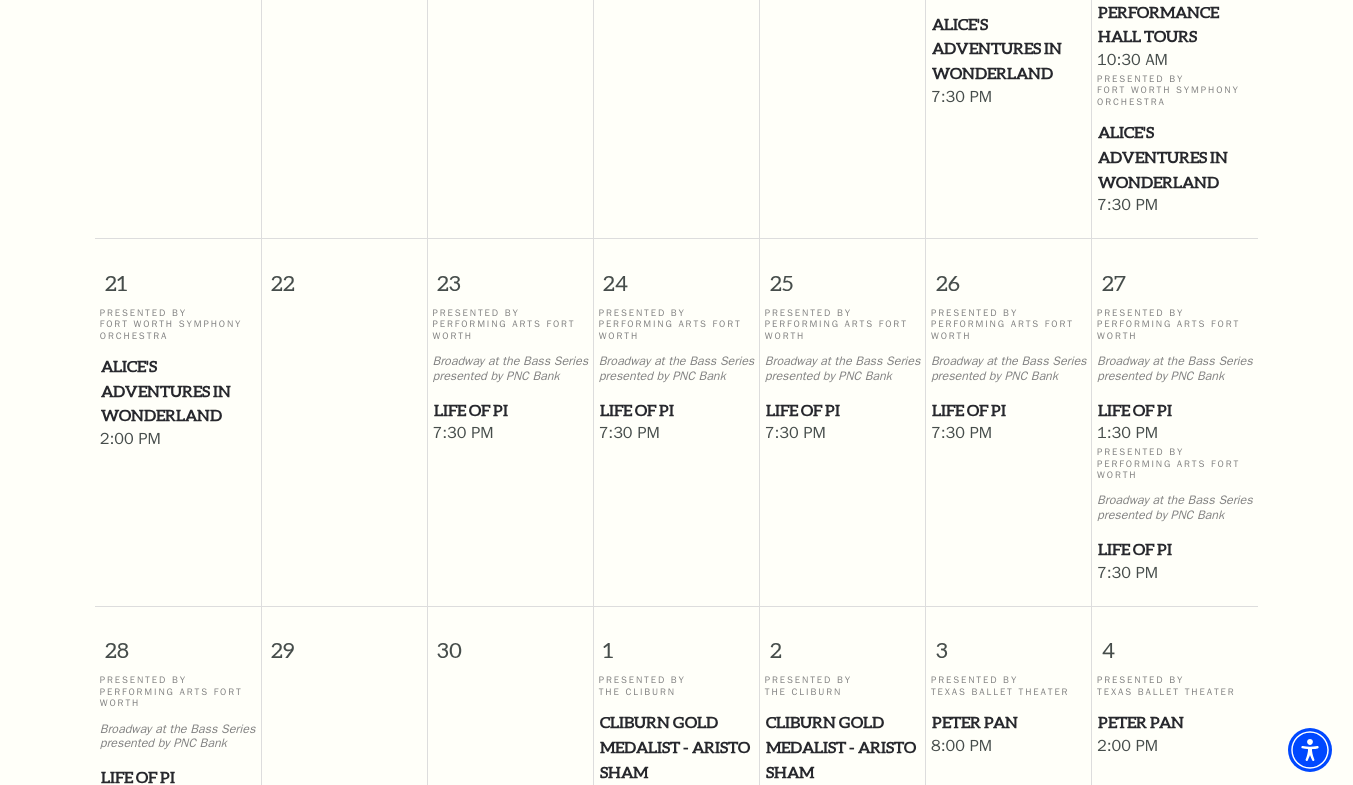 click on "Life of Pi" at bounding box center [511, 410] 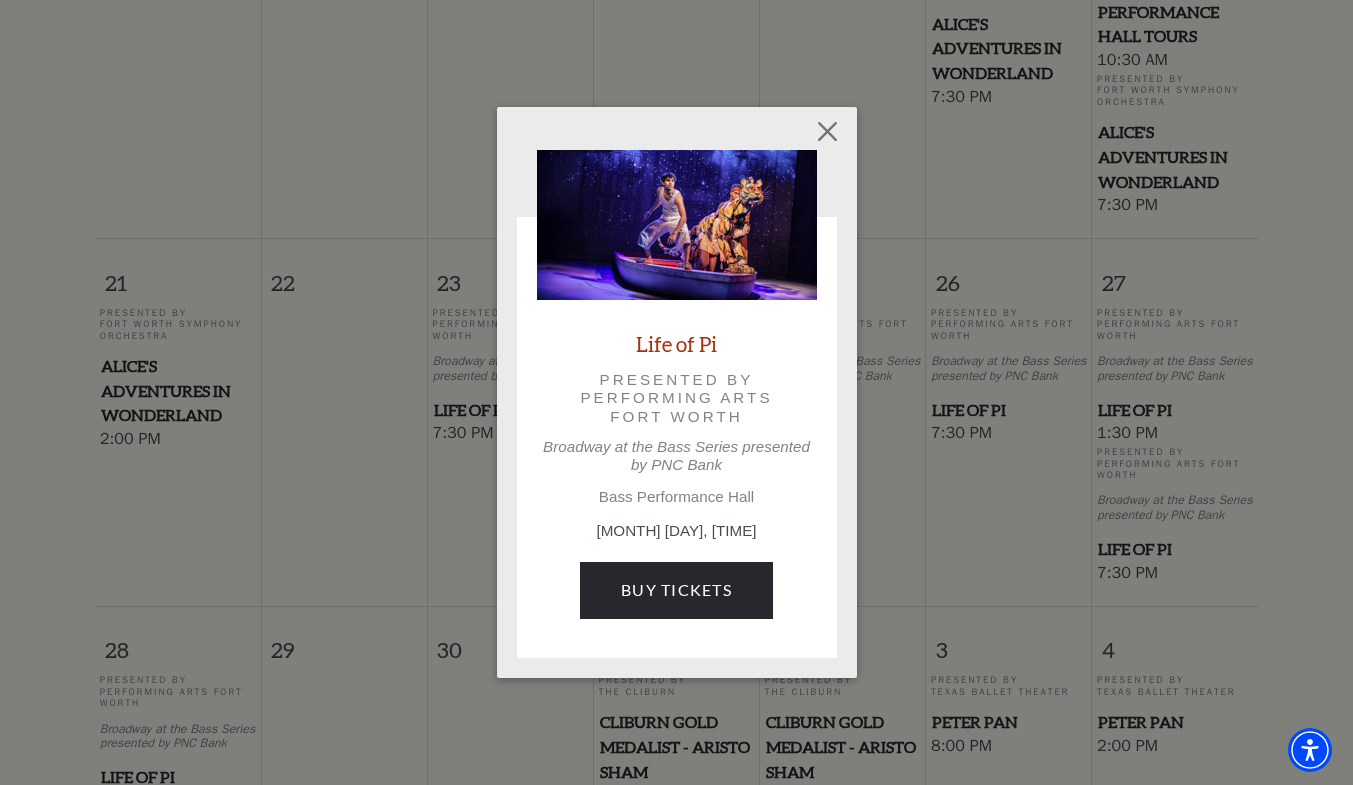 click on "Life of Pi" at bounding box center [676, 343] 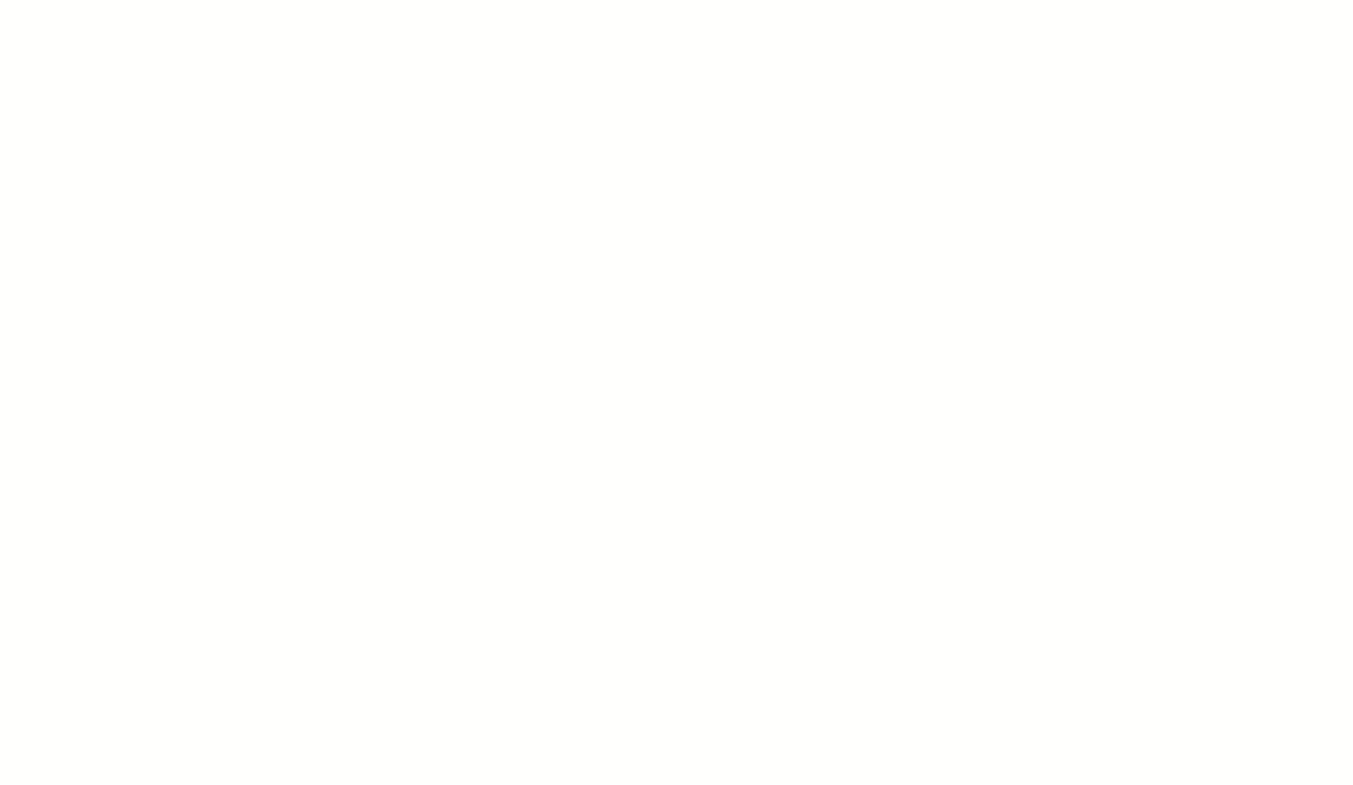 scroll, scrollTop: 0, scrollLeft: 0, axis: both 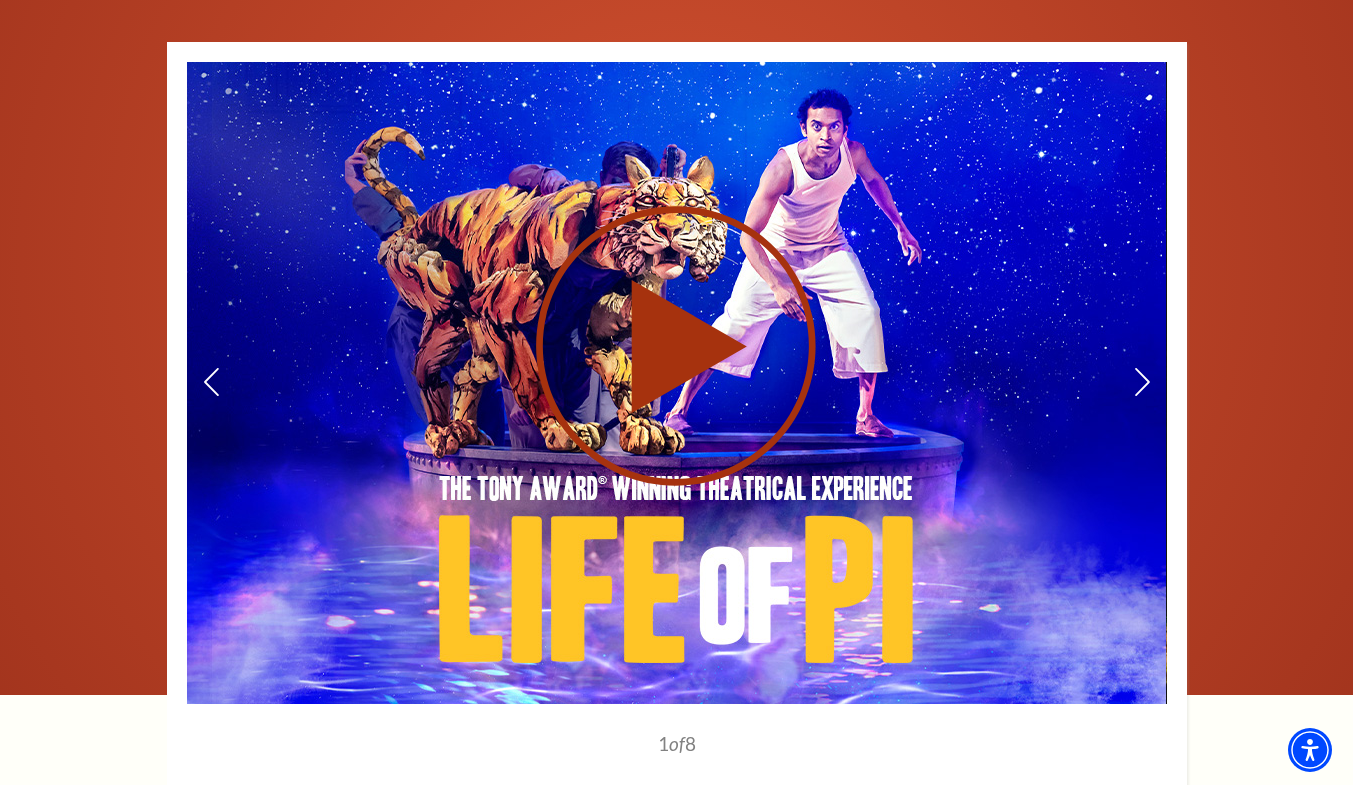 click 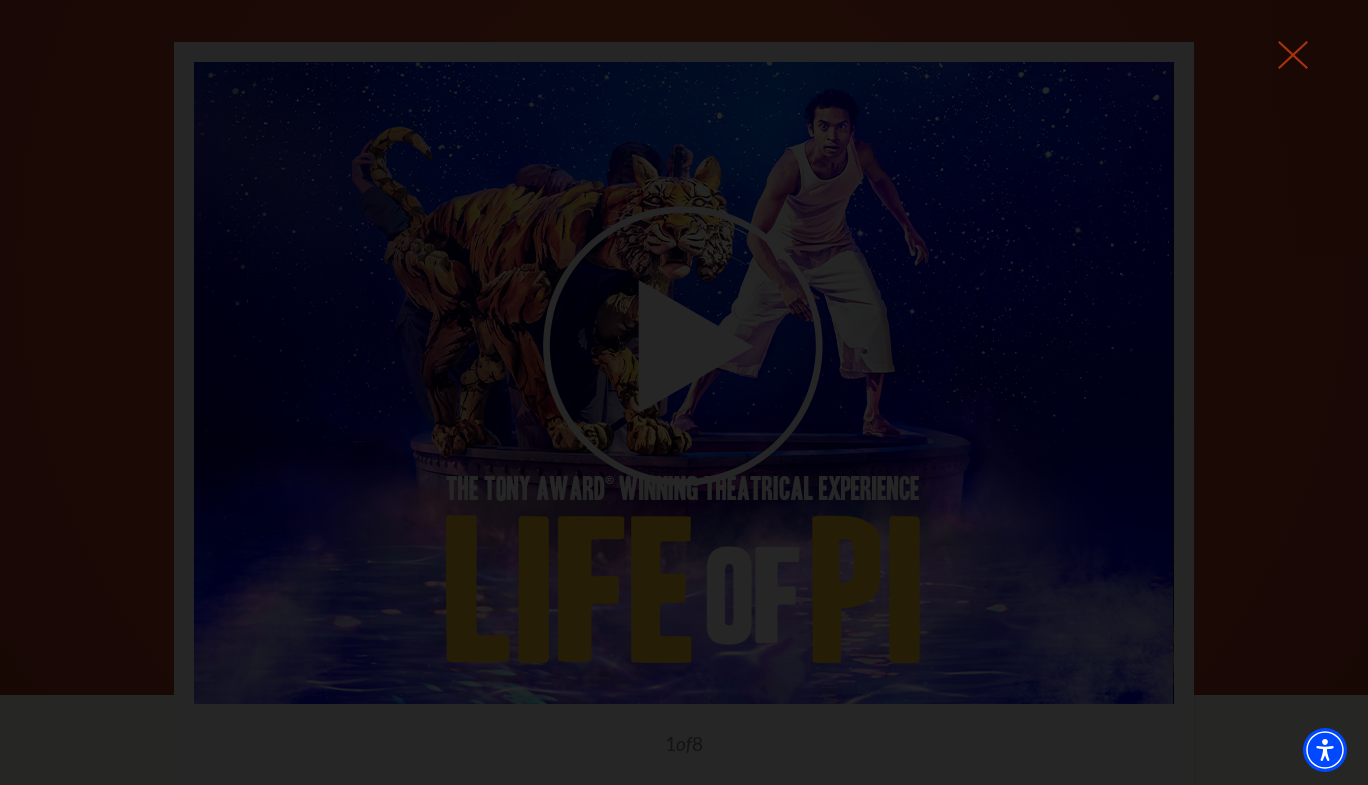 click 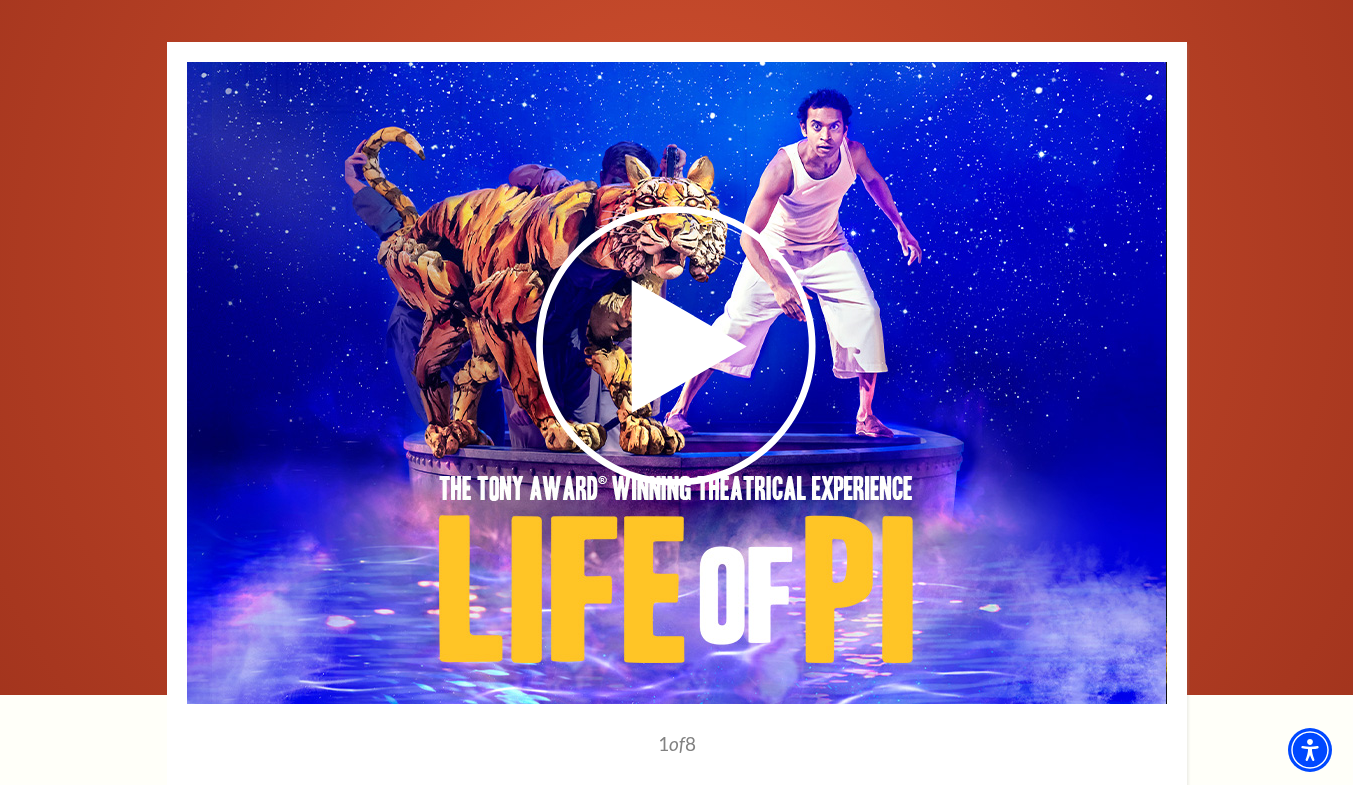 scroll, scrollTop: 0, scrollLeft: 0, axis: both 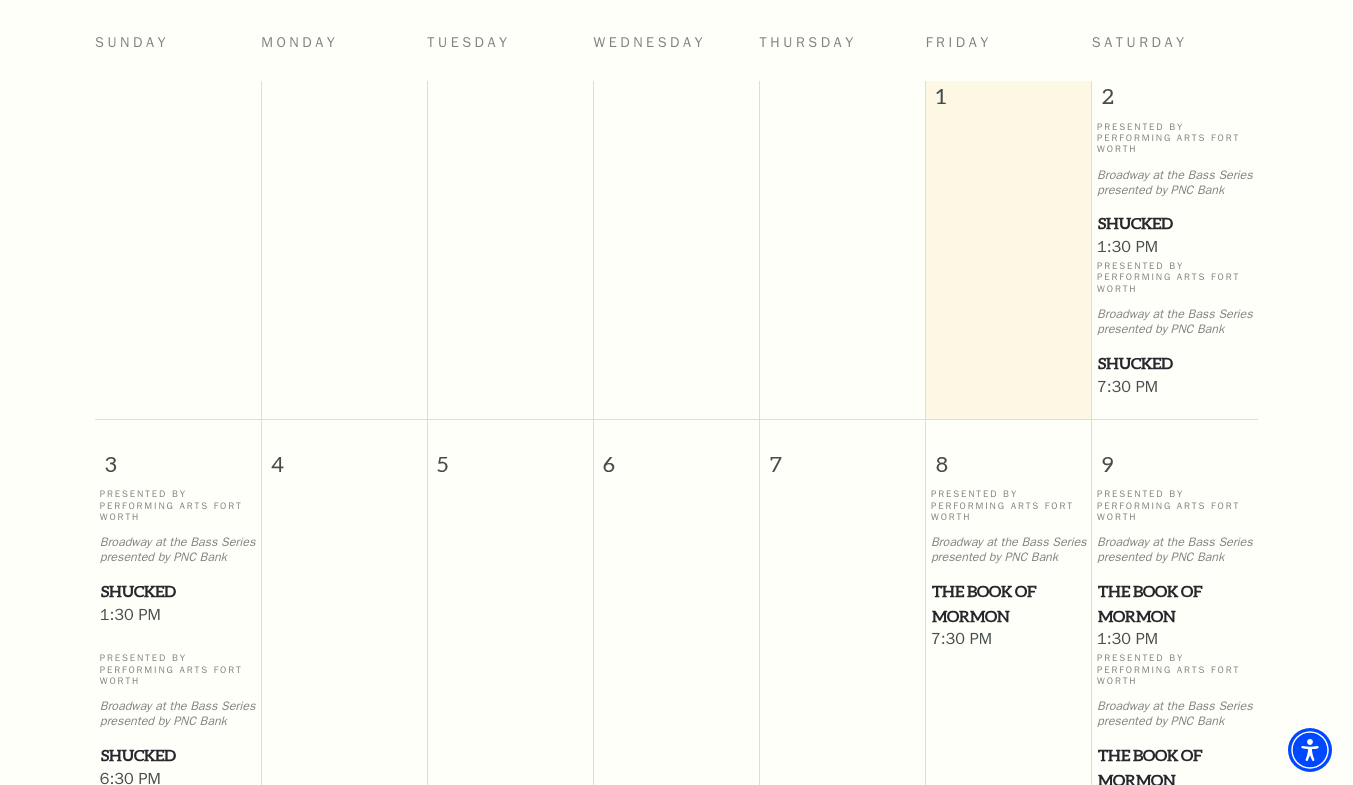 click on "Shucked" at bounding box center [1175, 223] 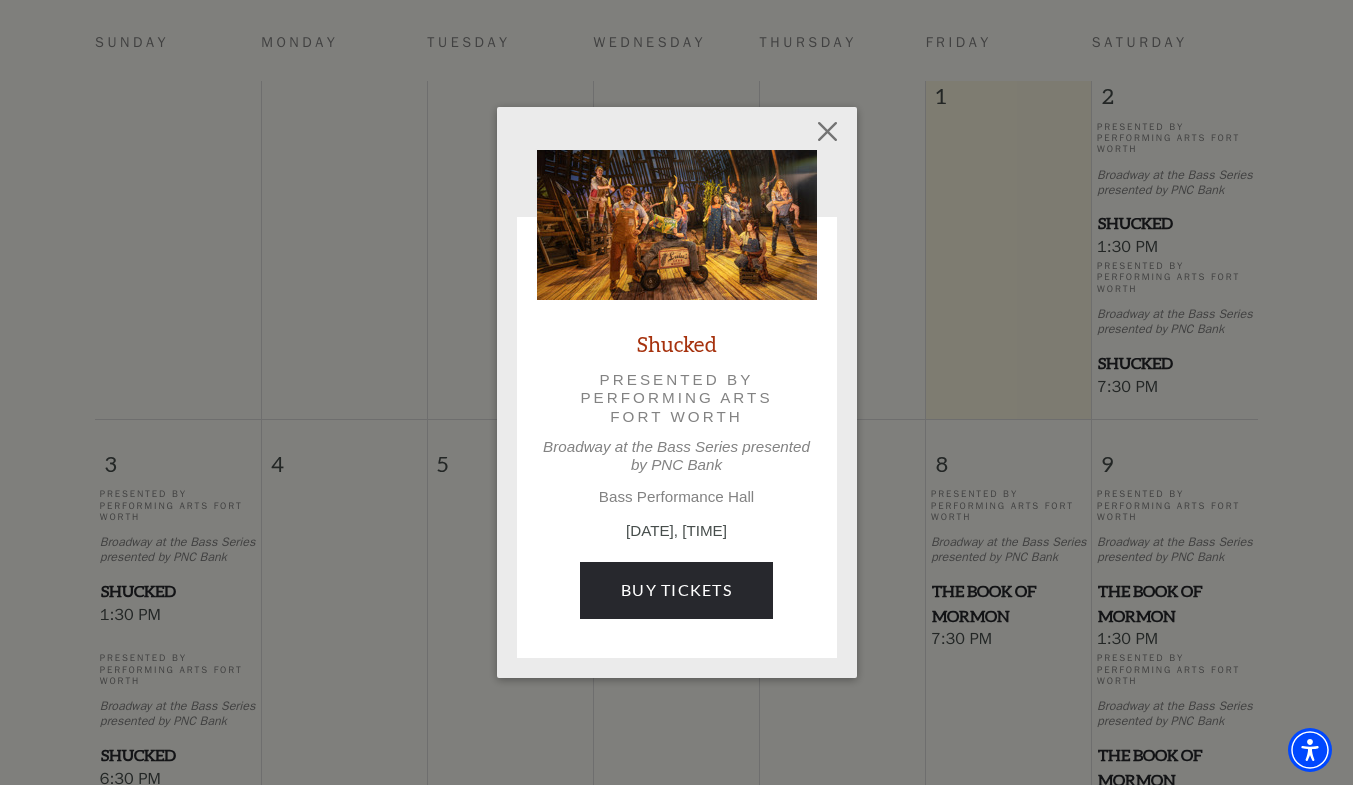 click on "Shucked" at bounding box center [677, 343] 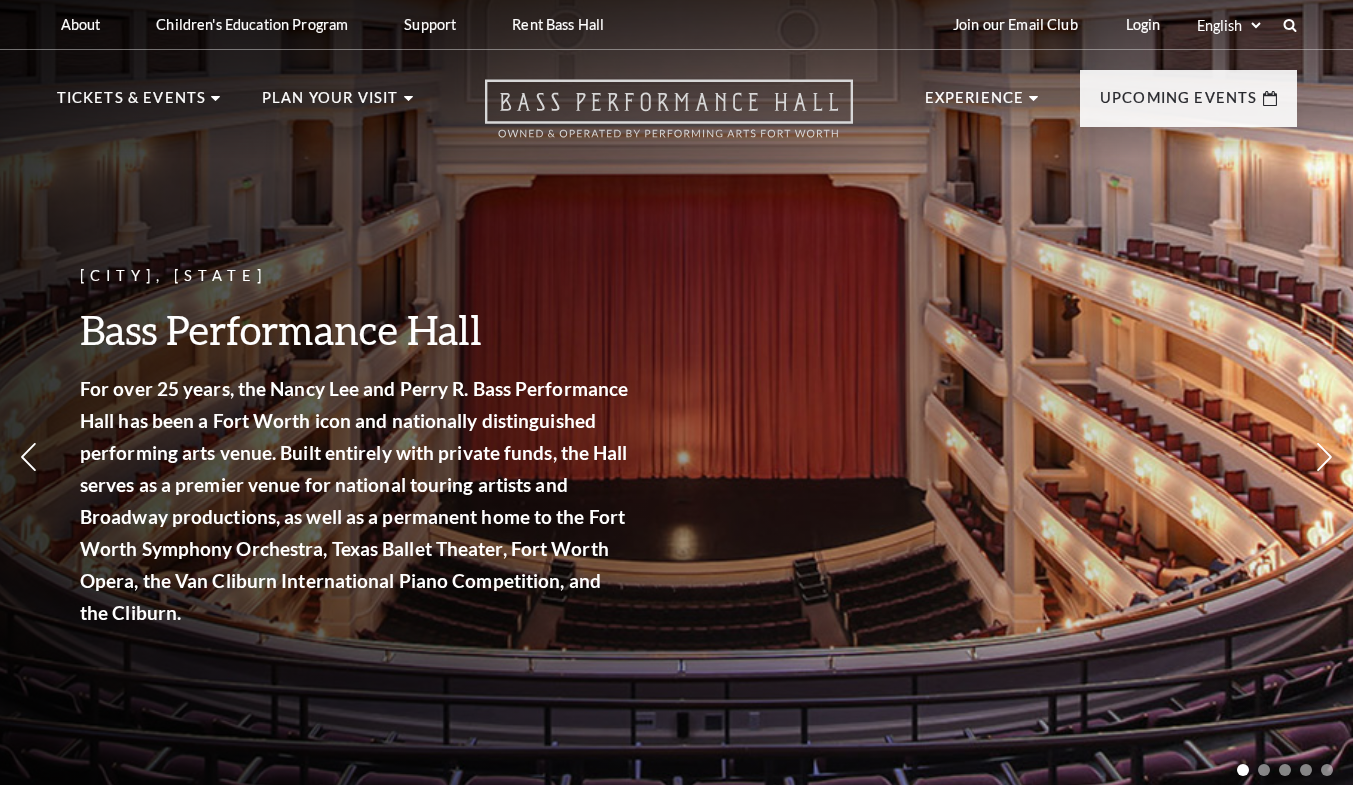 scroll, scrollTop: 0, scrollLeft: 0, axis: both 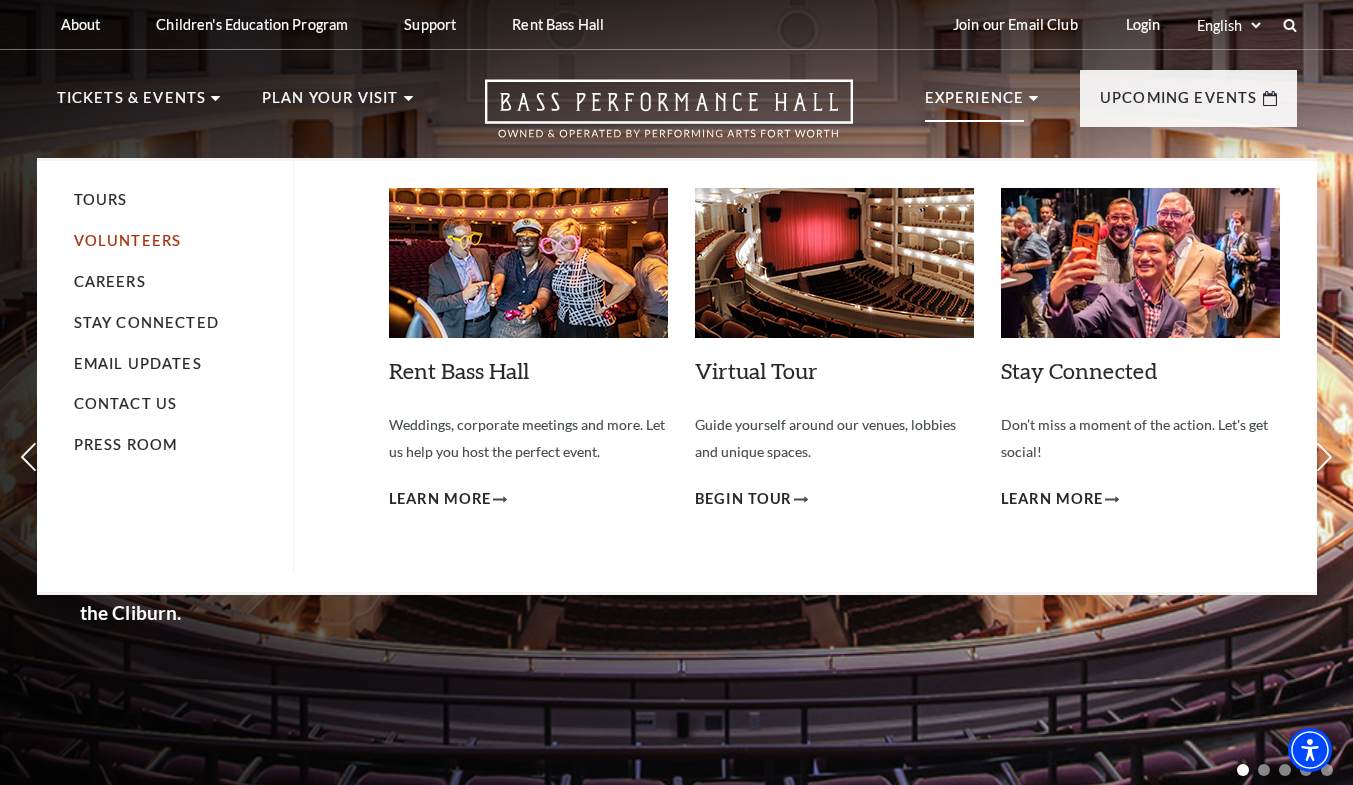 click on "Volunteers" at bounding box center (128, 240) 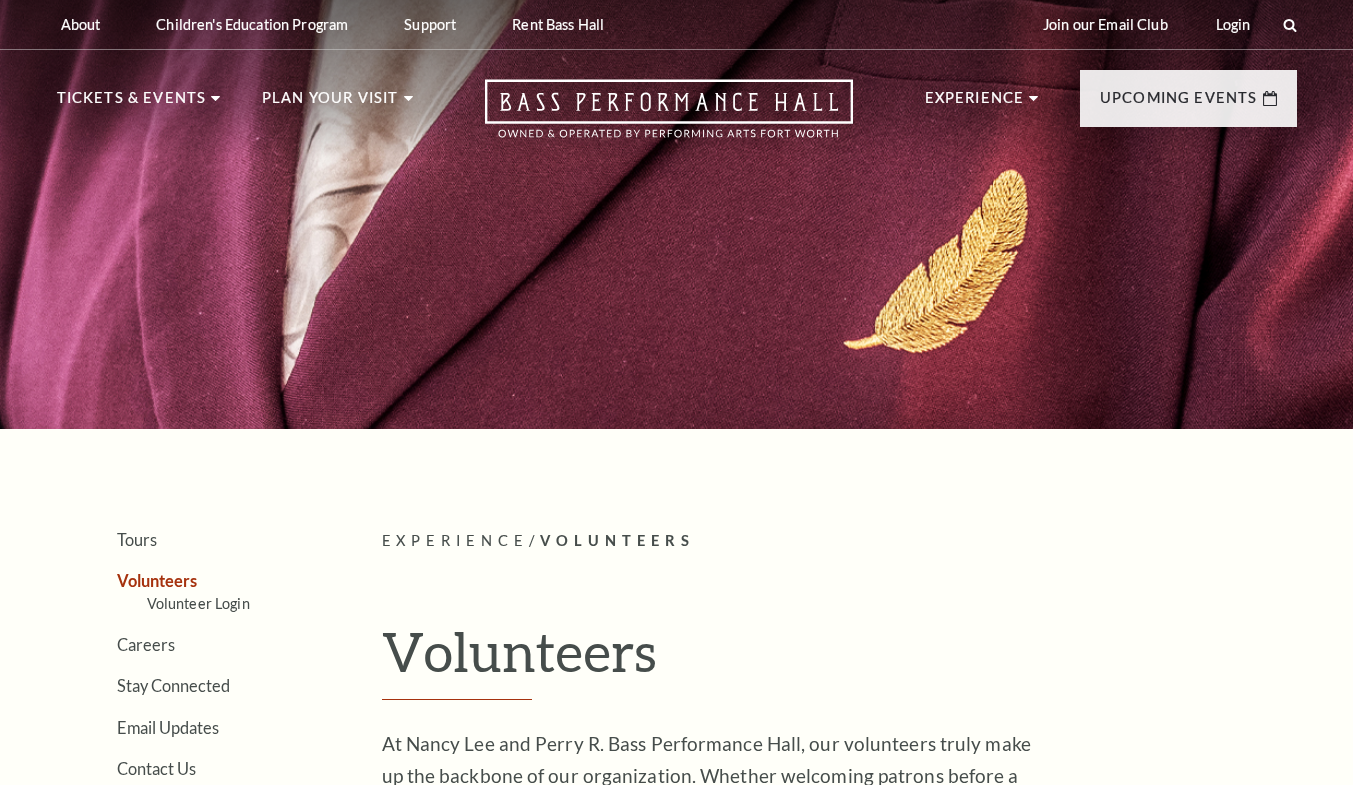 scroll, scrollTop: 0, scrollLeft: 0, axis: both 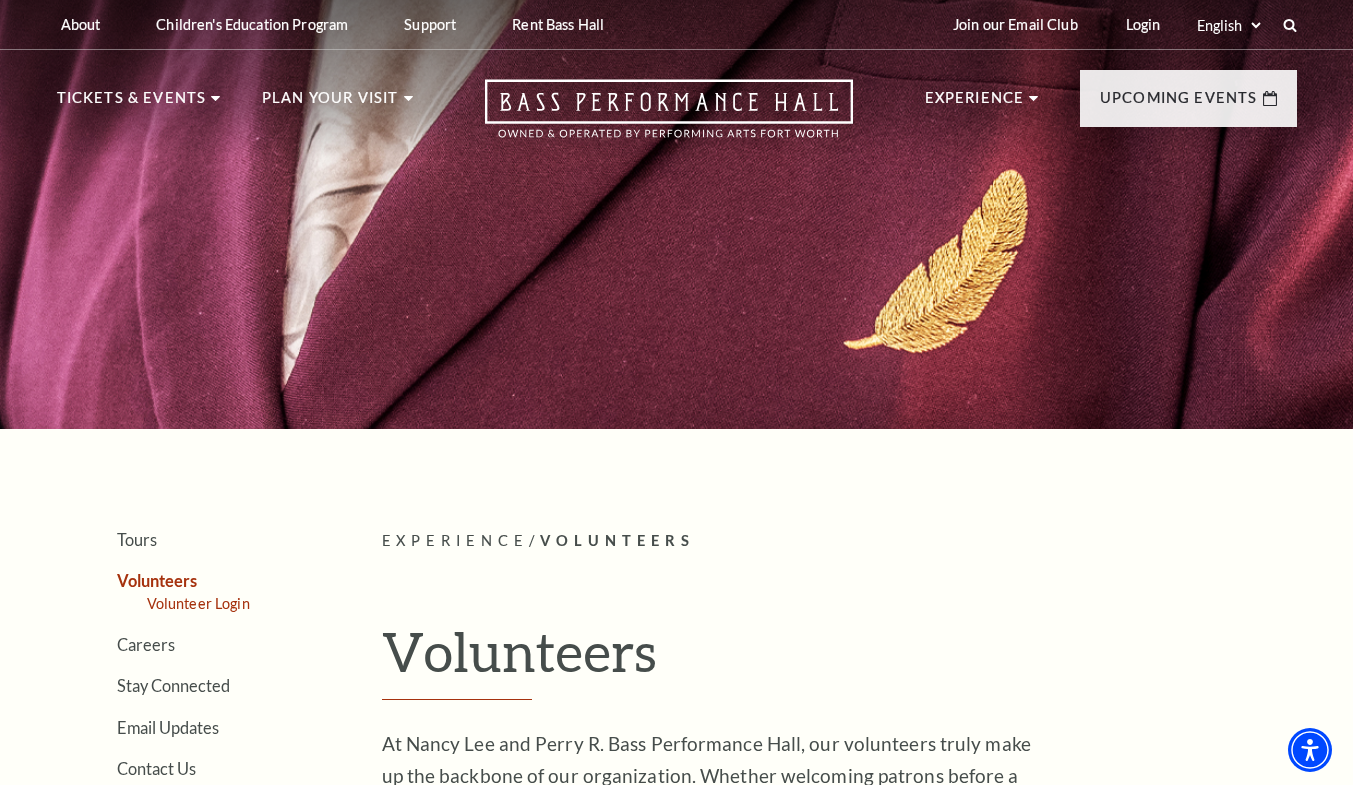 click on "Volunteer Login" at bounding box center [198, 603] 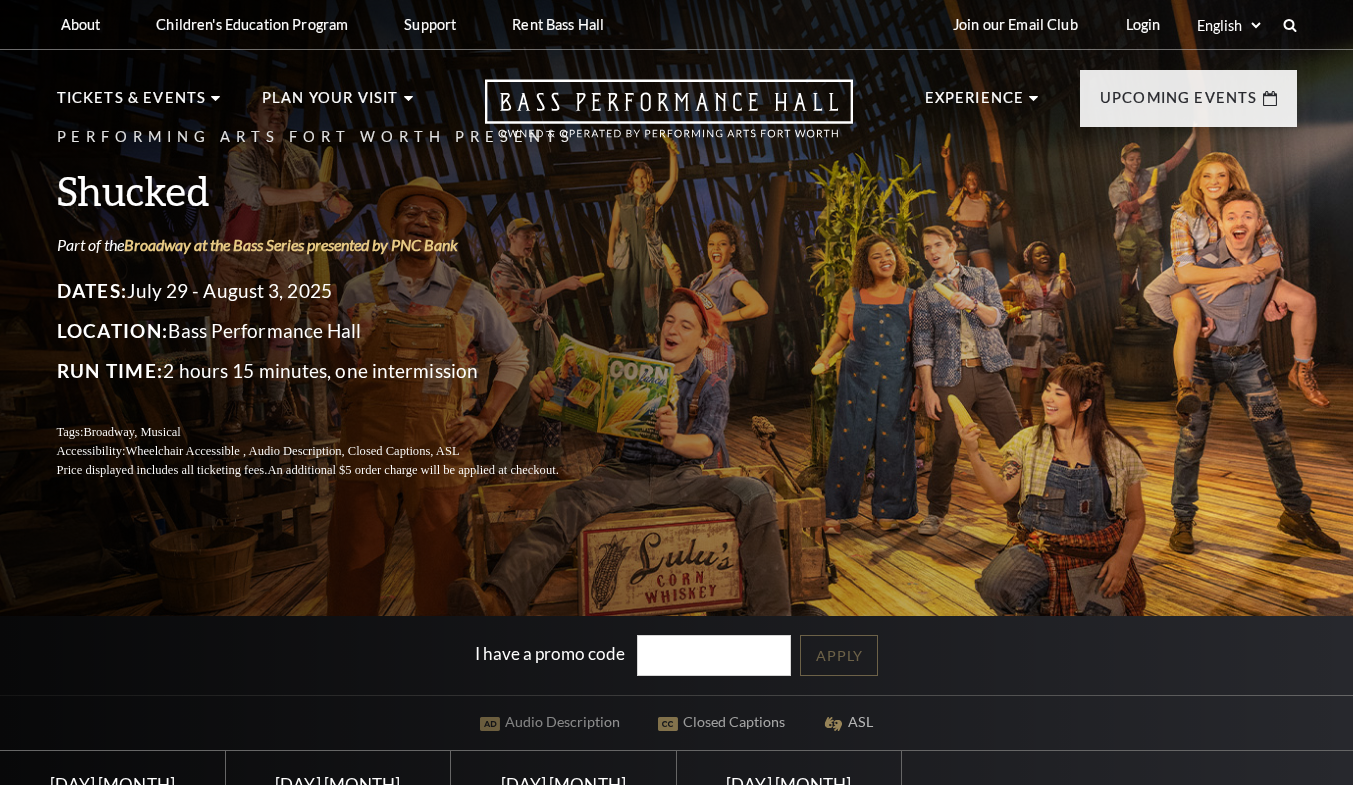 scroll, scrollTop: 797, scrollLeft: 0, axis: vertical 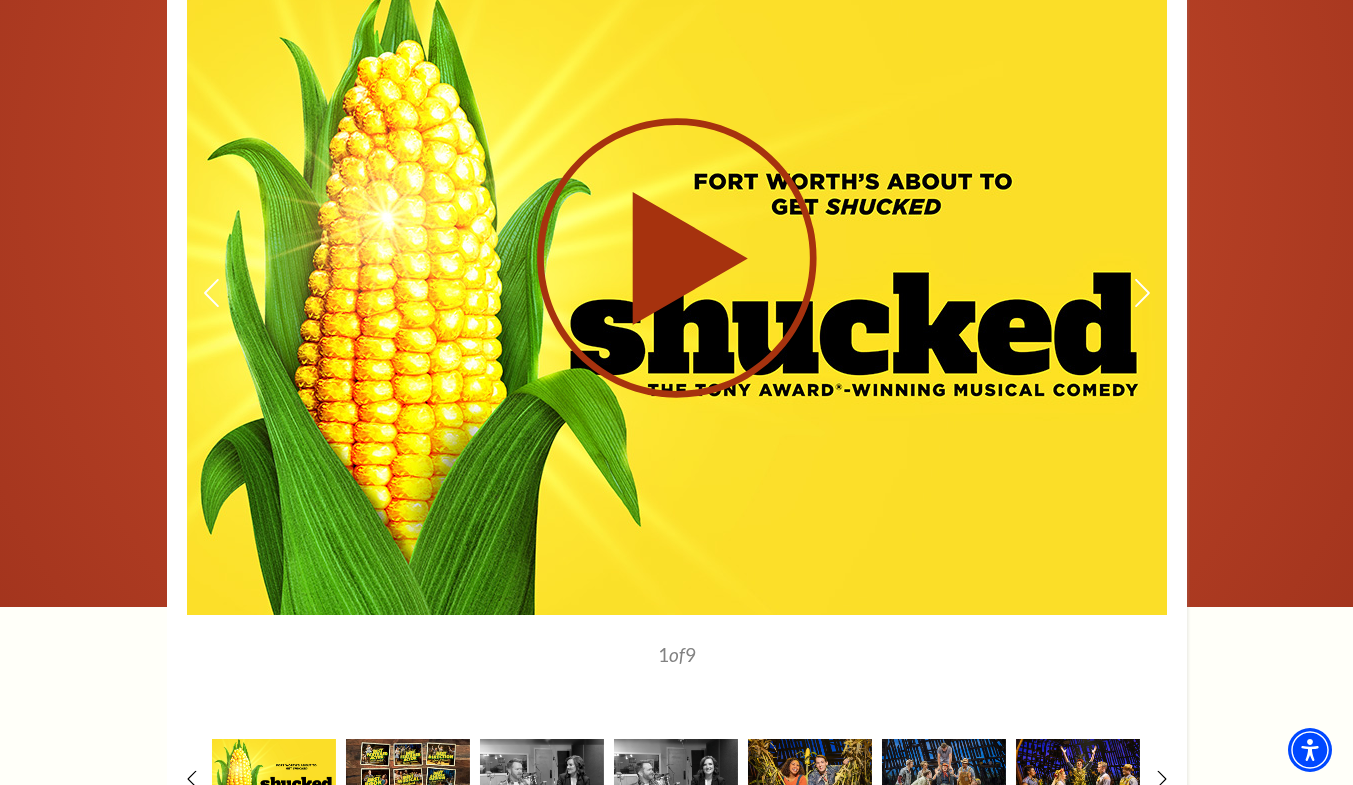 click 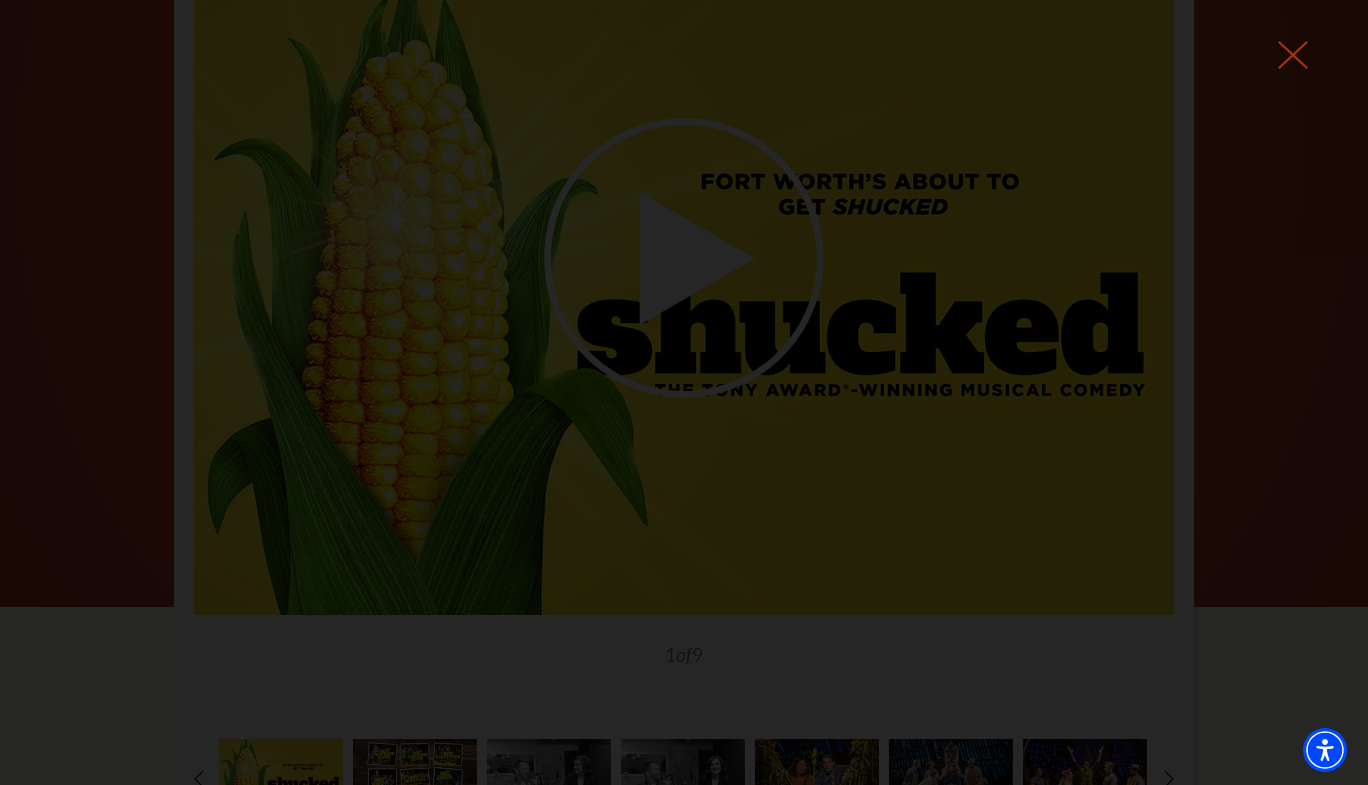 click 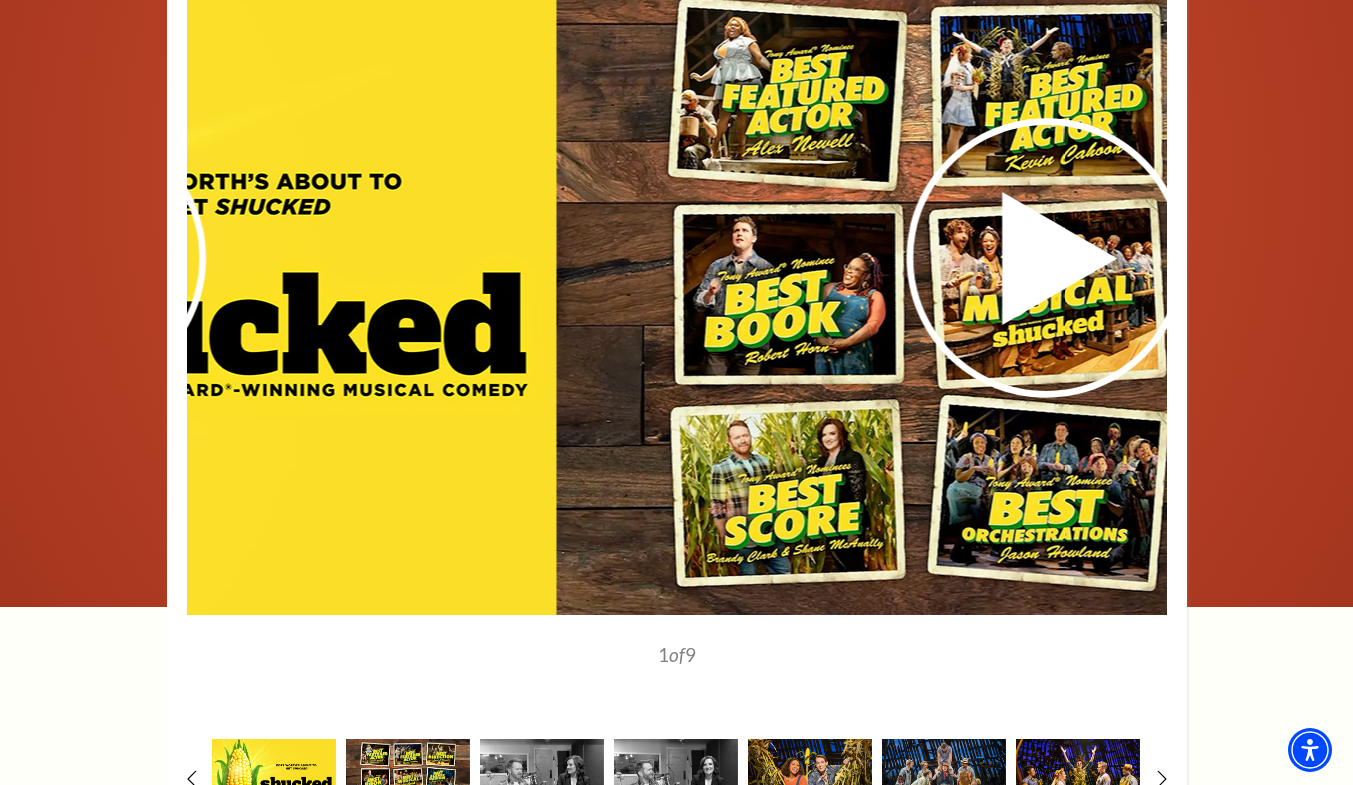 scroll, scrollTop: 1340, scrollLeft: 0, axis: vertical 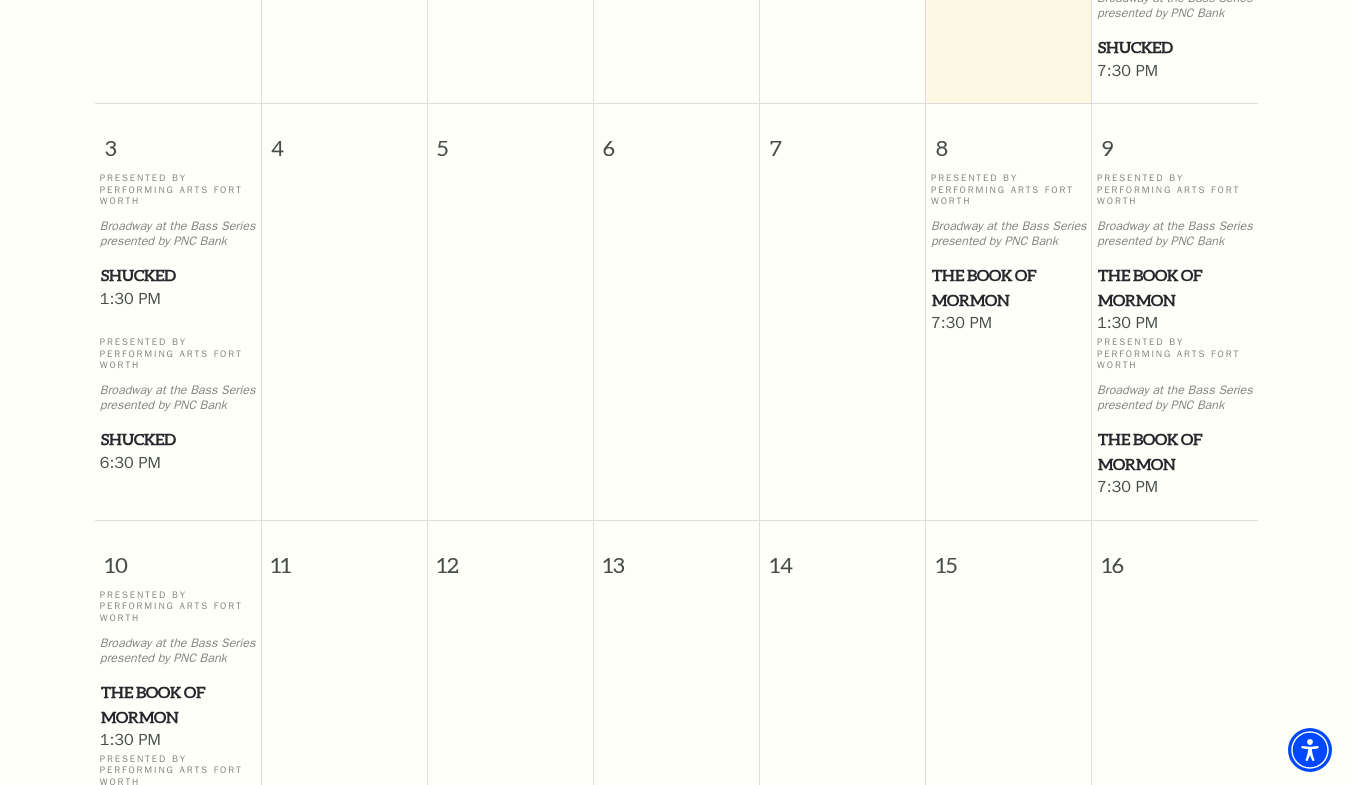 click on "The Book of Mormon" at bounding box center [1009, 287] 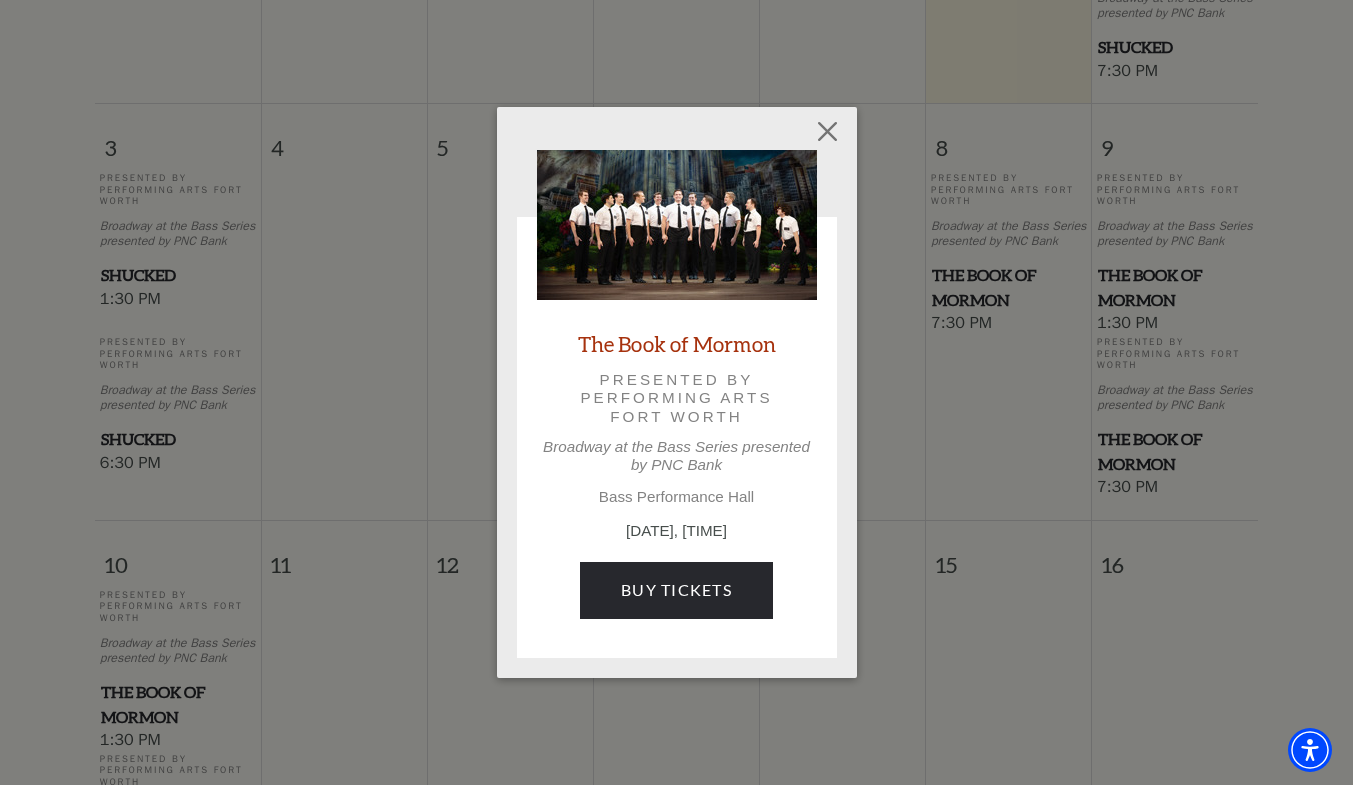 click on "The Book of Mormon" at bounding box center (677, 343) 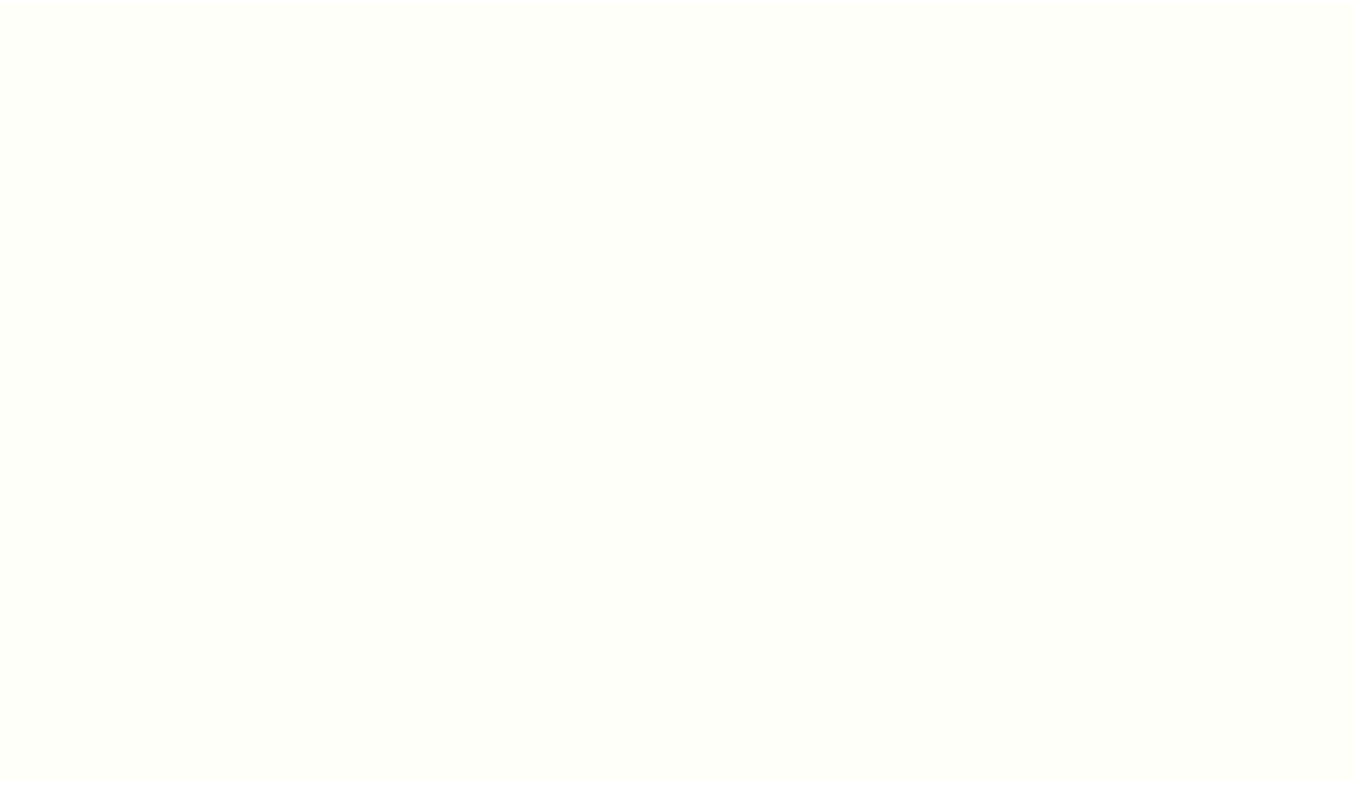 scroll, scrollTop: 0, scrollLeft: 0, axis: both 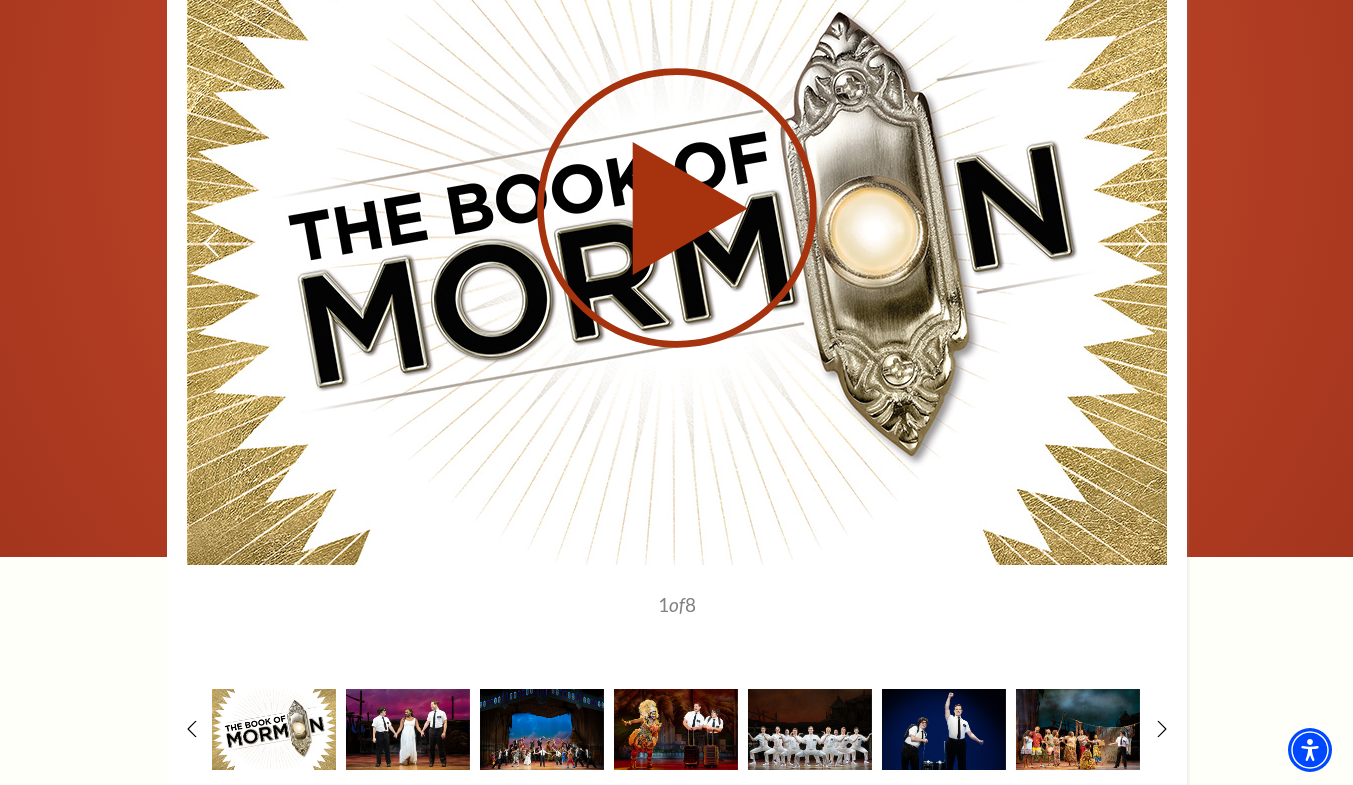 click 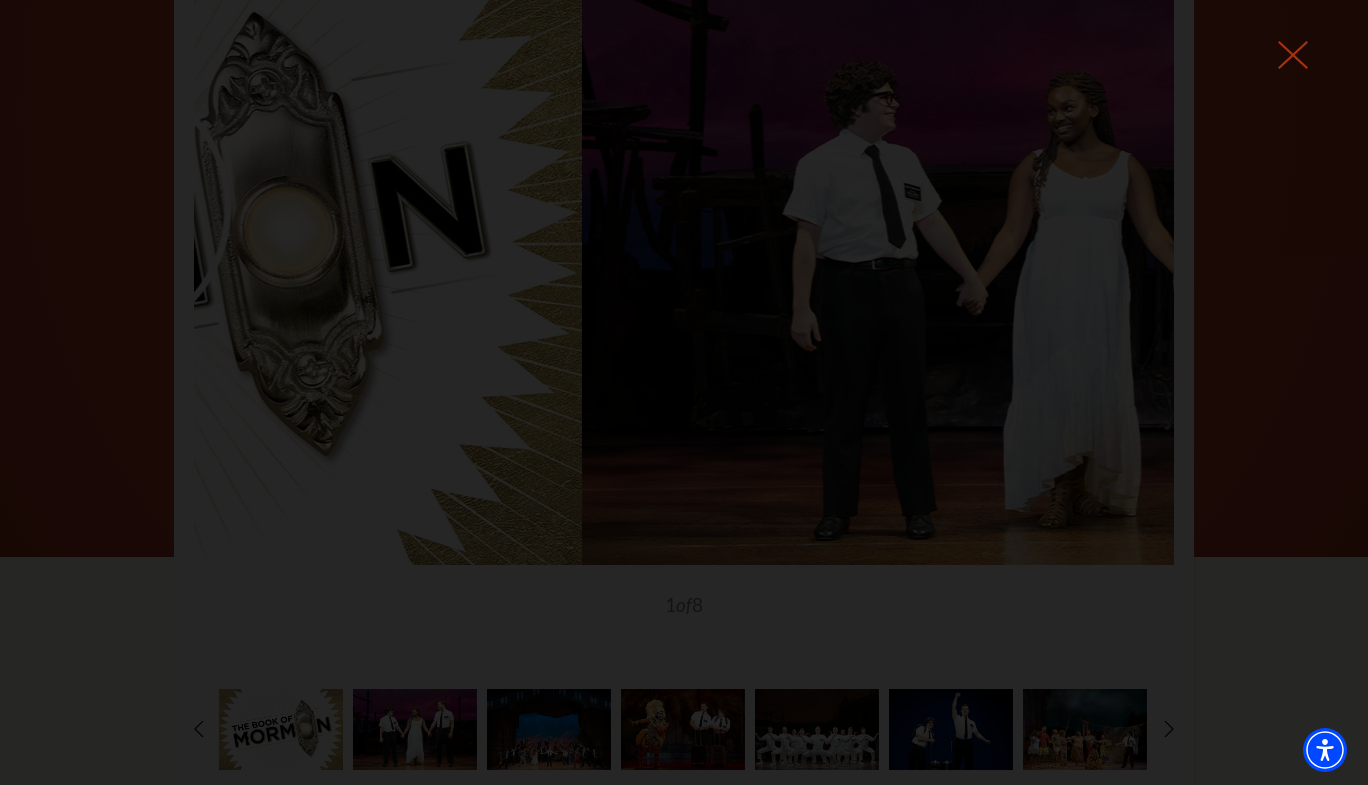 click 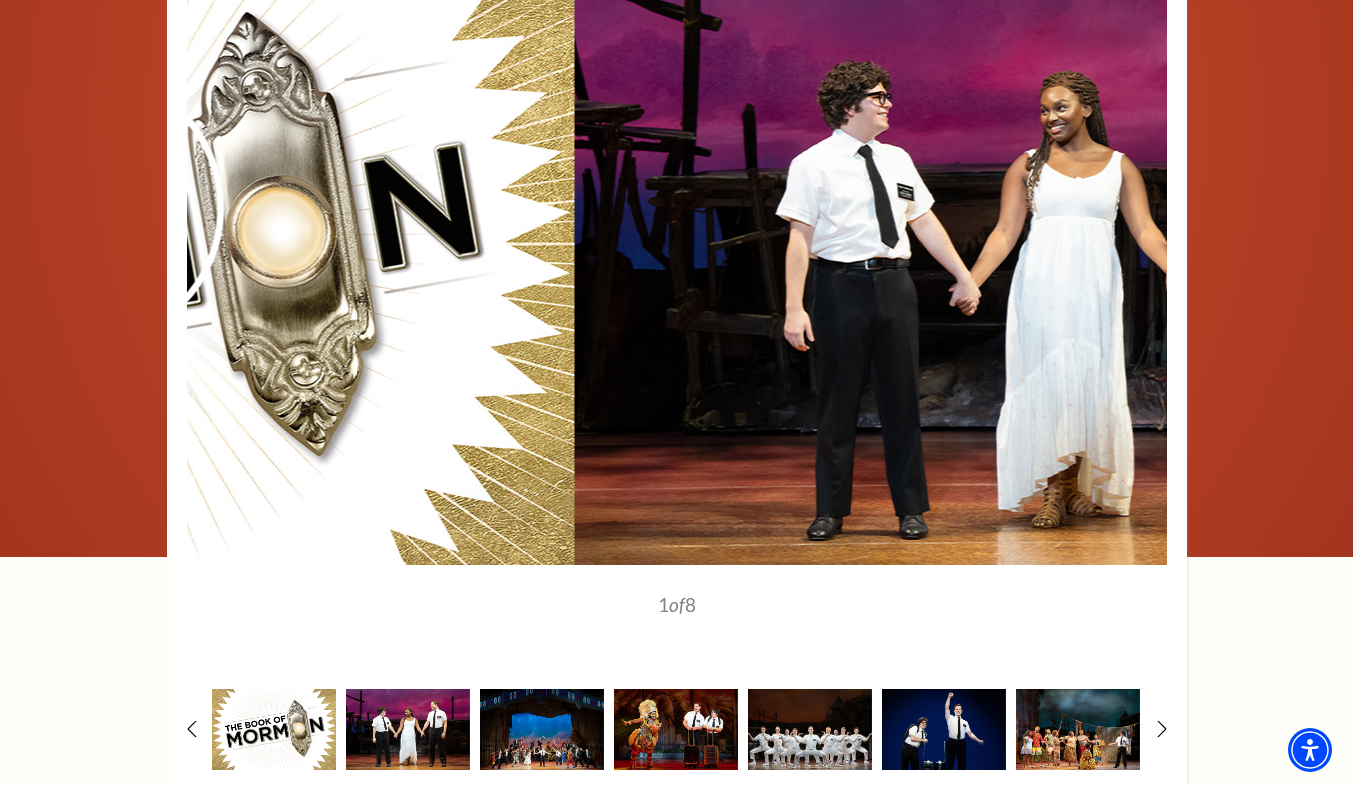scroll, scrollTop: 0, scrollLeft: 0, axis: both 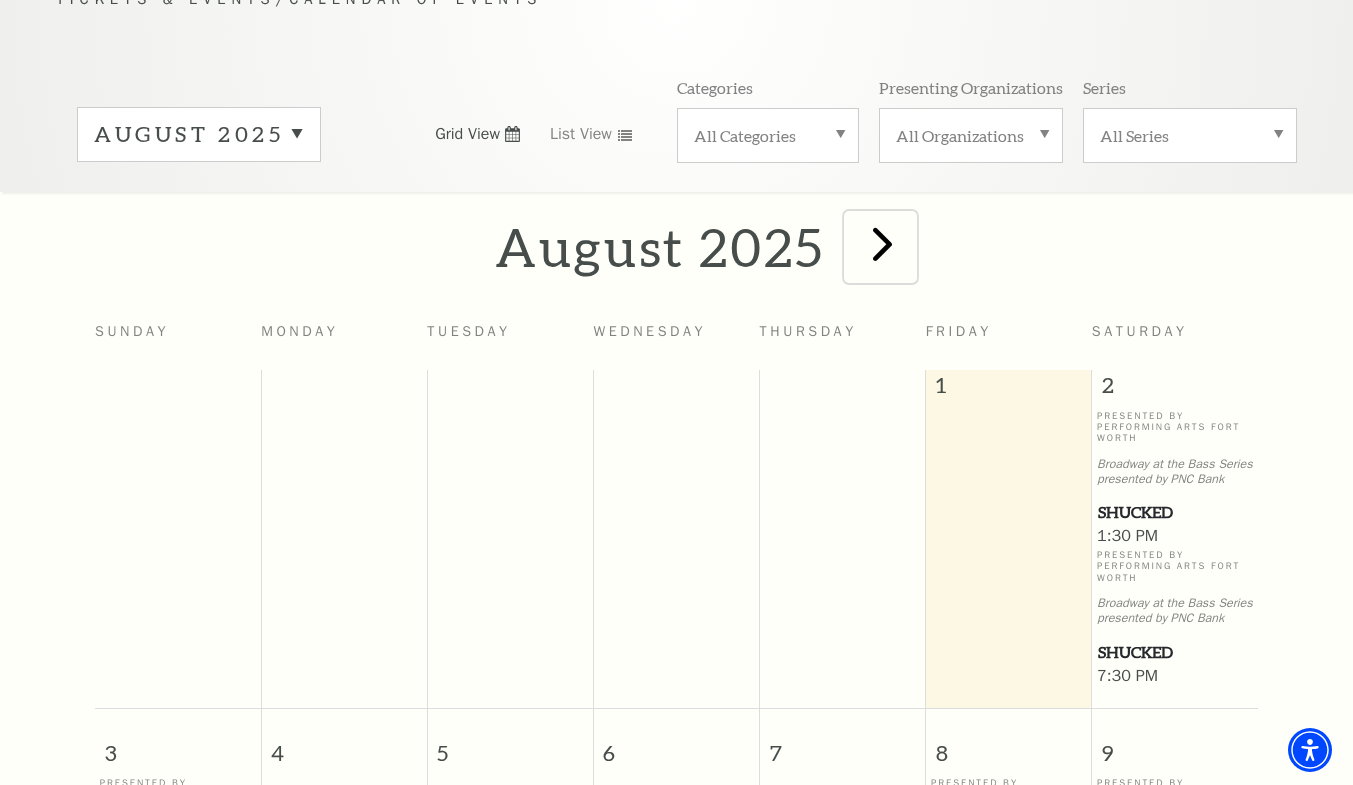 click at bounding box center [882, 243] 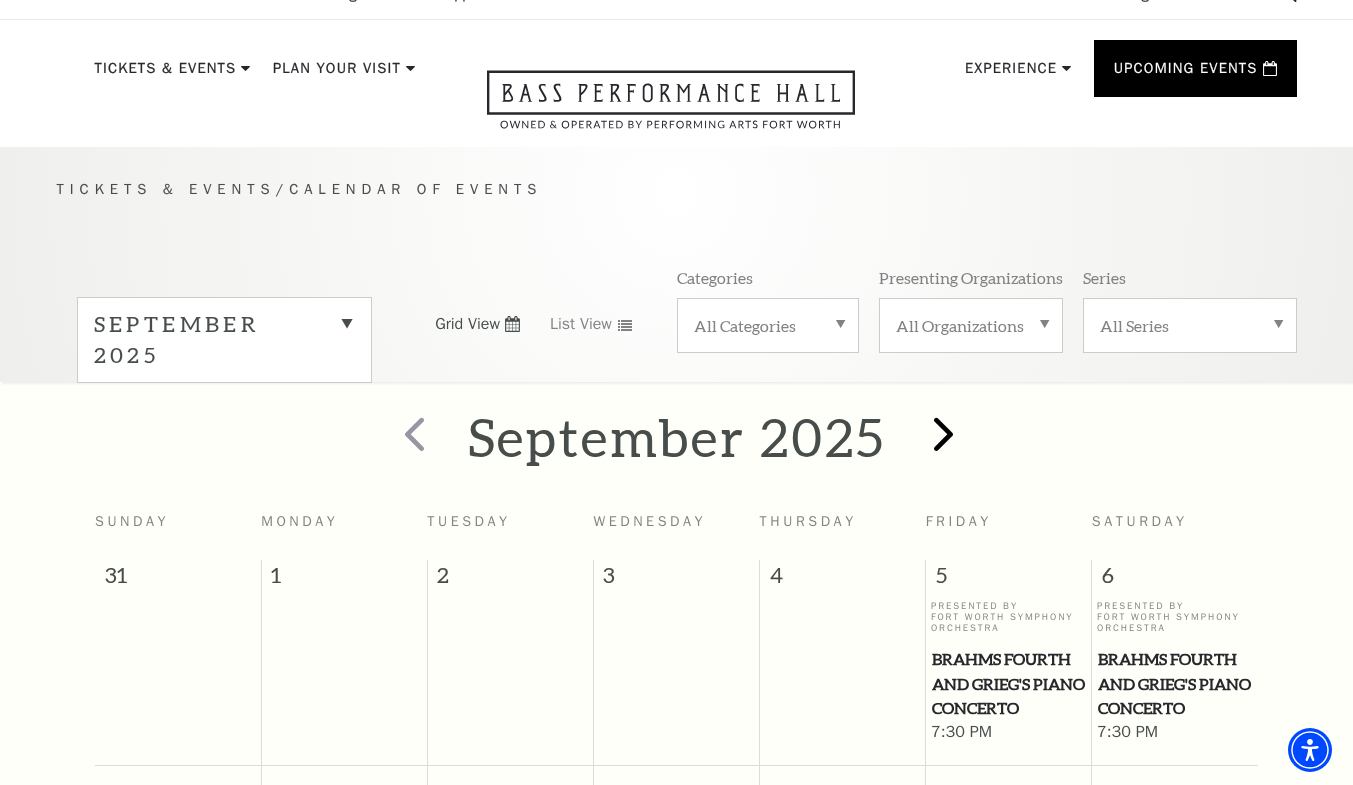 scroll, scrollTop: 0, scrollLeft: 0, axis: both 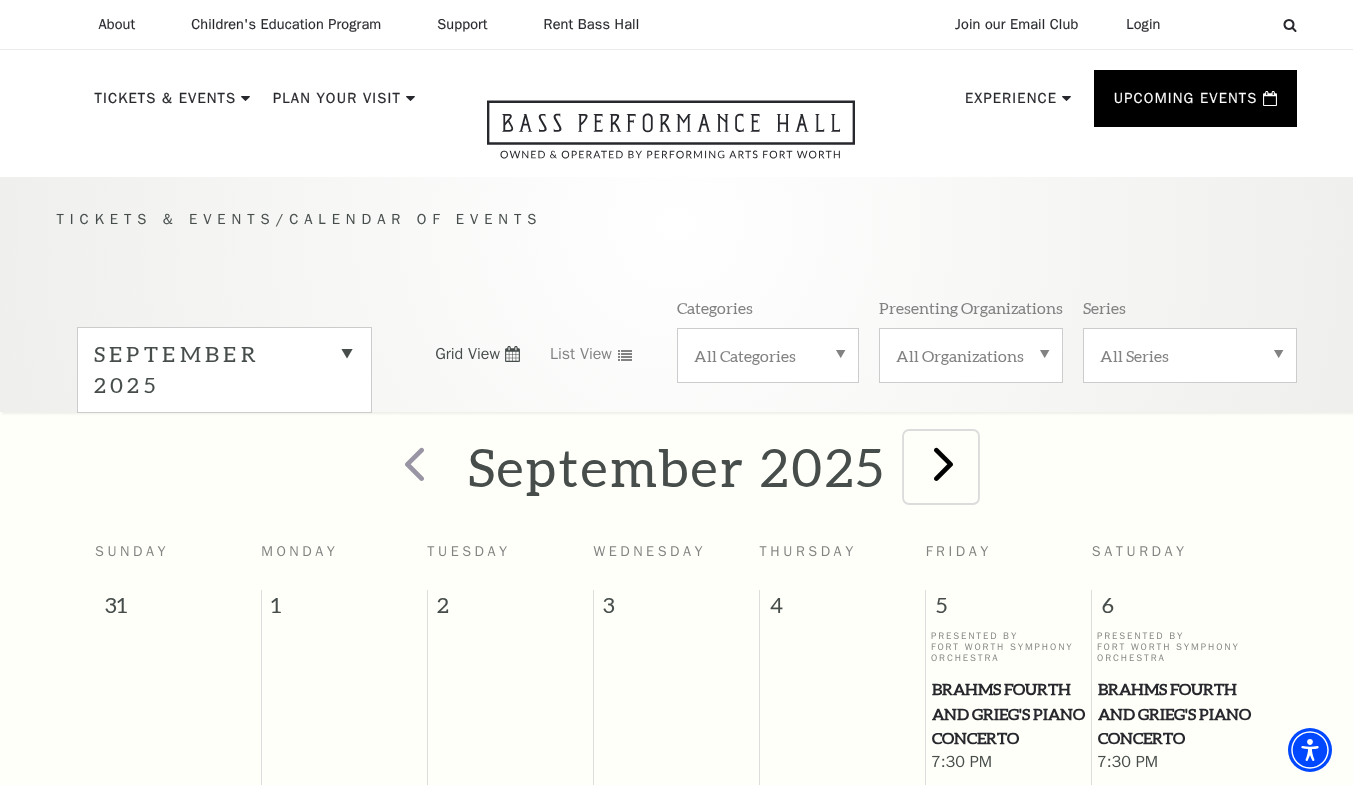click at bounding box center (943, 463) 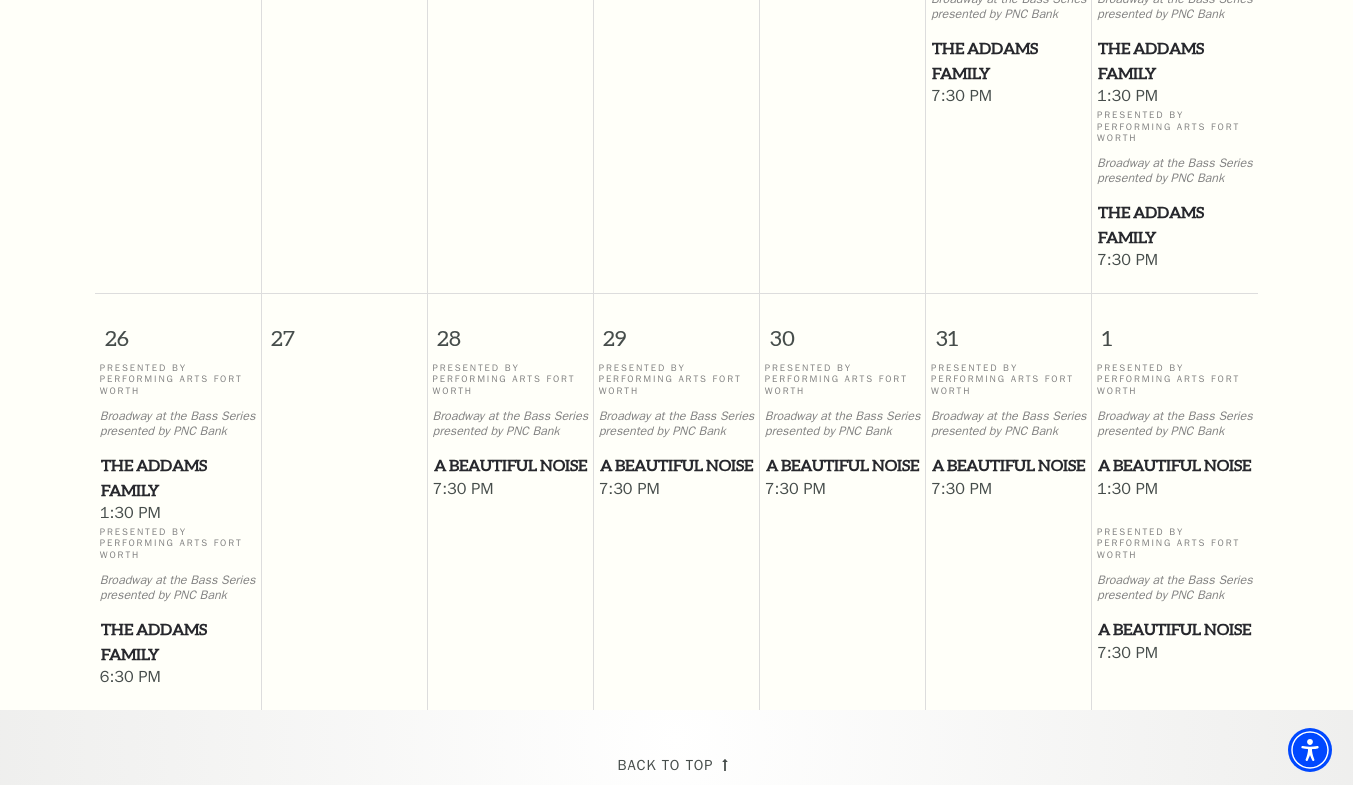 scroll, scrollTop: 1479, scrollLeft: 0, axis: vertical 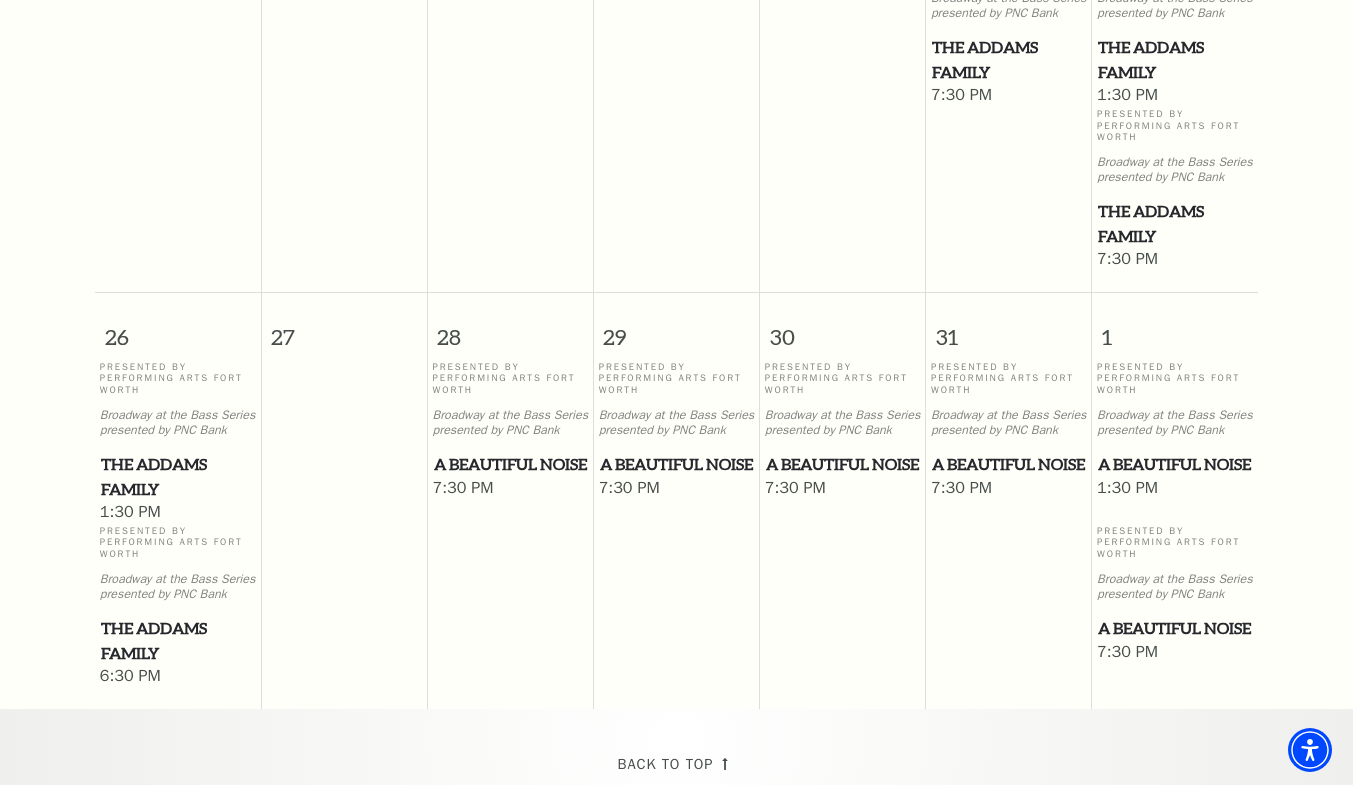 click on "A Beautiful Noise" at bounding box center [511, 464] 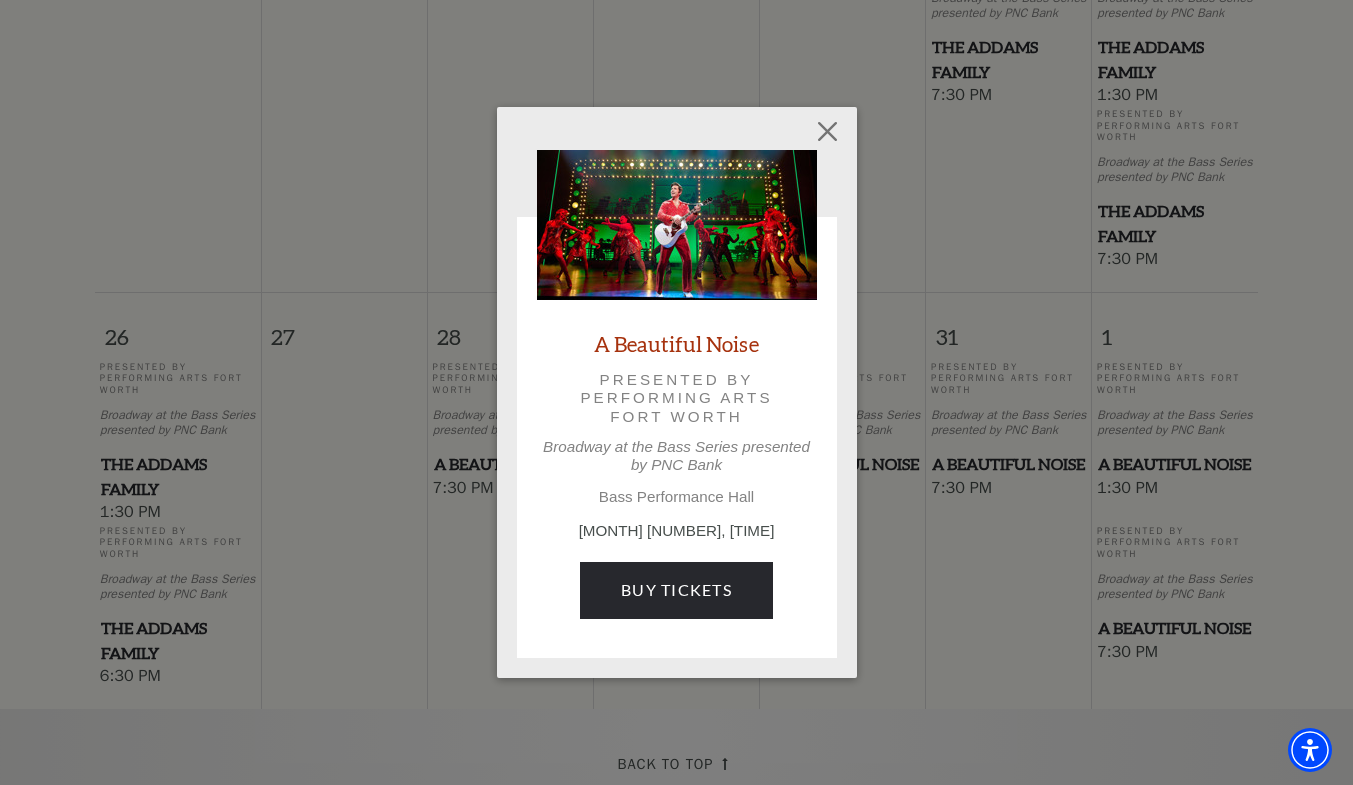 click on "A Beautiful Noise" at bounding box center [676, 343] 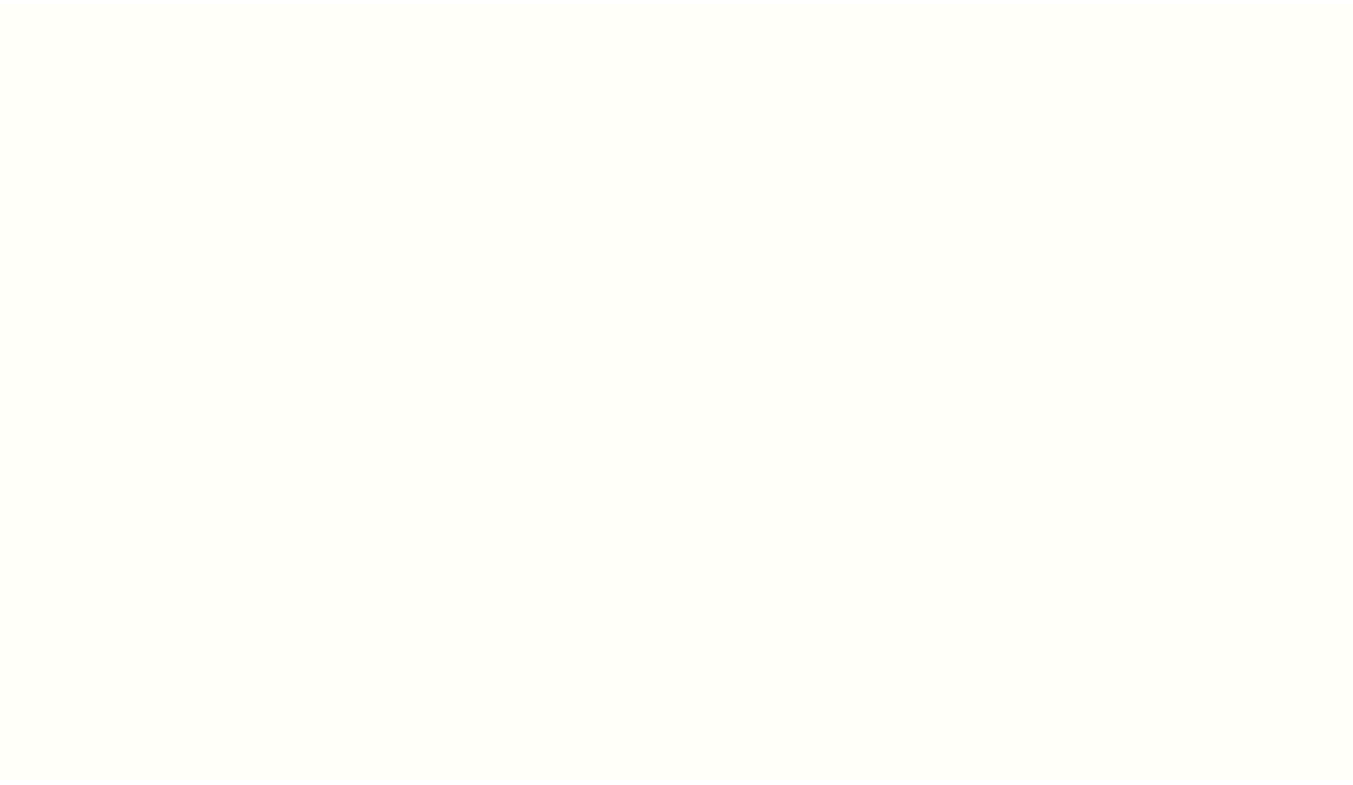 scroll, scrollTop: 0, scrollLeft: 0, axis: both 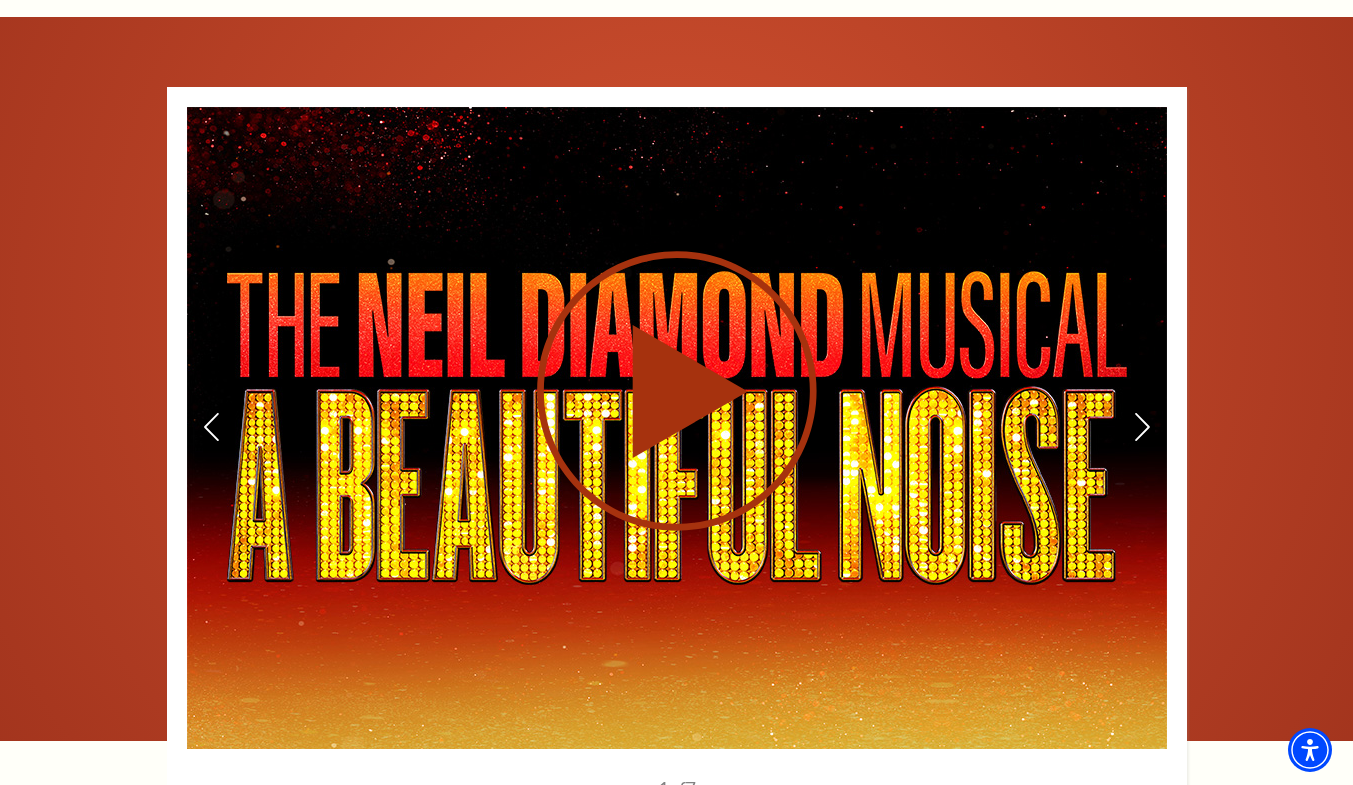 click 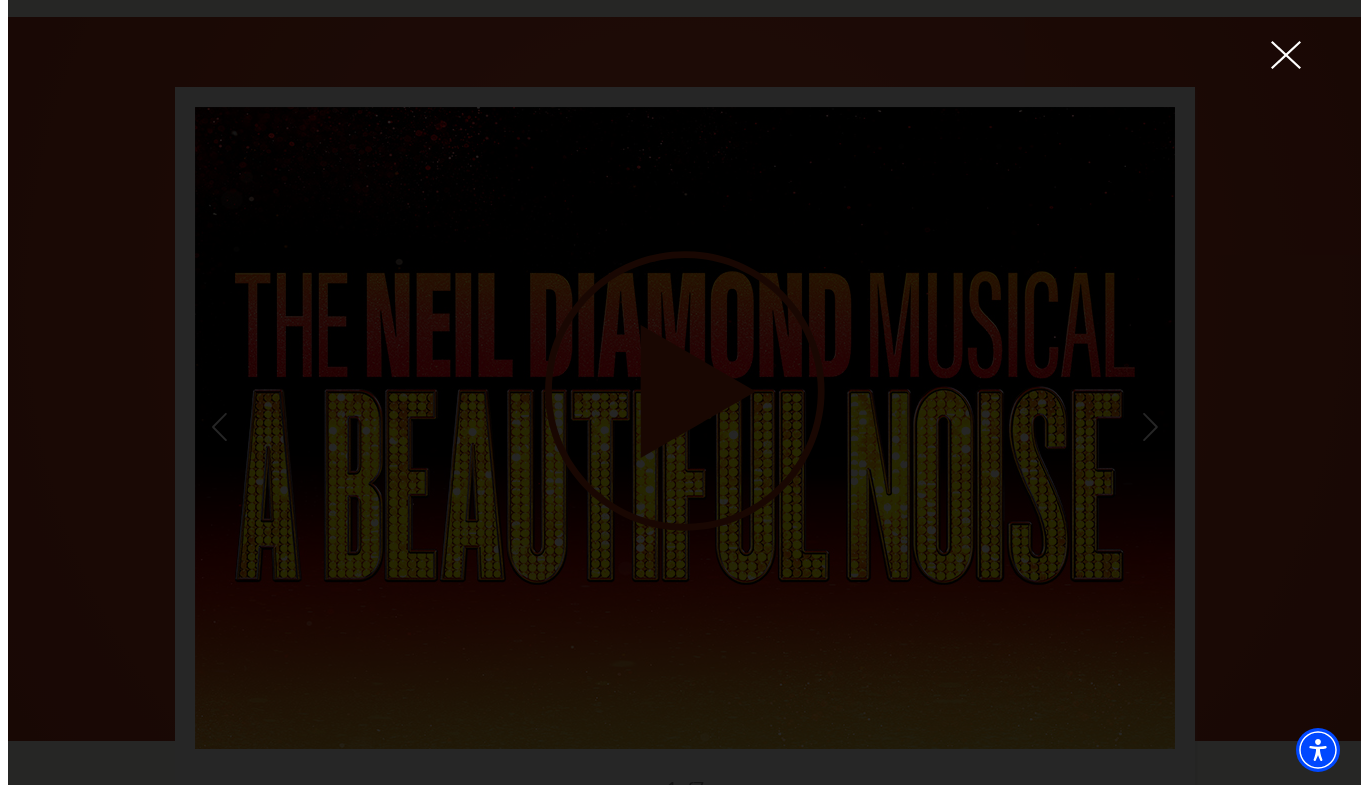 scroll, scrollTop: 2784, scrollLeft: 0, axis: vertical 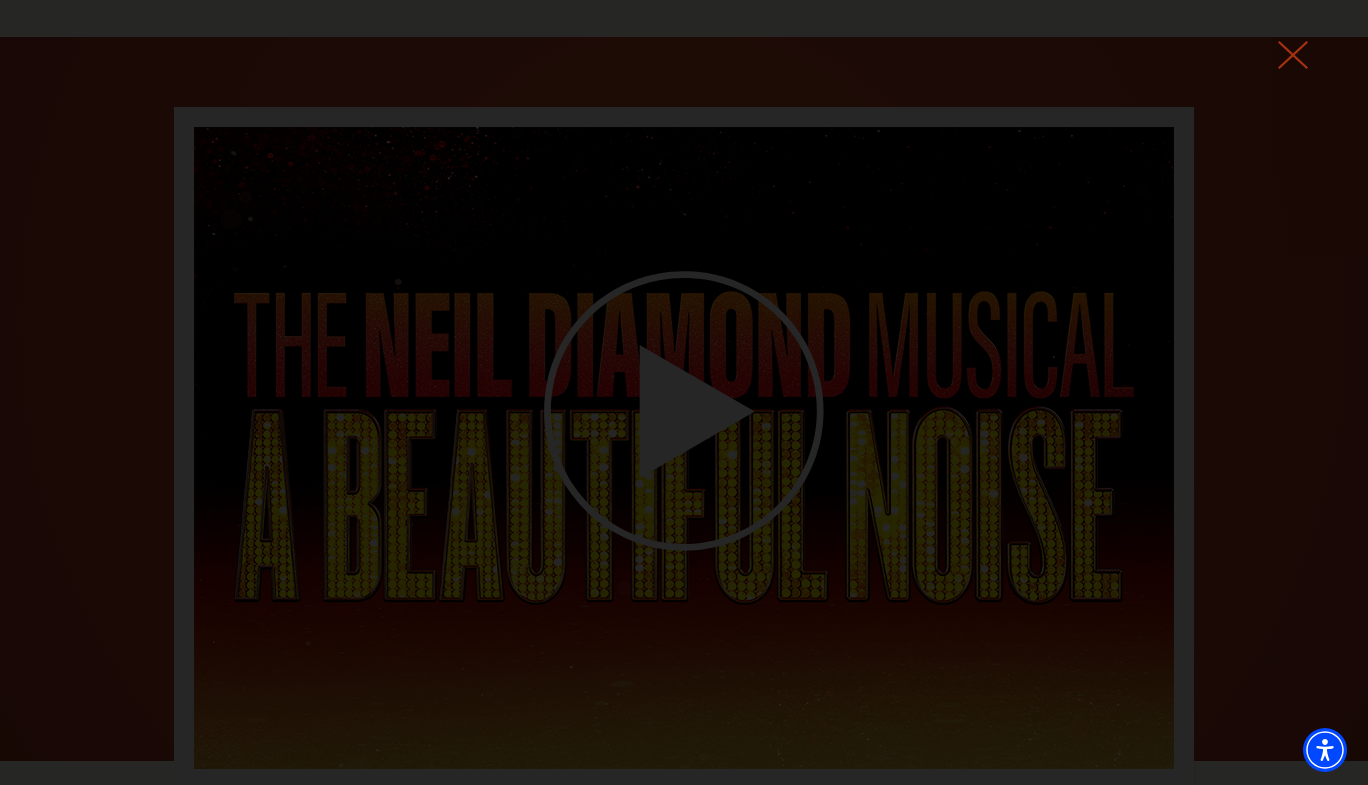 click 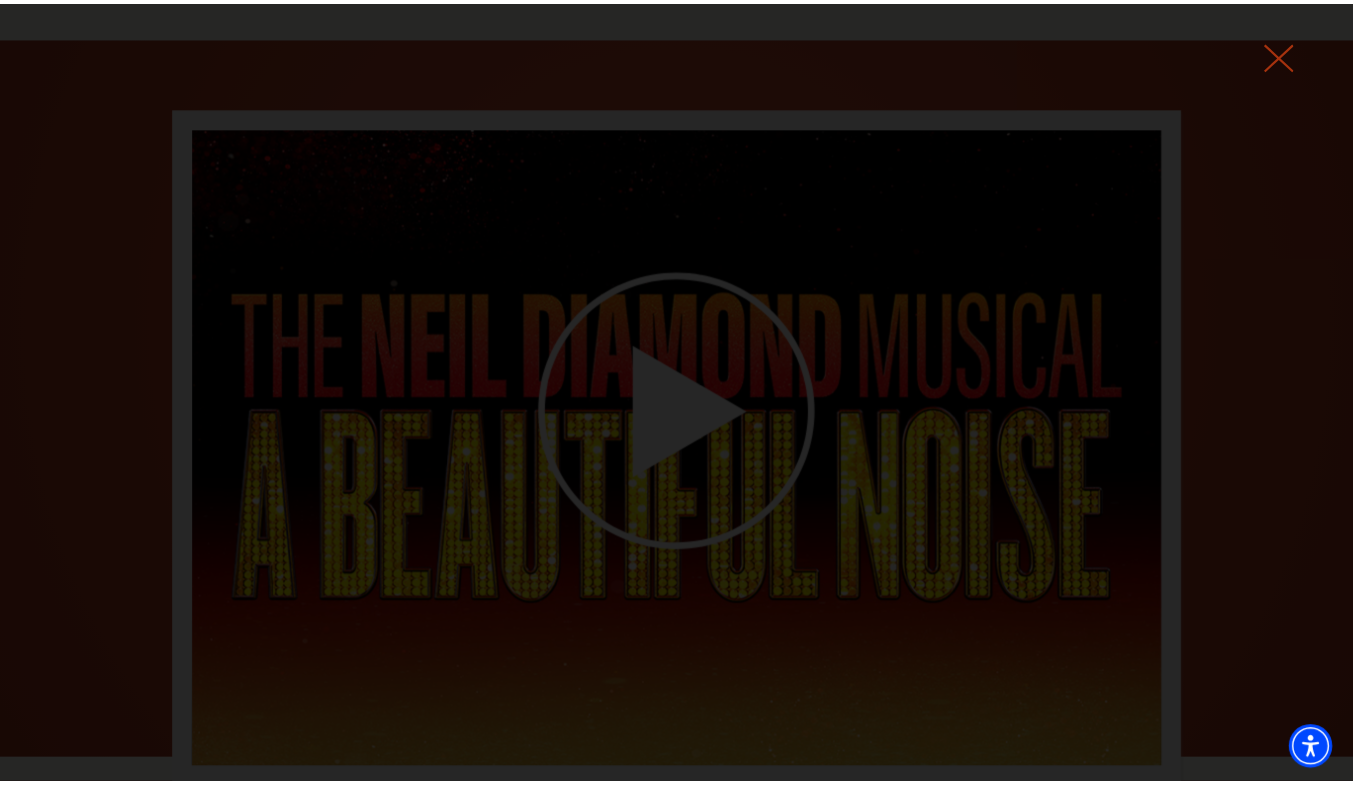 scroll, scrollTop: 2804, scrollLeft: 0, axis: vertical 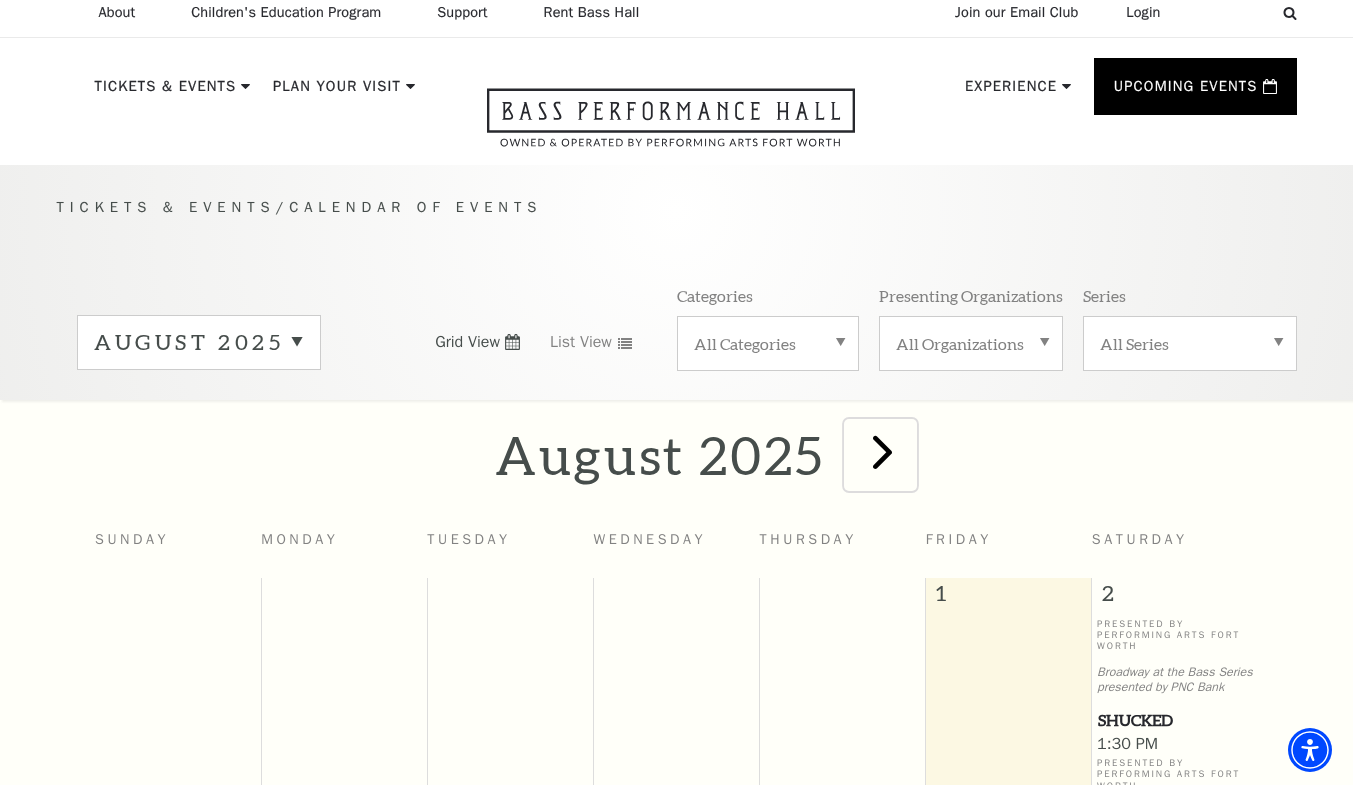 click at bounding box center (882, 451) 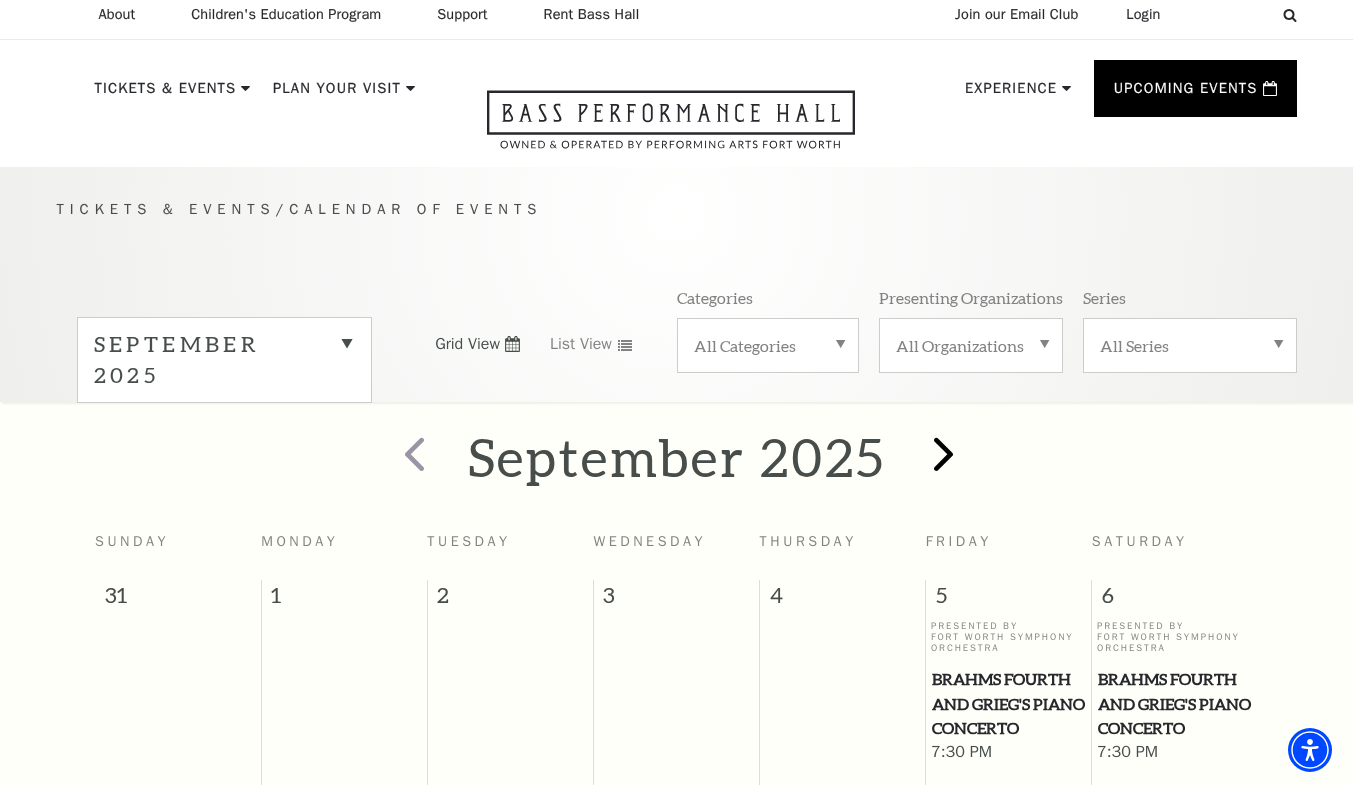scroll, scrollTop: 0, scrollLeft: 0, axis: both 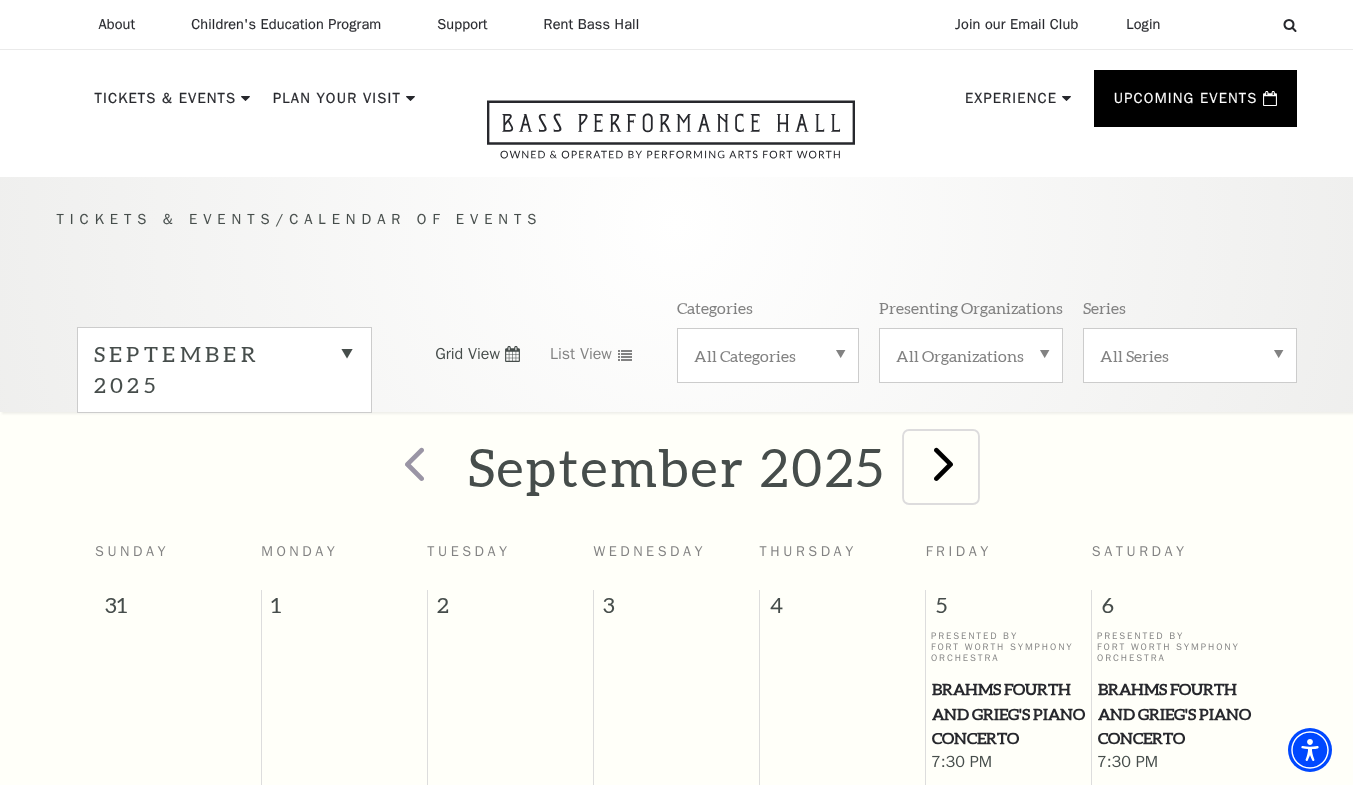 click at bounding box center (943, 463) 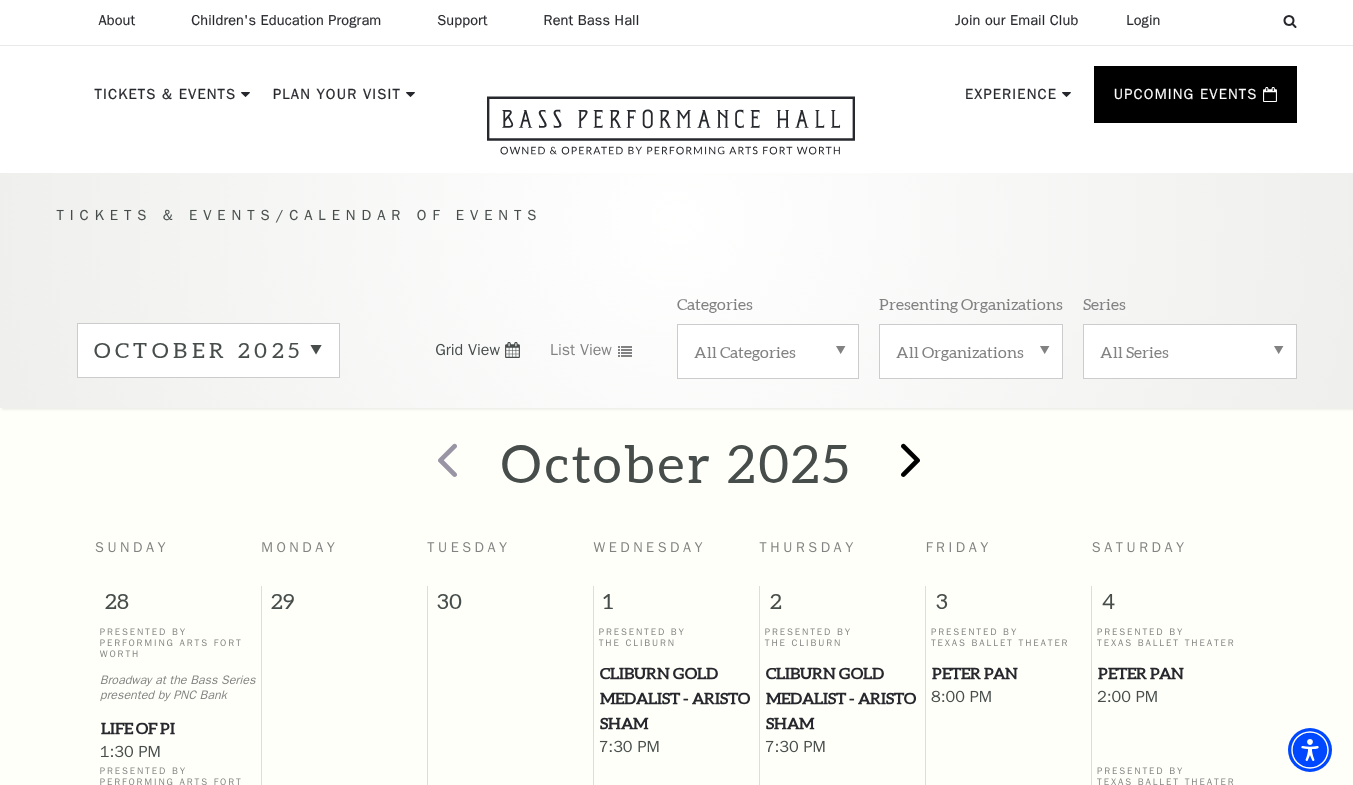 scroll, scrollTop: 3, scrollLeft: 0, axis: vertical 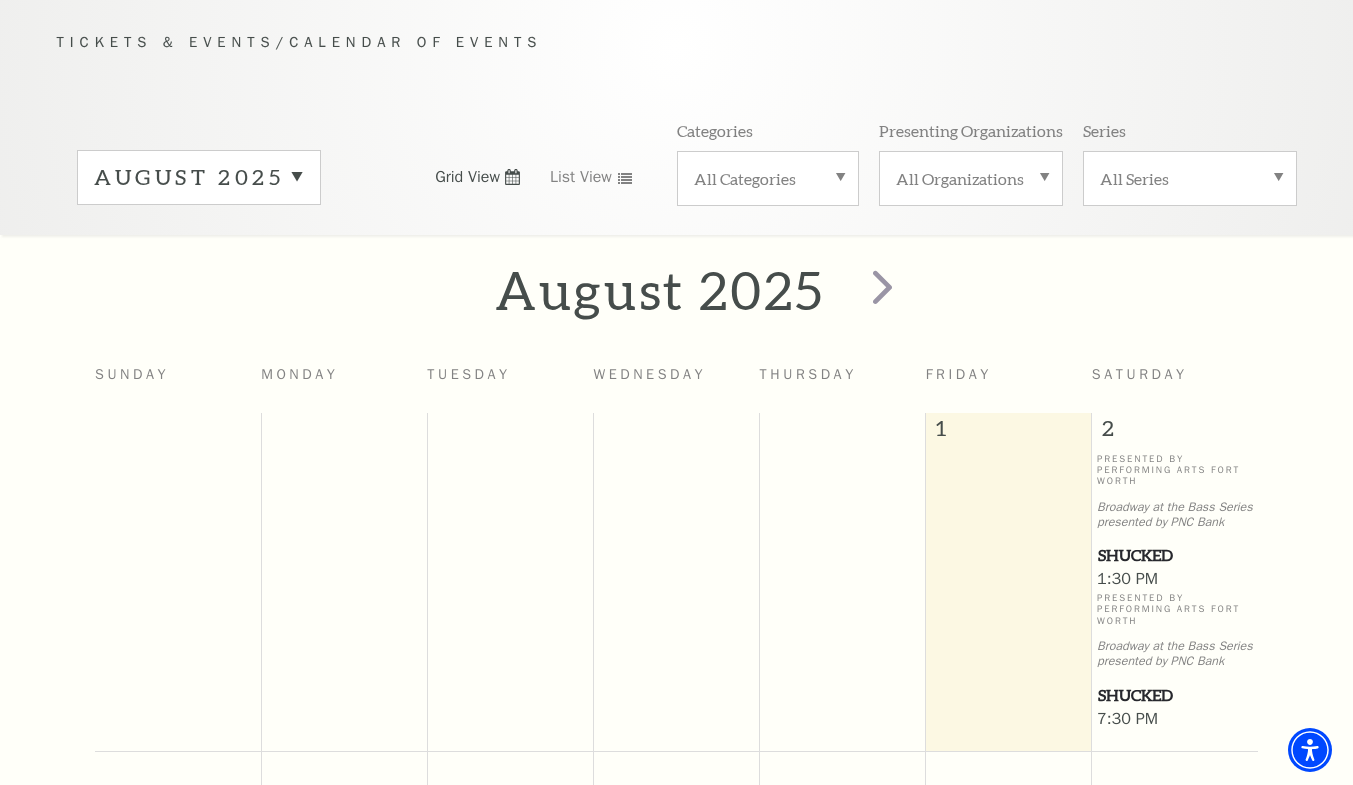 click on "August 2025" at bounding box center [199, 177] 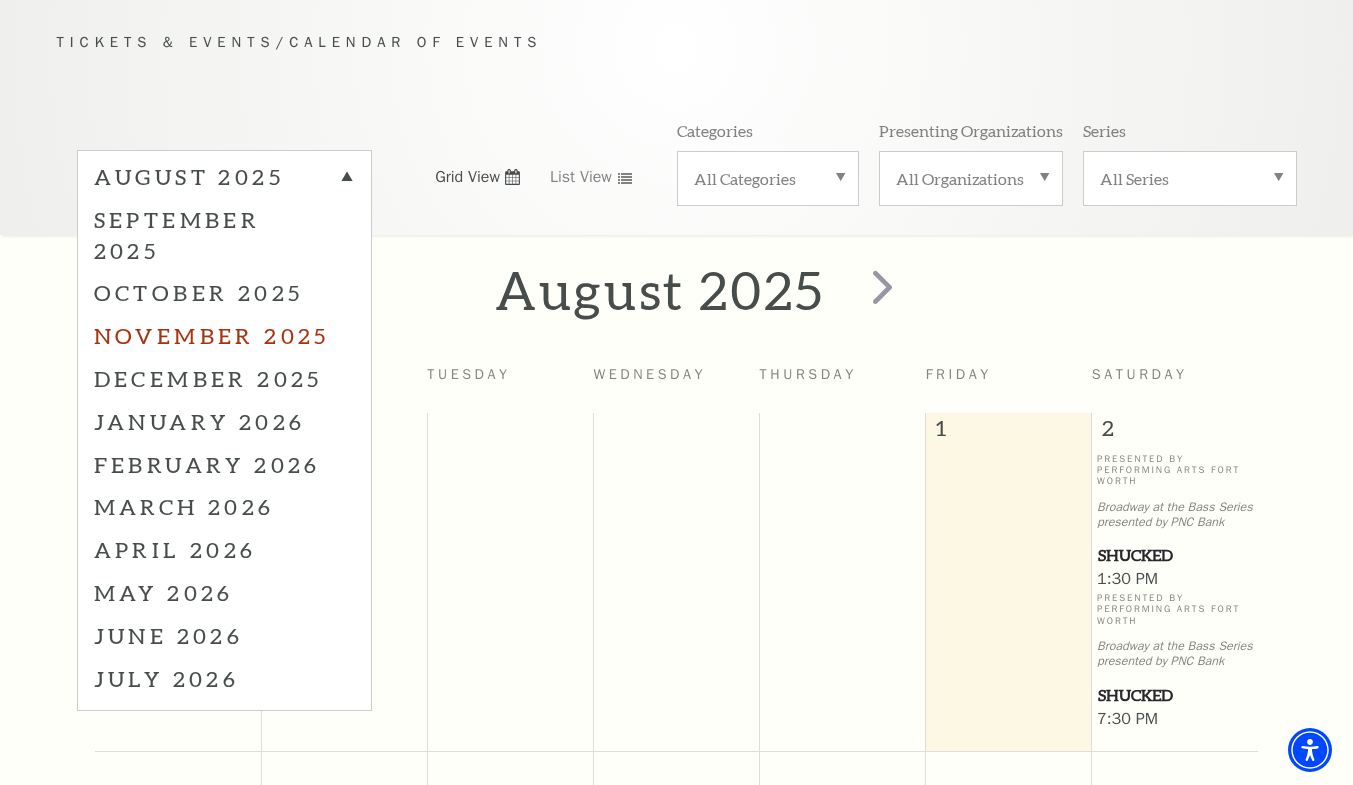 click on "November 2025" at bounding box center (224, 335) 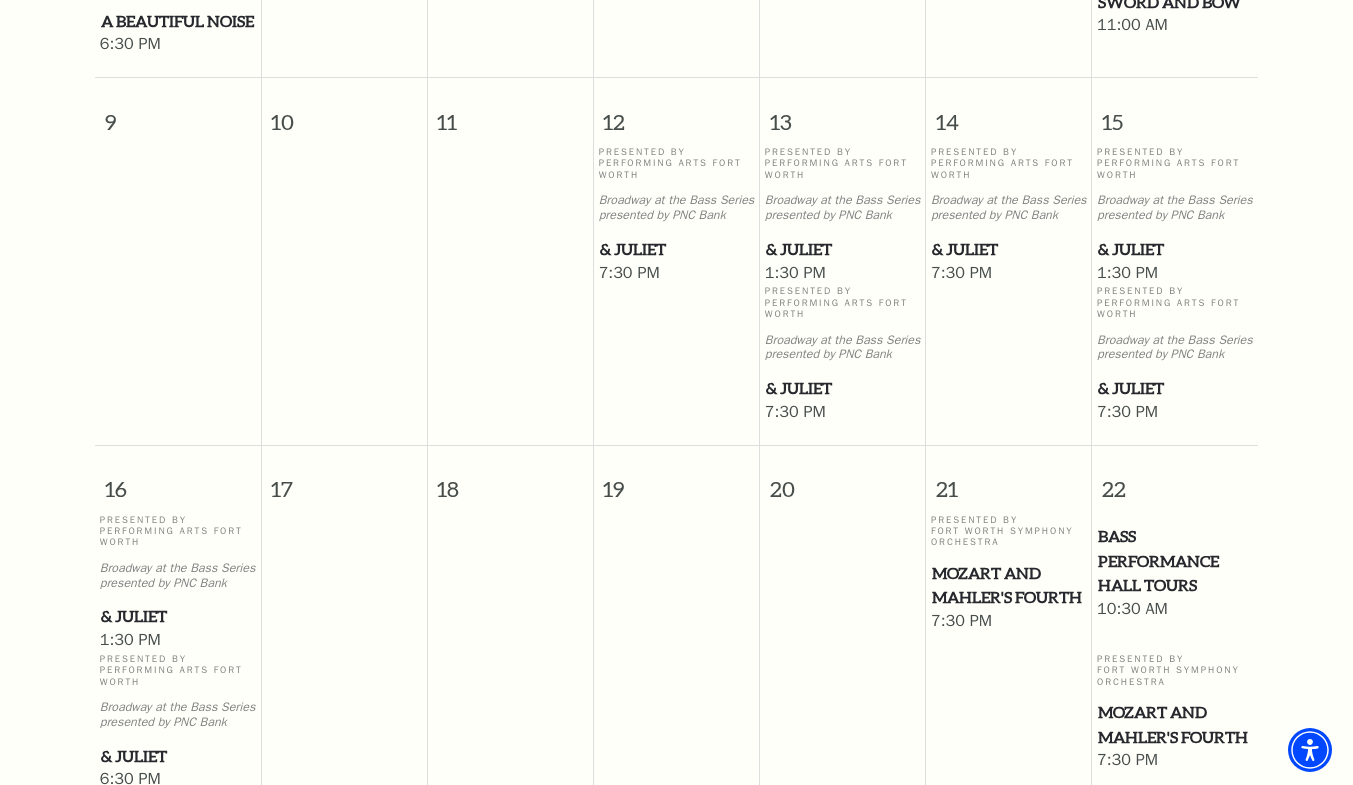 scroll, scrollTop: 1269, scrollLeft: 0, axis: vertical 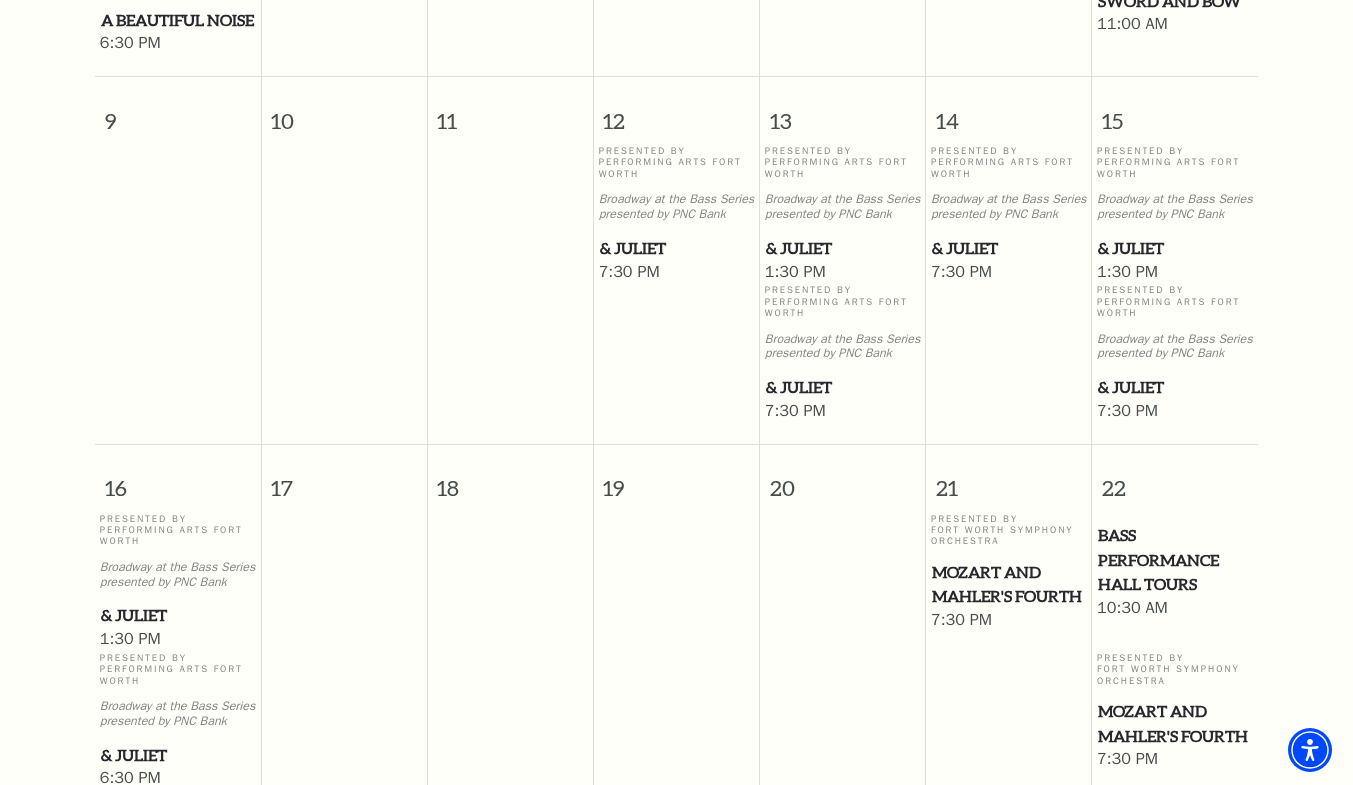 click on "& Juliet" at bounding box center [1009, 248] 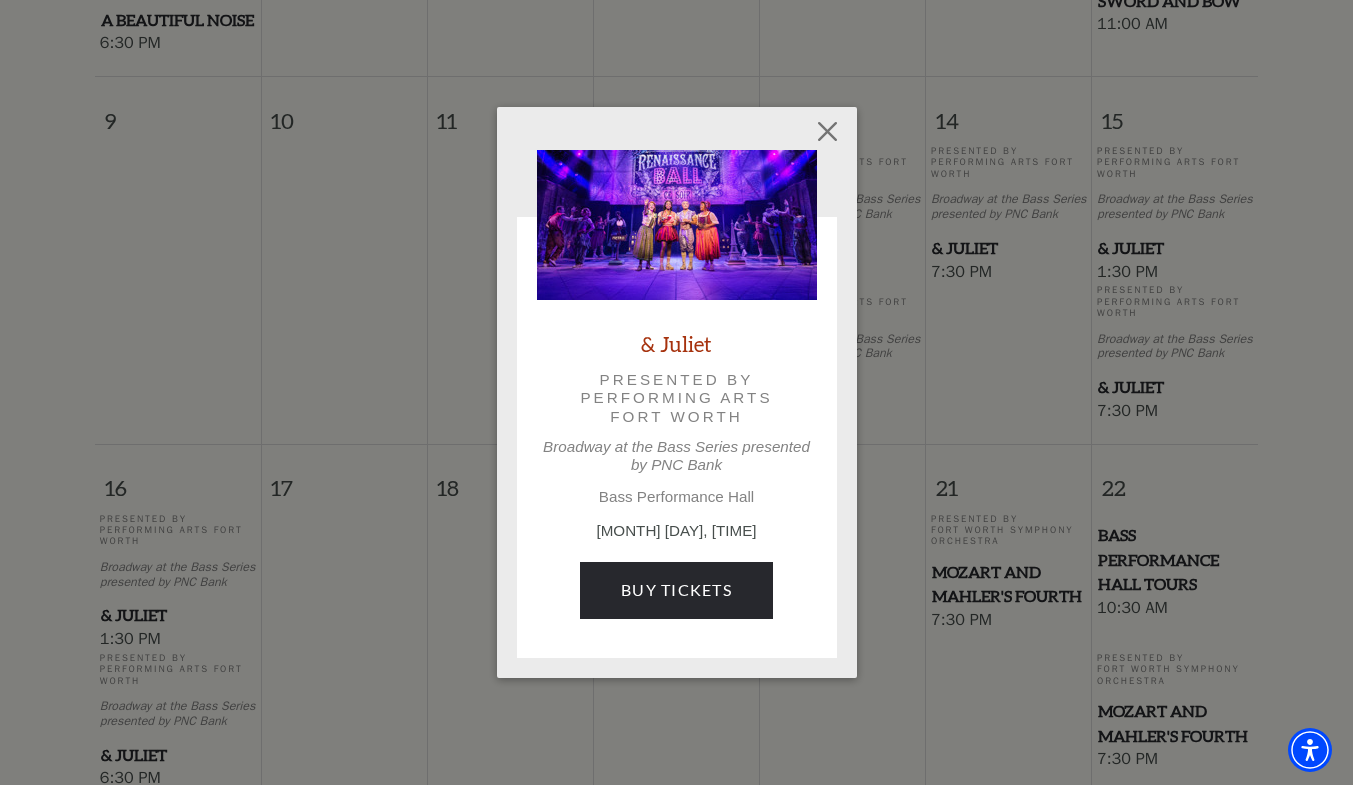 click on "& Juliet" at bounding box center (676, 343) 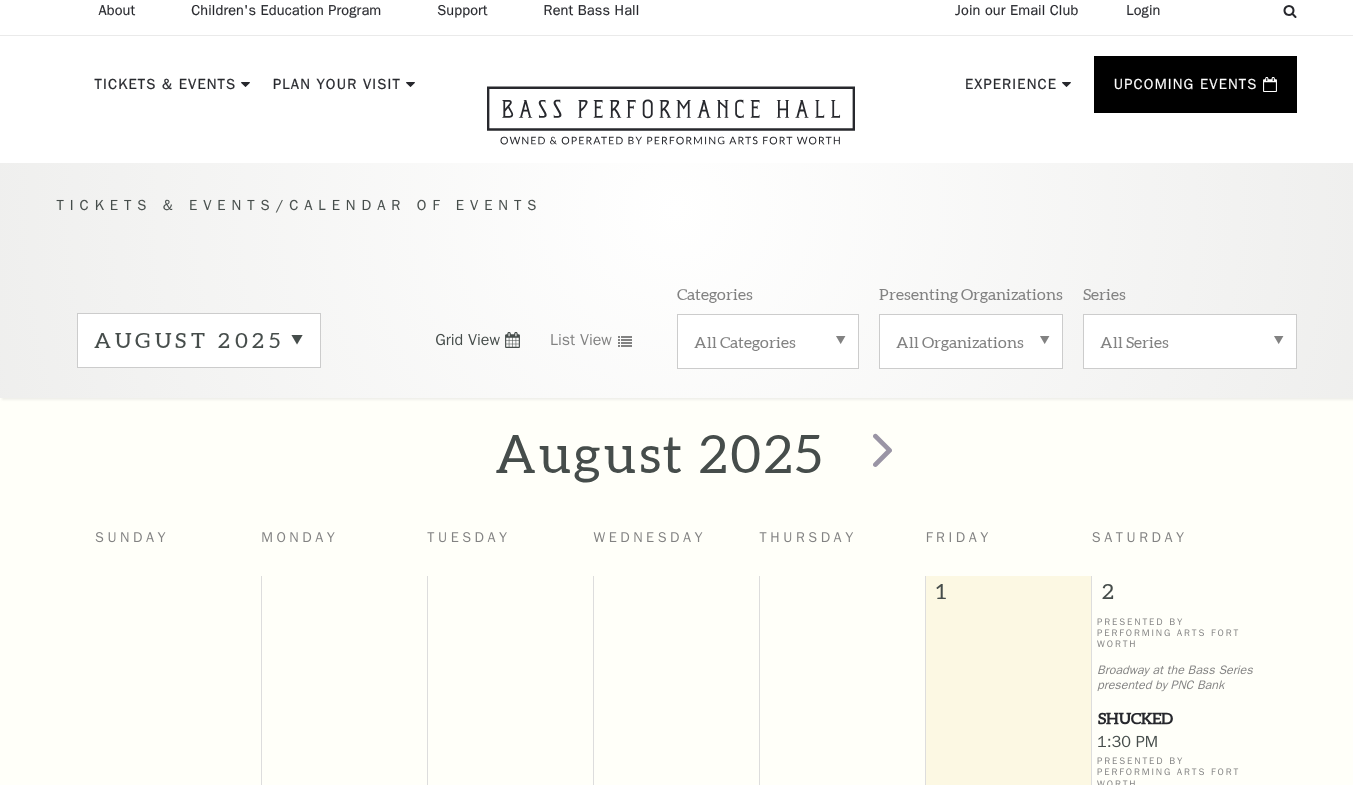 scroll, scrollTop: 14, scrollLeft: 0, axis: vertical 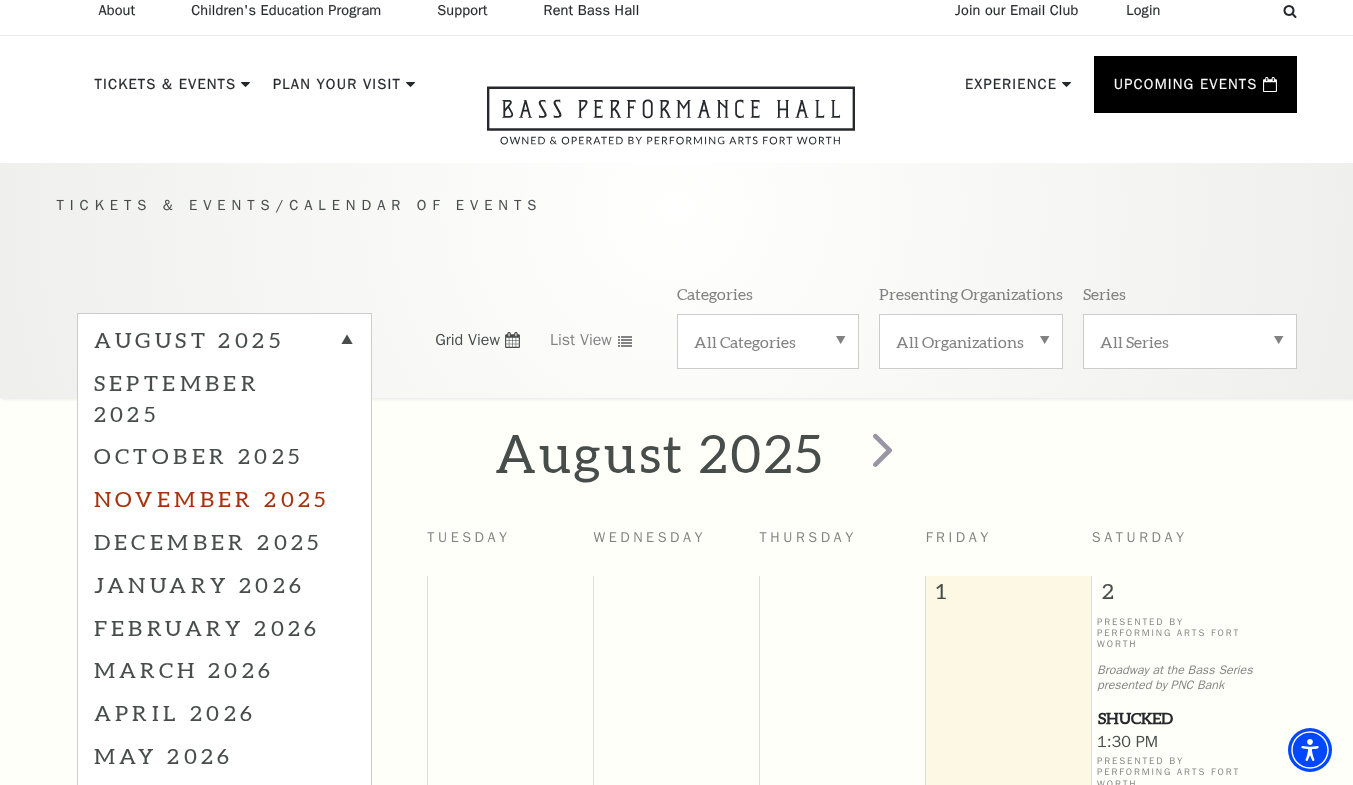 click on "November 2025" at bounding box center (224, 498) 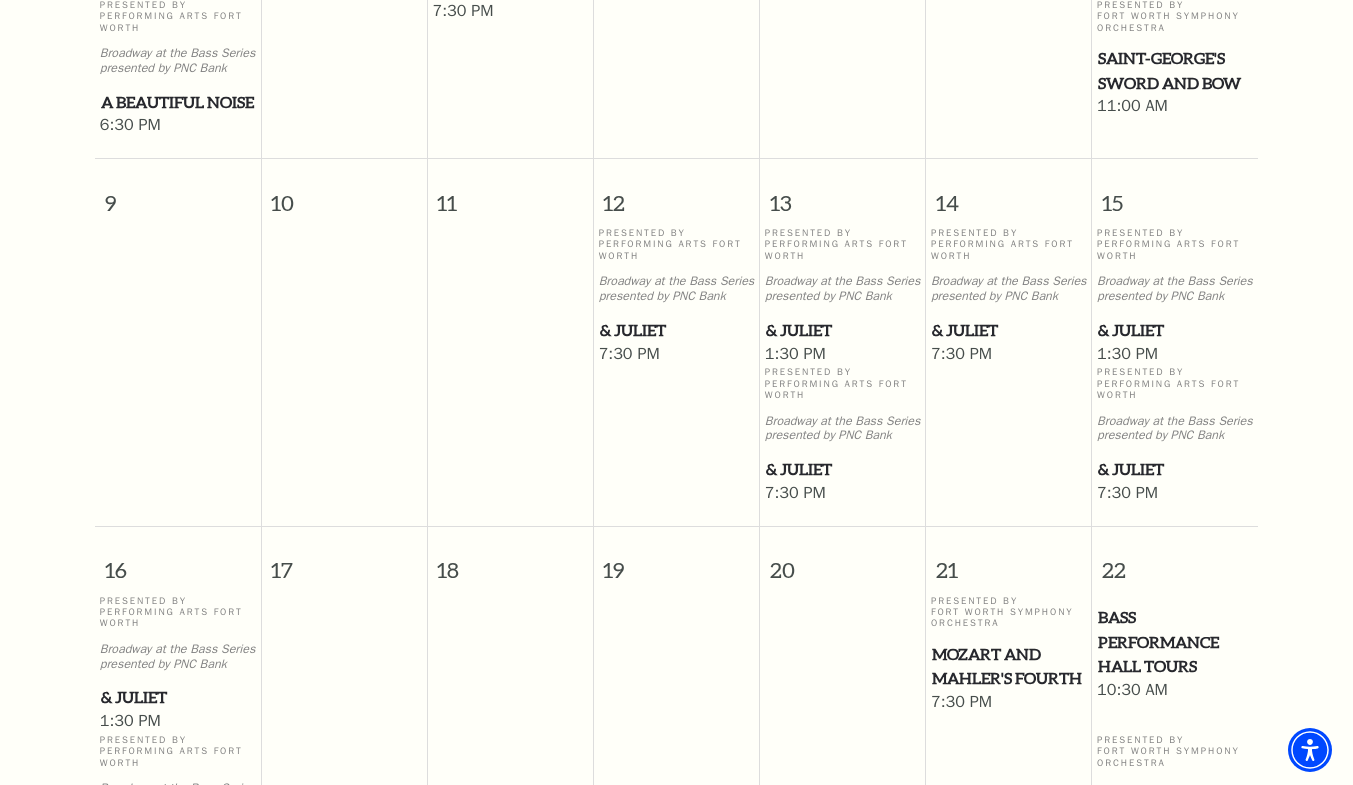 scroll, scrollTop: 1232, scrollLeft: 0, axis: vertical 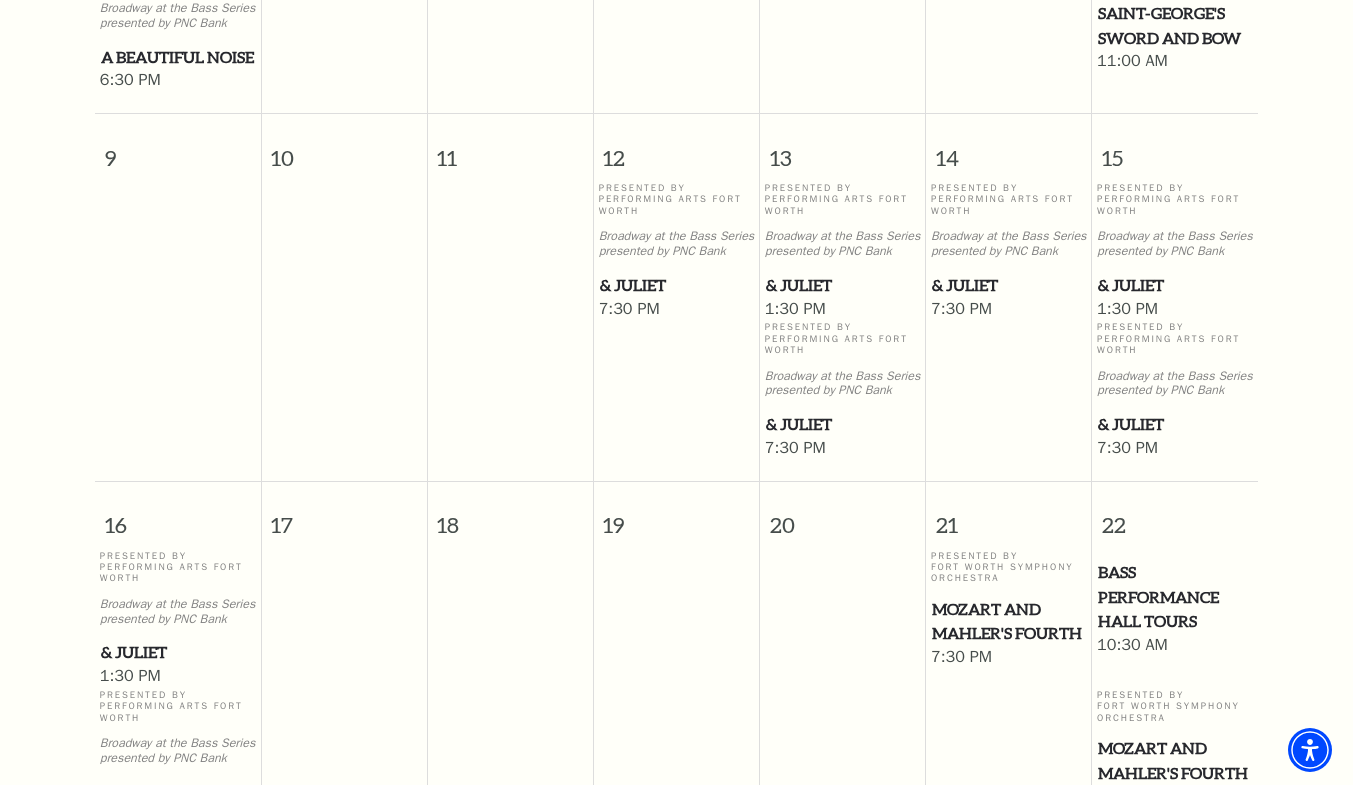 click on "& Juliet" at bounding box center (677, 285) 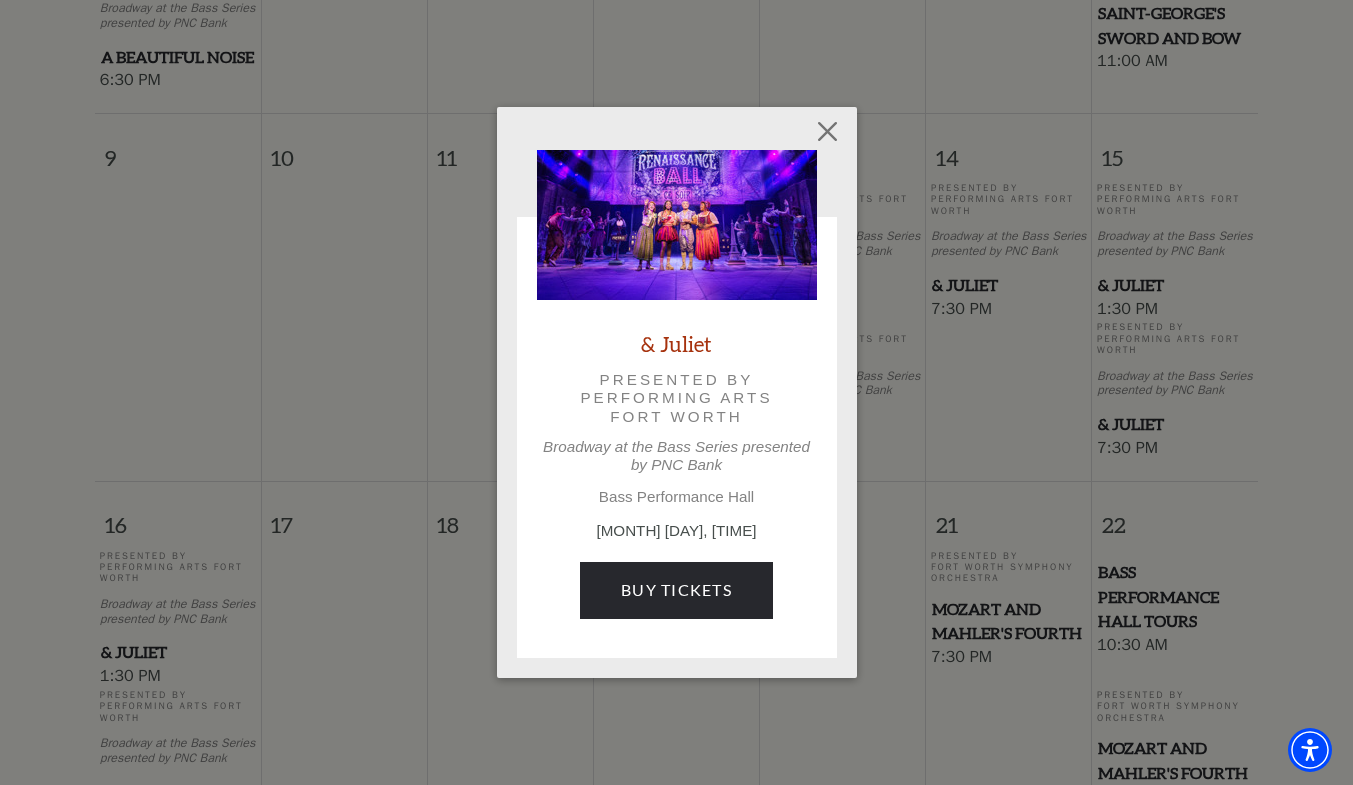 click on "& Juliet" at bounding box center (676, 343) 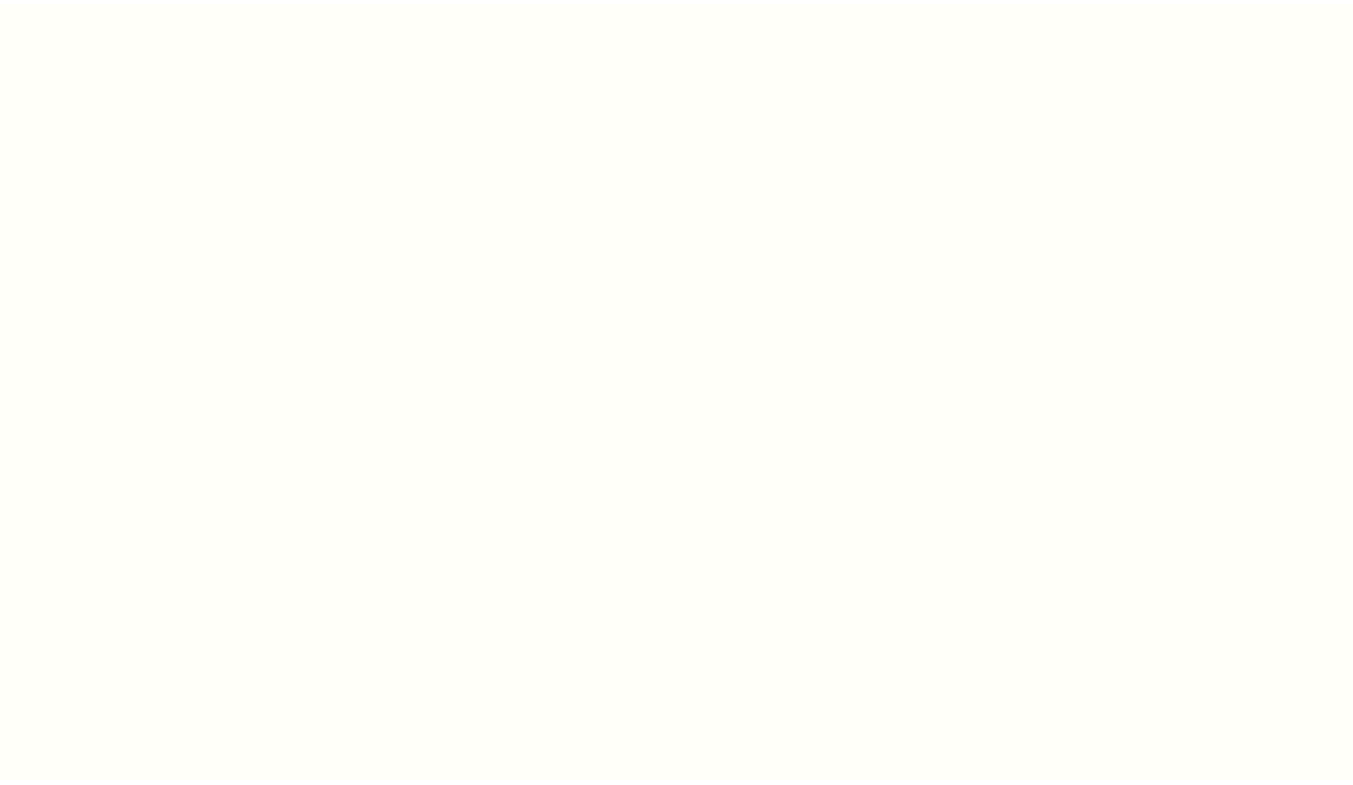 scroll, scrollTop: 0, scrollLeft: 0, axis: both 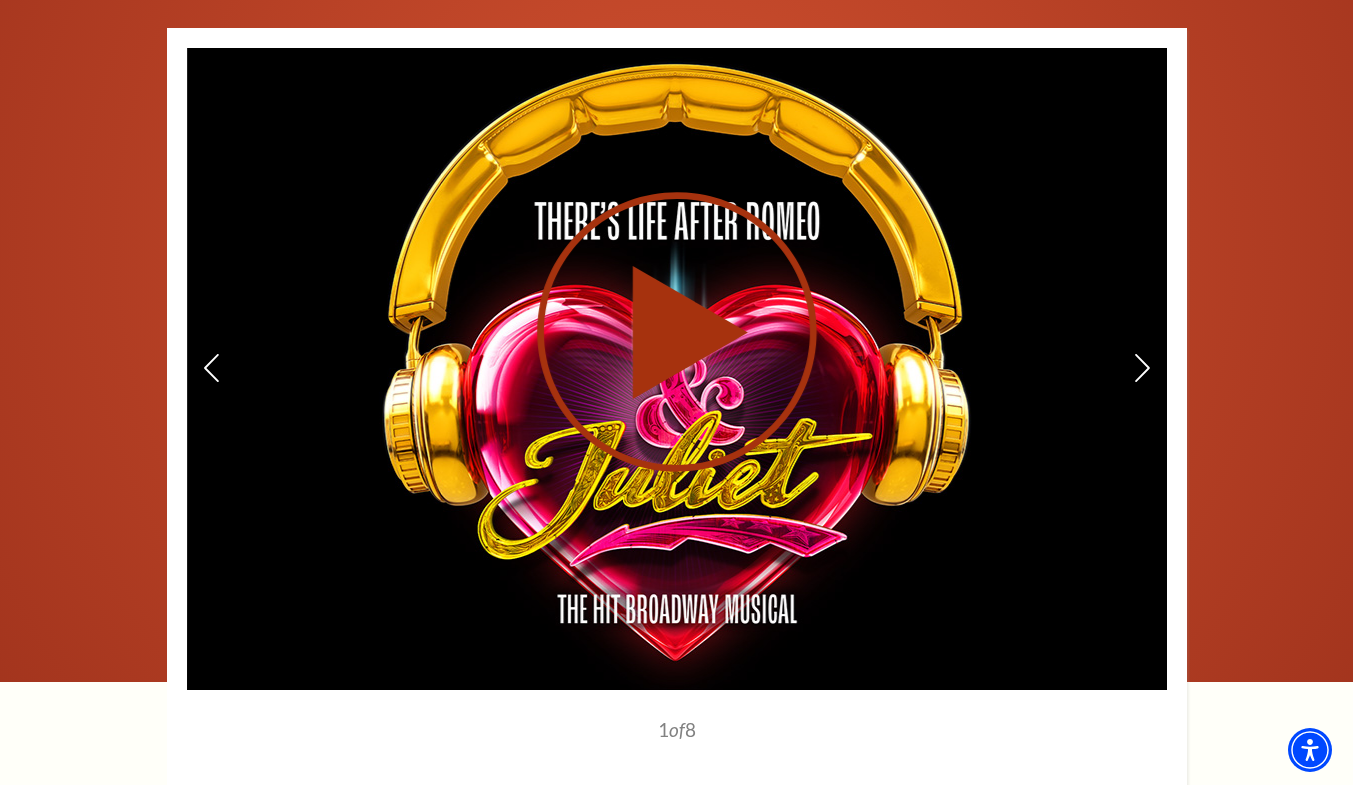 click 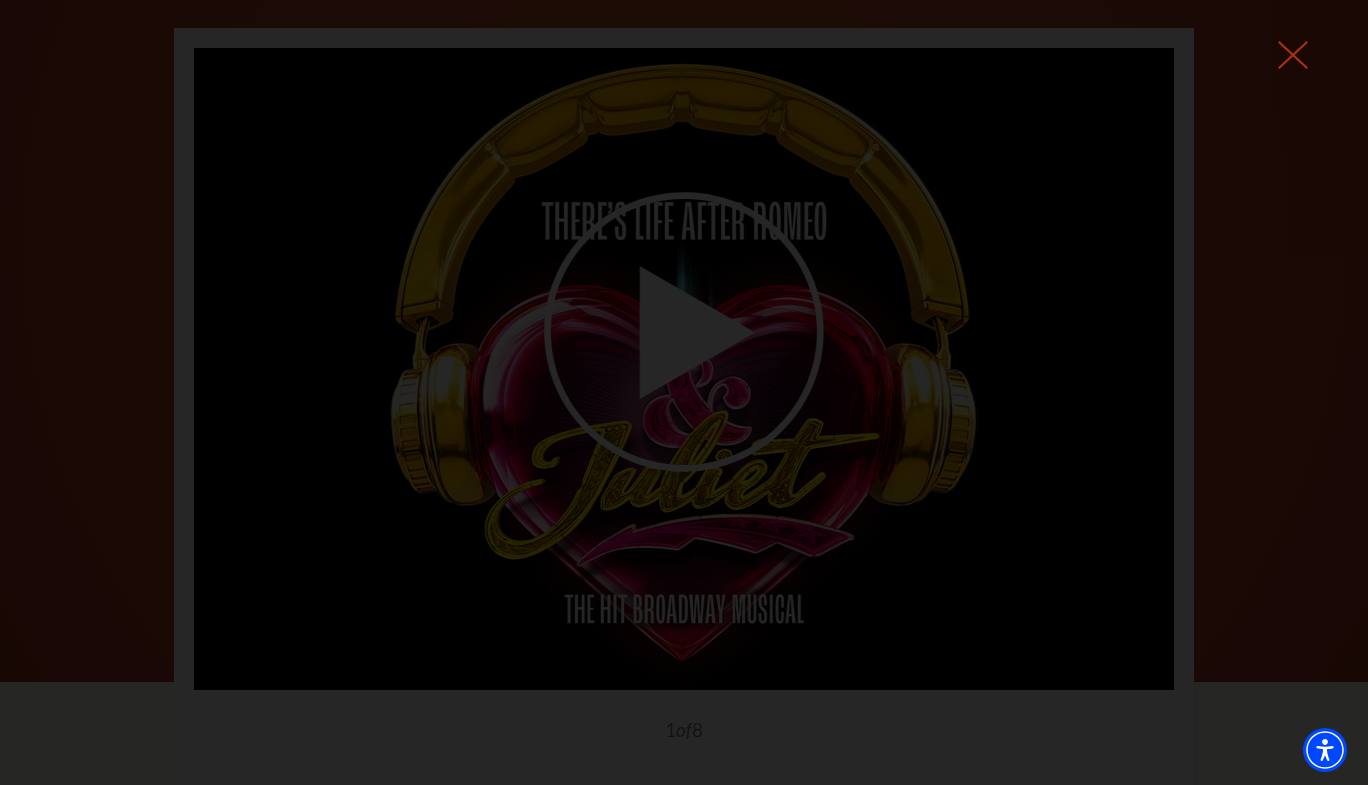 click 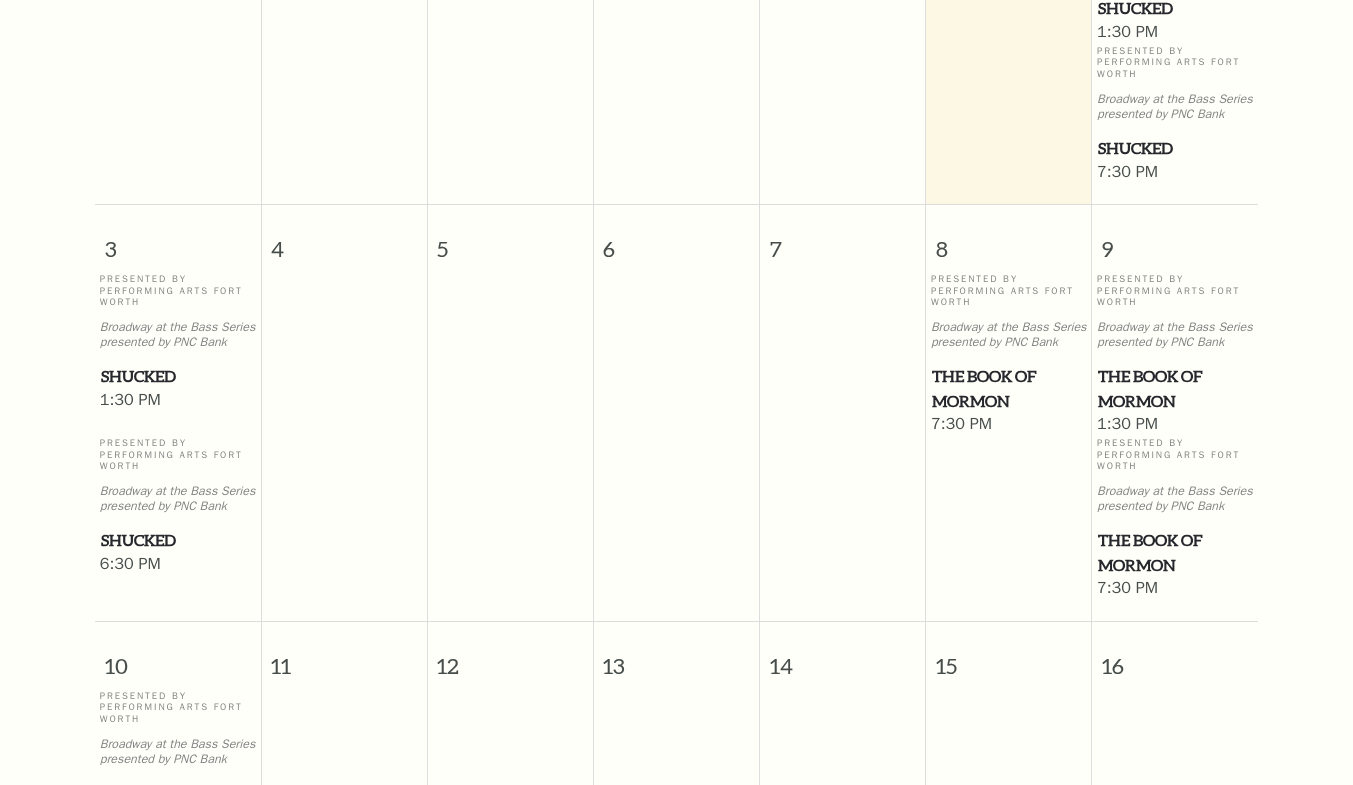 scroll, scrollTop: 177, scrollLeft: 0, axis: vertical 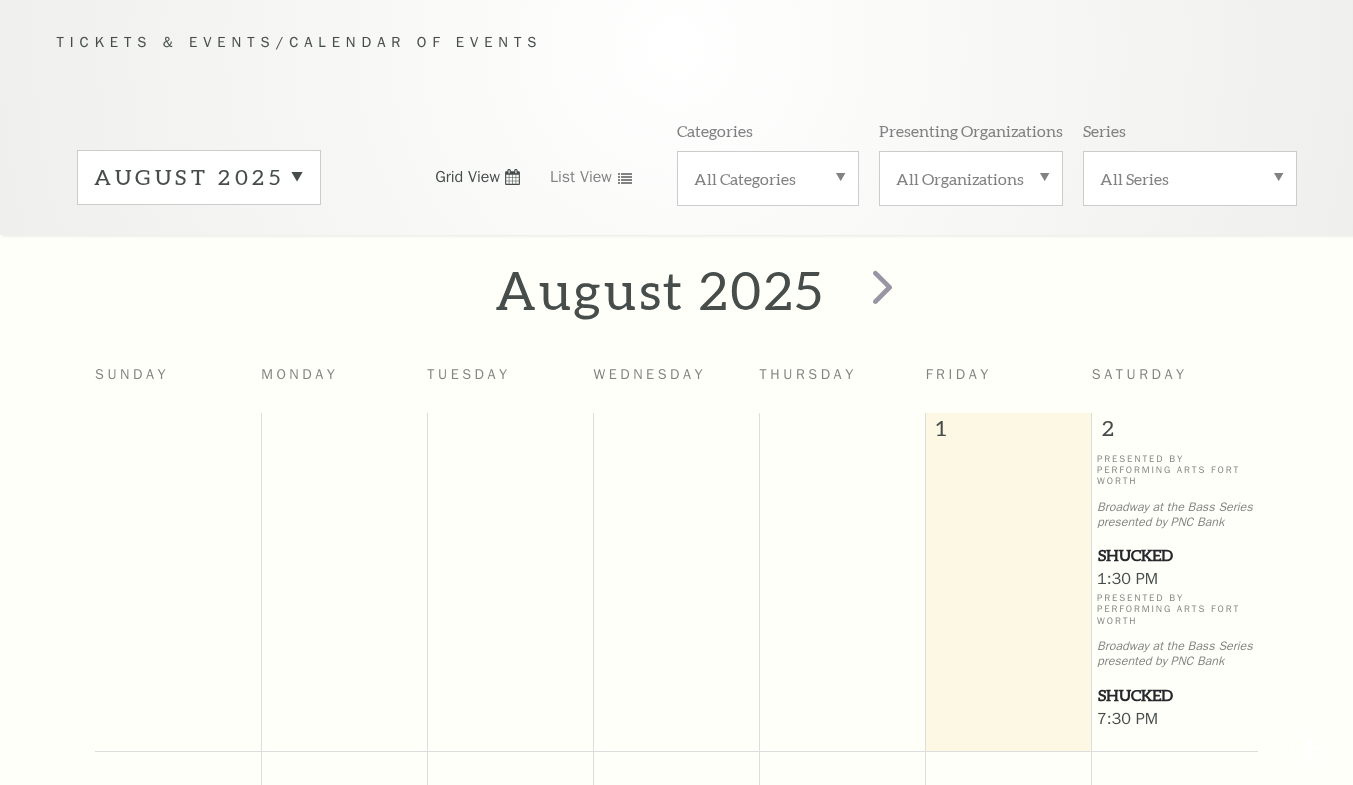 click on "August 2025" at bounding box center [199, 177] 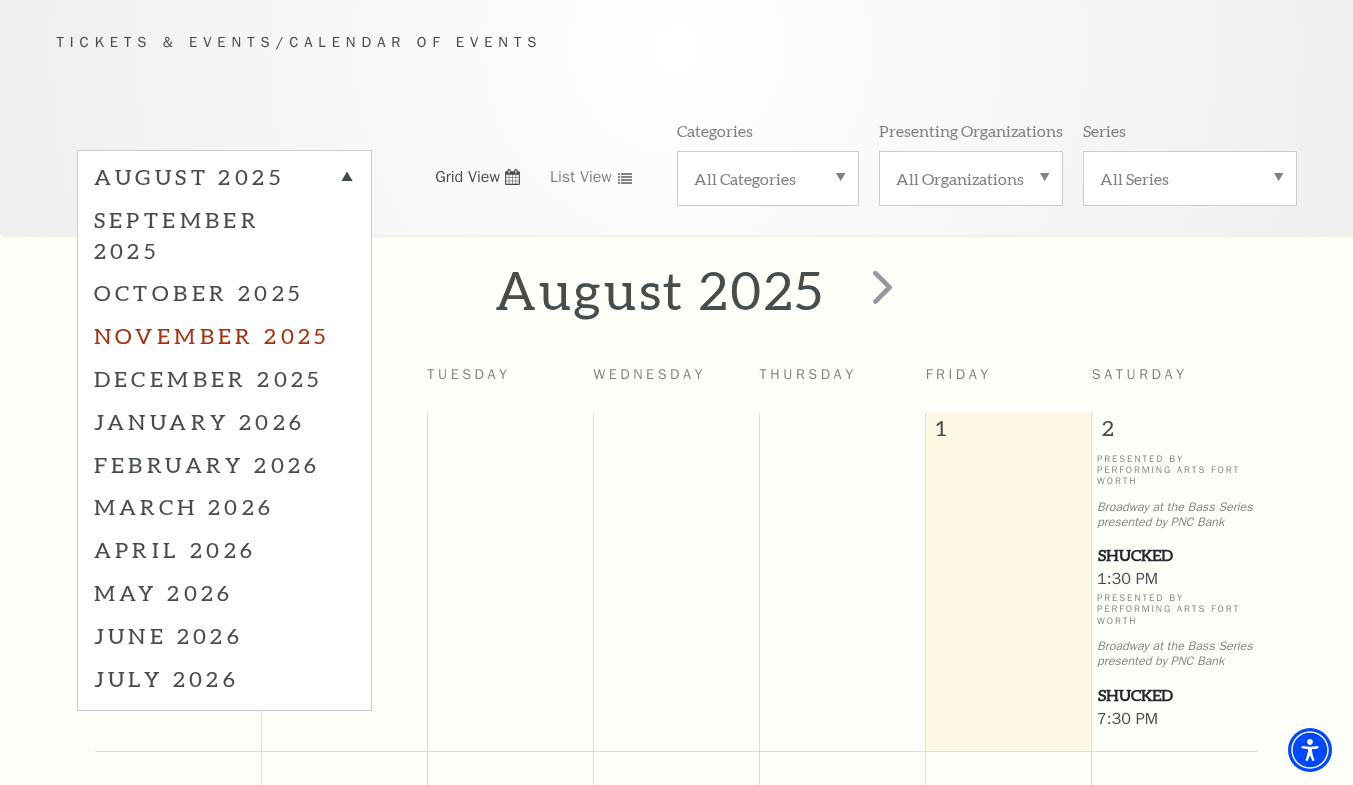 click on "November 2025" at bounding box center [224, 335] 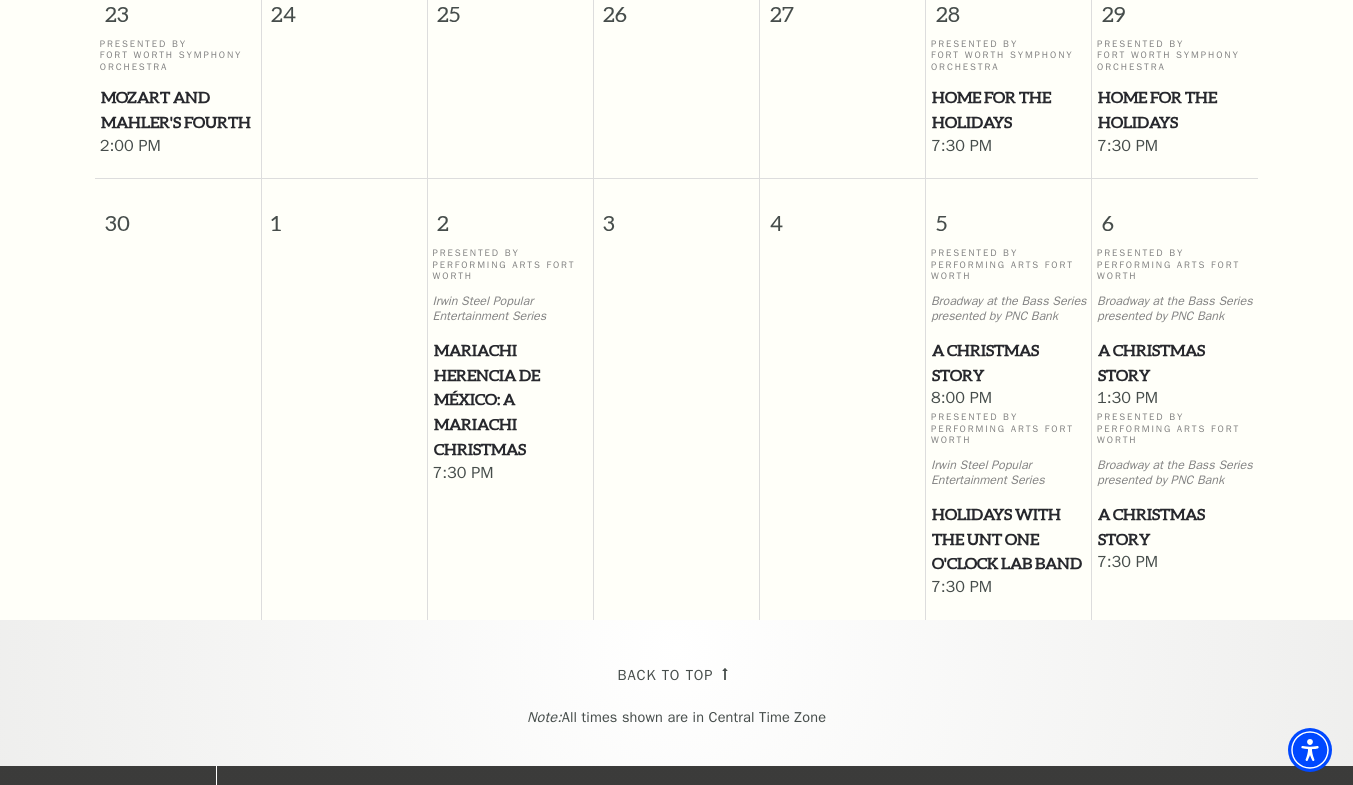 scroll, scrollTop: 2120, scrollLeft: 0, axis: vertical 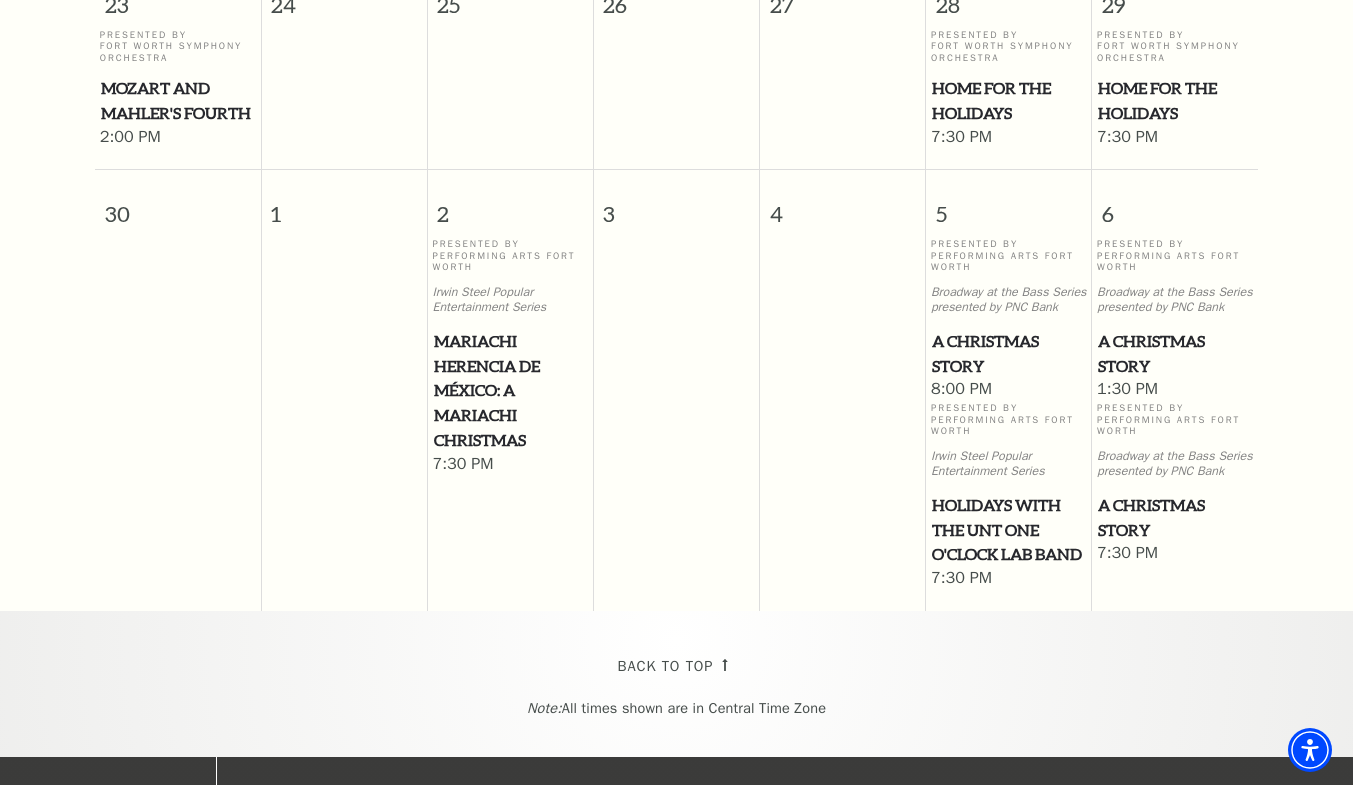 click on "A Christmas Story" at bounding box center (1009, 353) 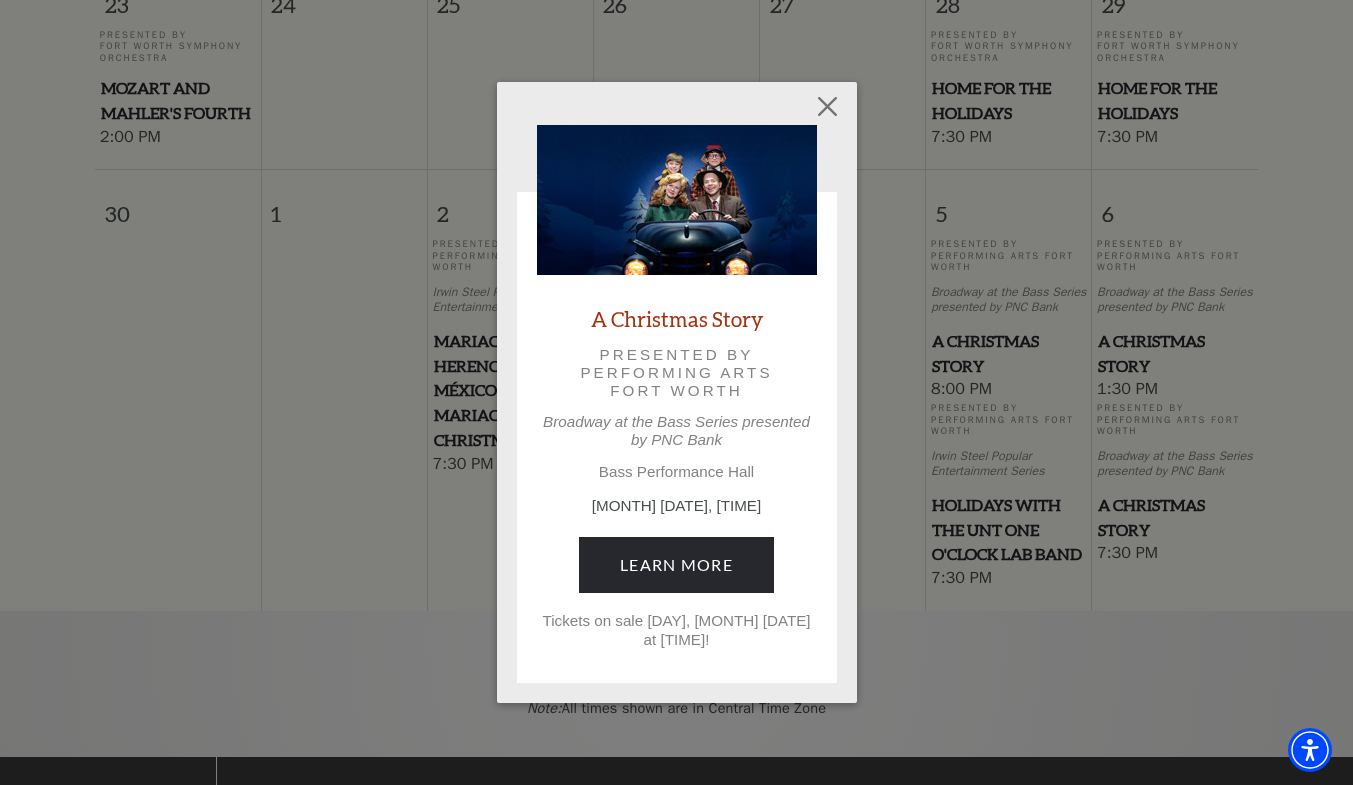 click on "A Christmas Story" at bounding box center [677, 318] 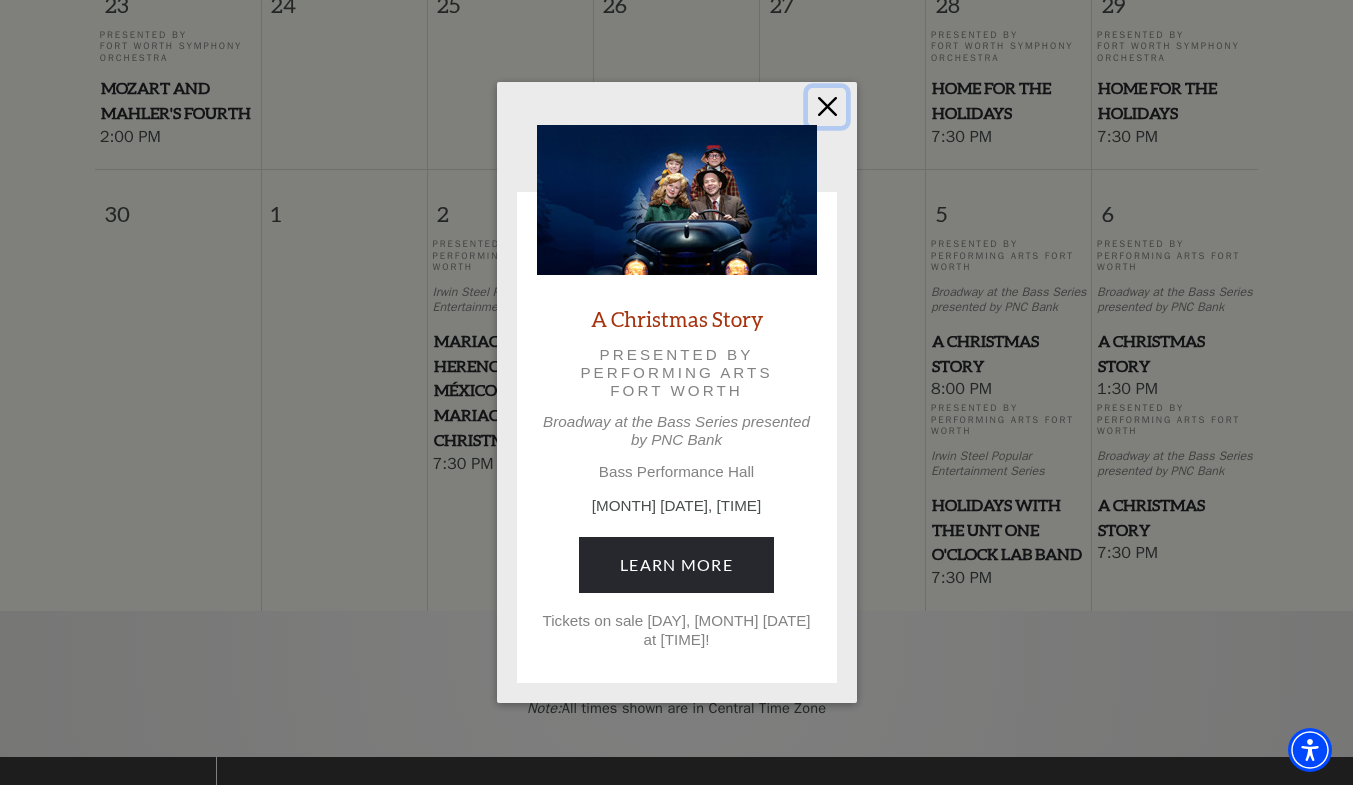 click at bounding box center [827, 107] 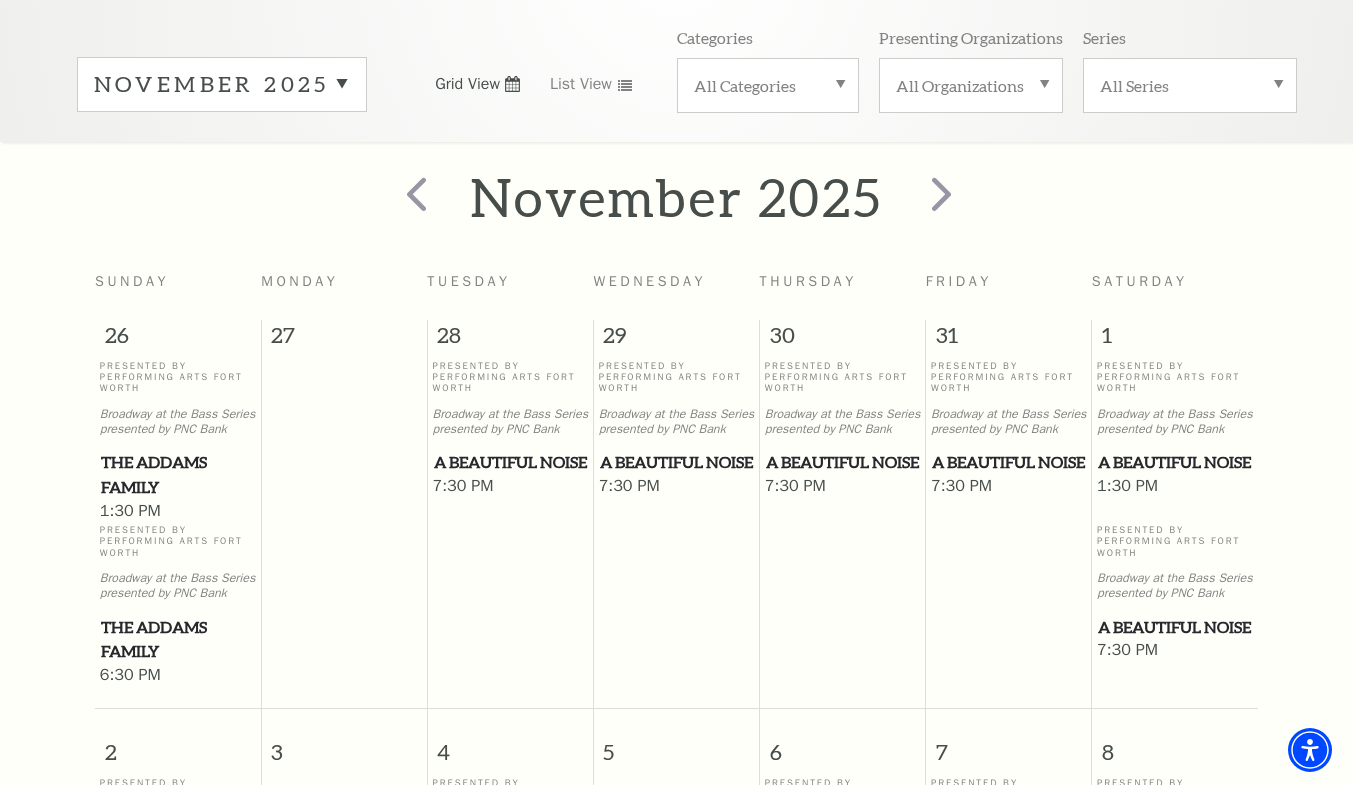 scroll, scrollTop: 268, scrollLeft: 0, axis: vertical 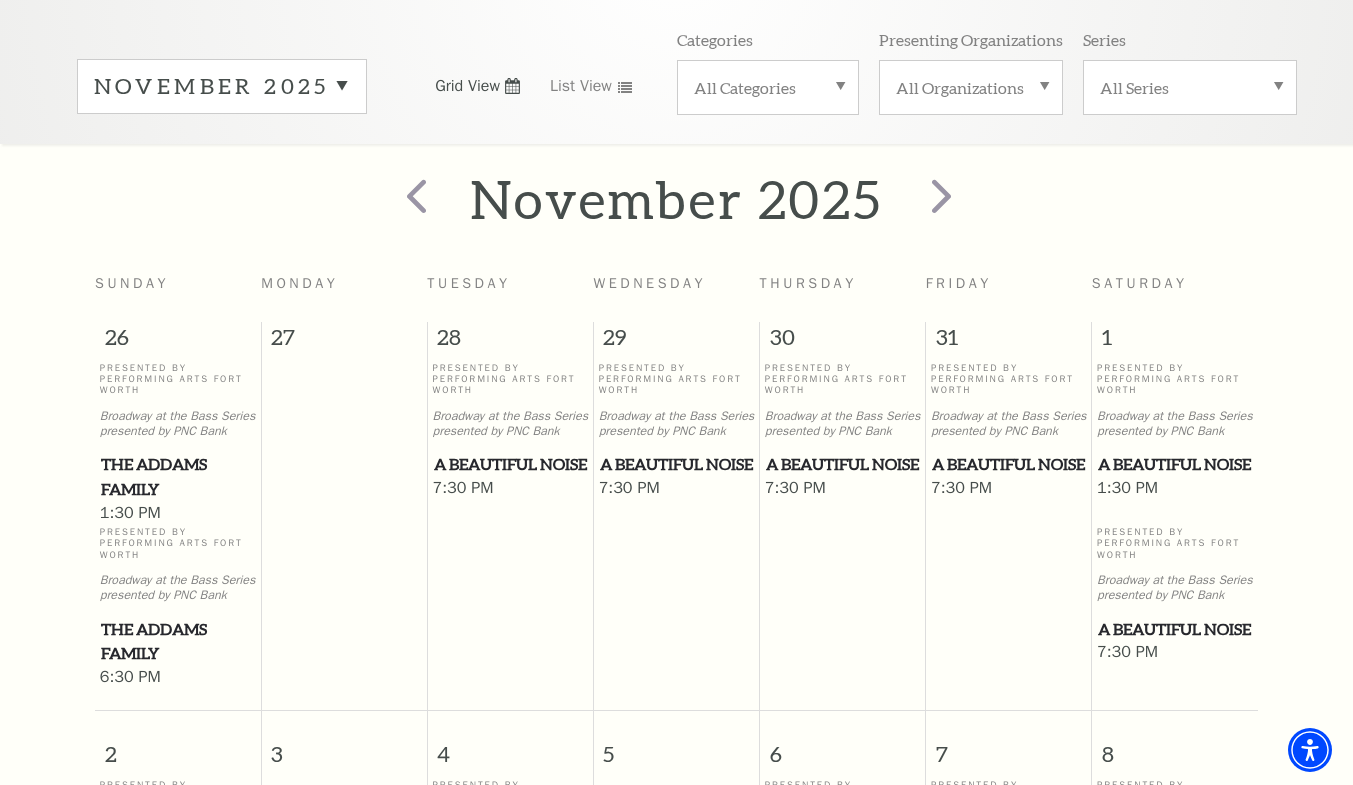 click on "November 2025" at bounding box center (222, 86) 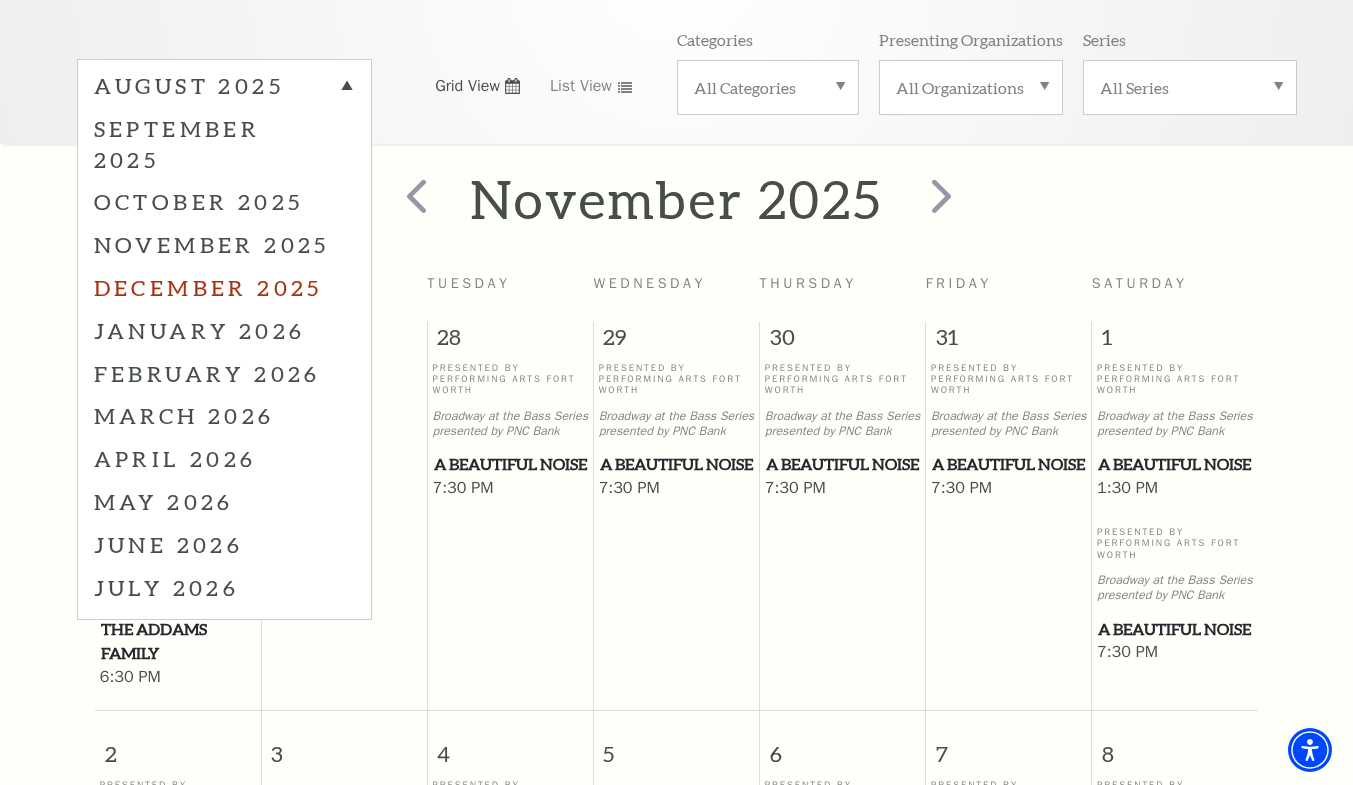 click on "December 2025" at bounding box center [224, 287] 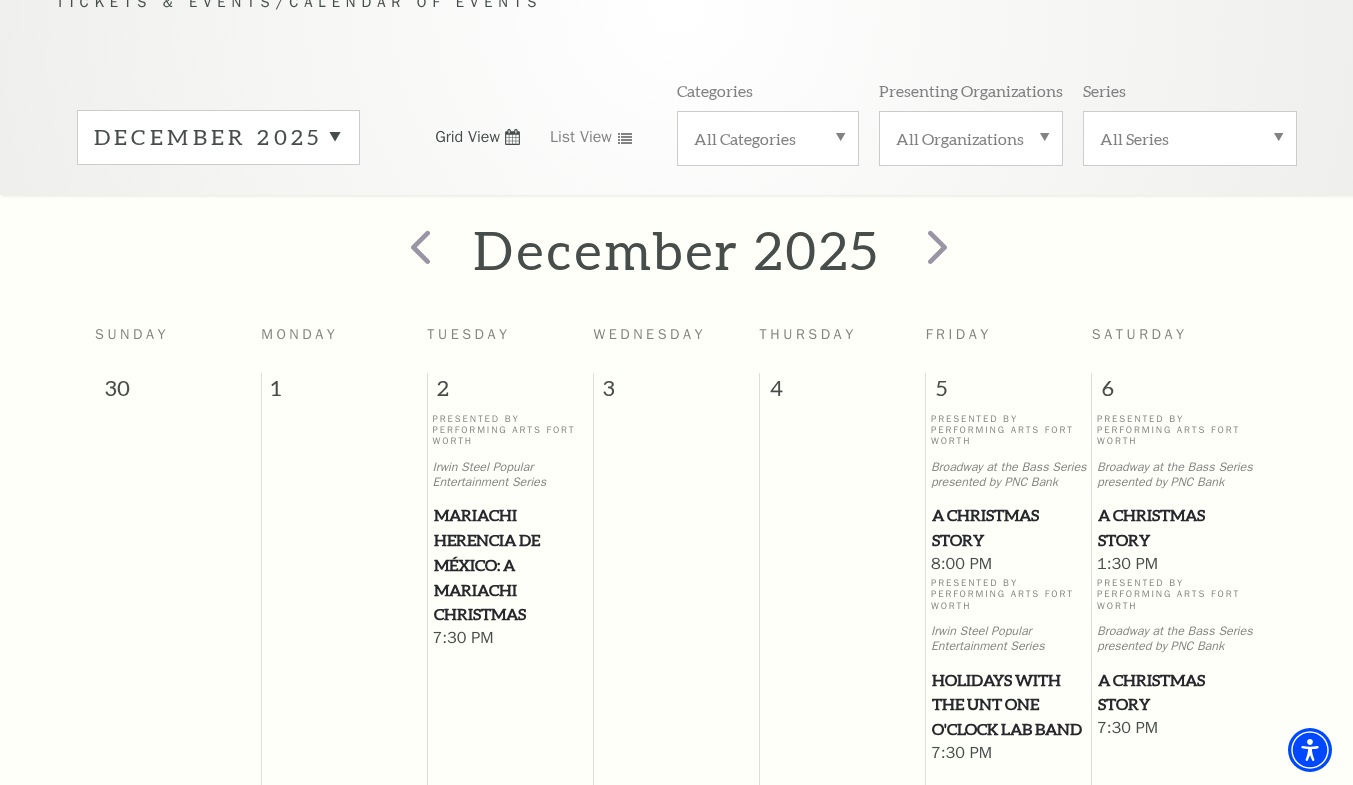 scroll, scrollTop: 216, scrollLeft: 0, axis: vertical 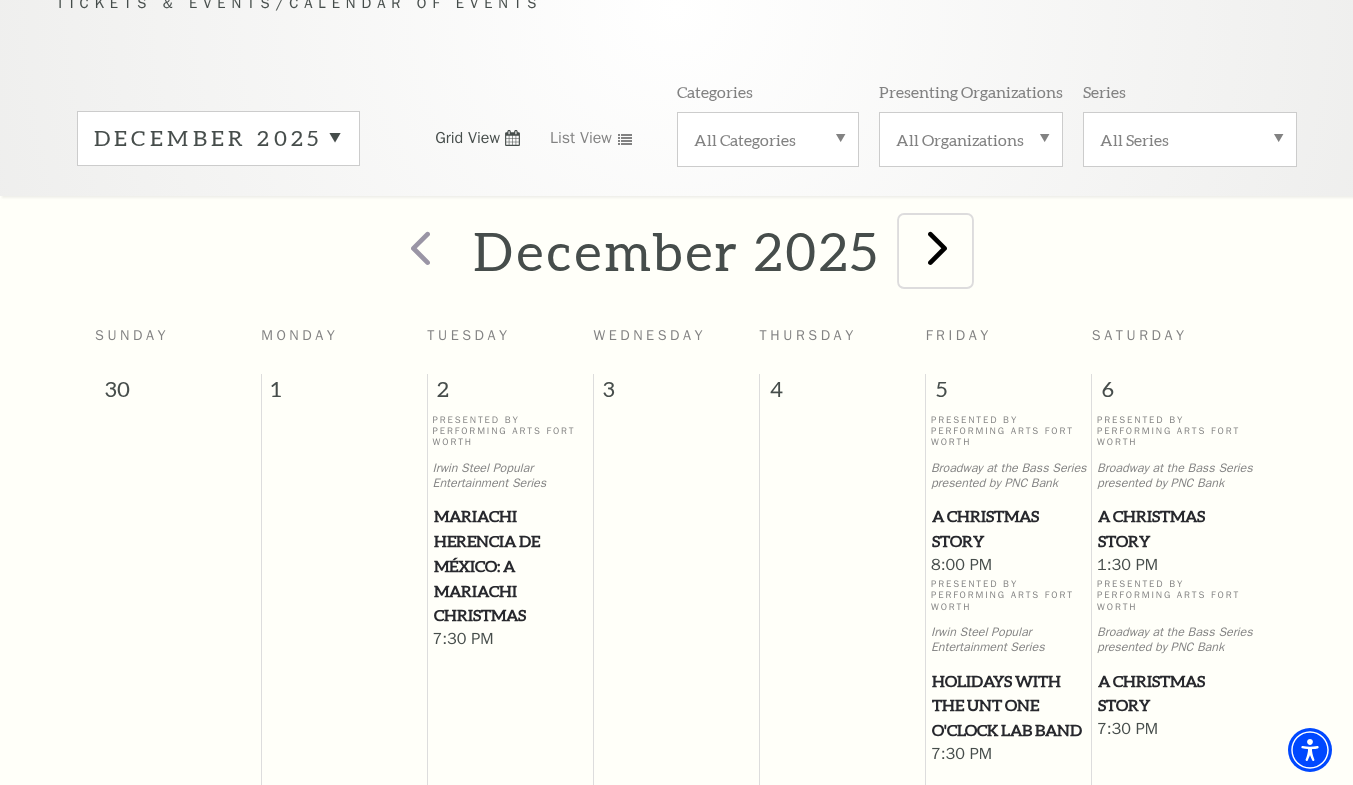 click at bounding box center [937, 247] 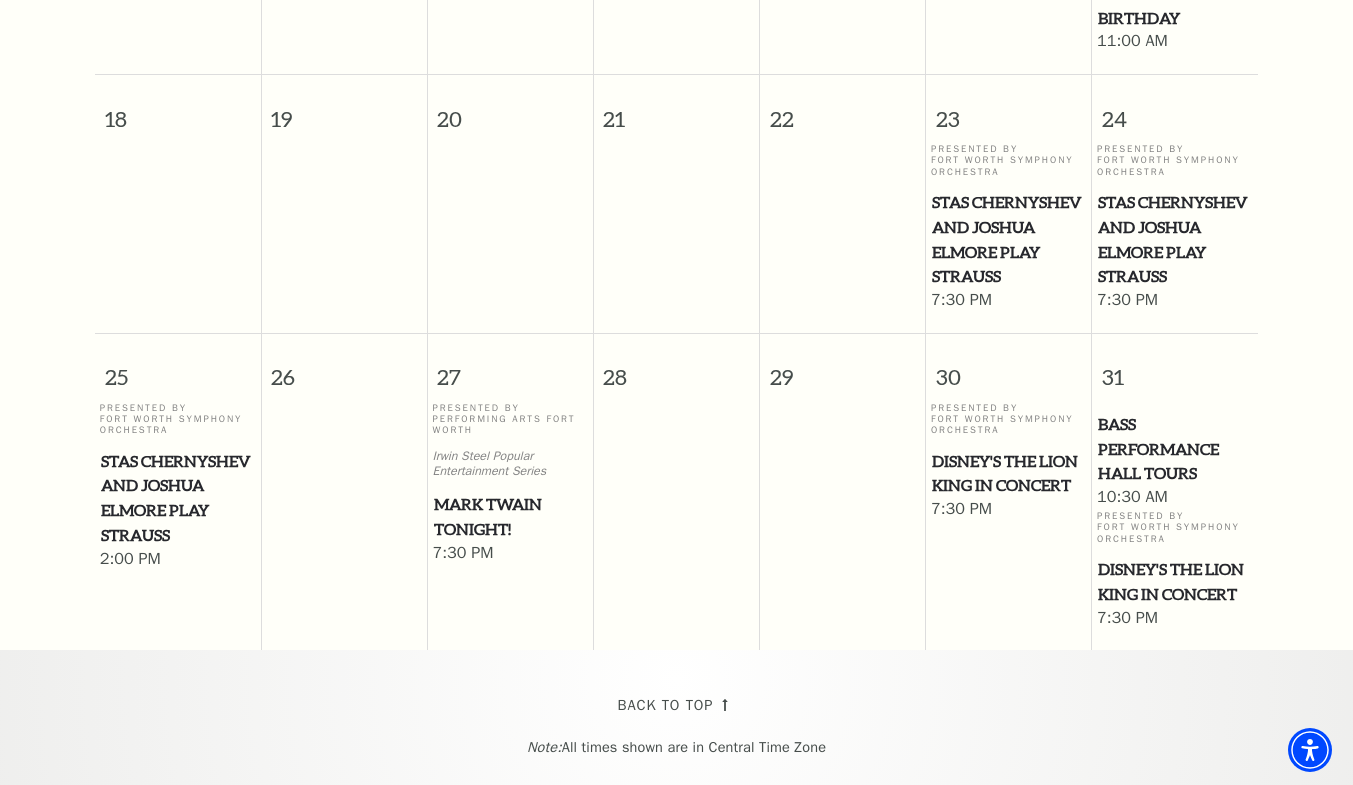 scroll, scrollTop: 1175, scrollLeft: 0, axis: vertical 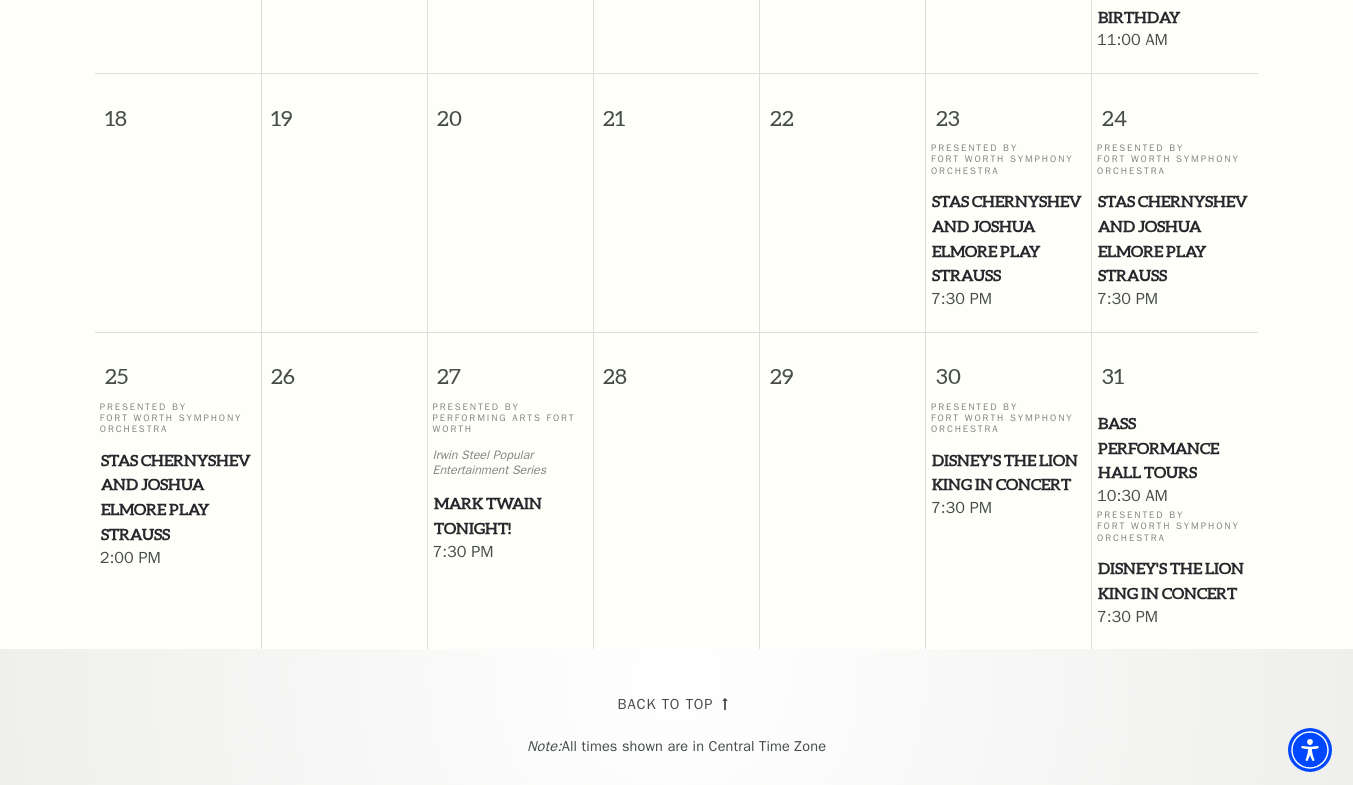 click on "Mark Twain Tonight!" at bounding box center [511, 515] 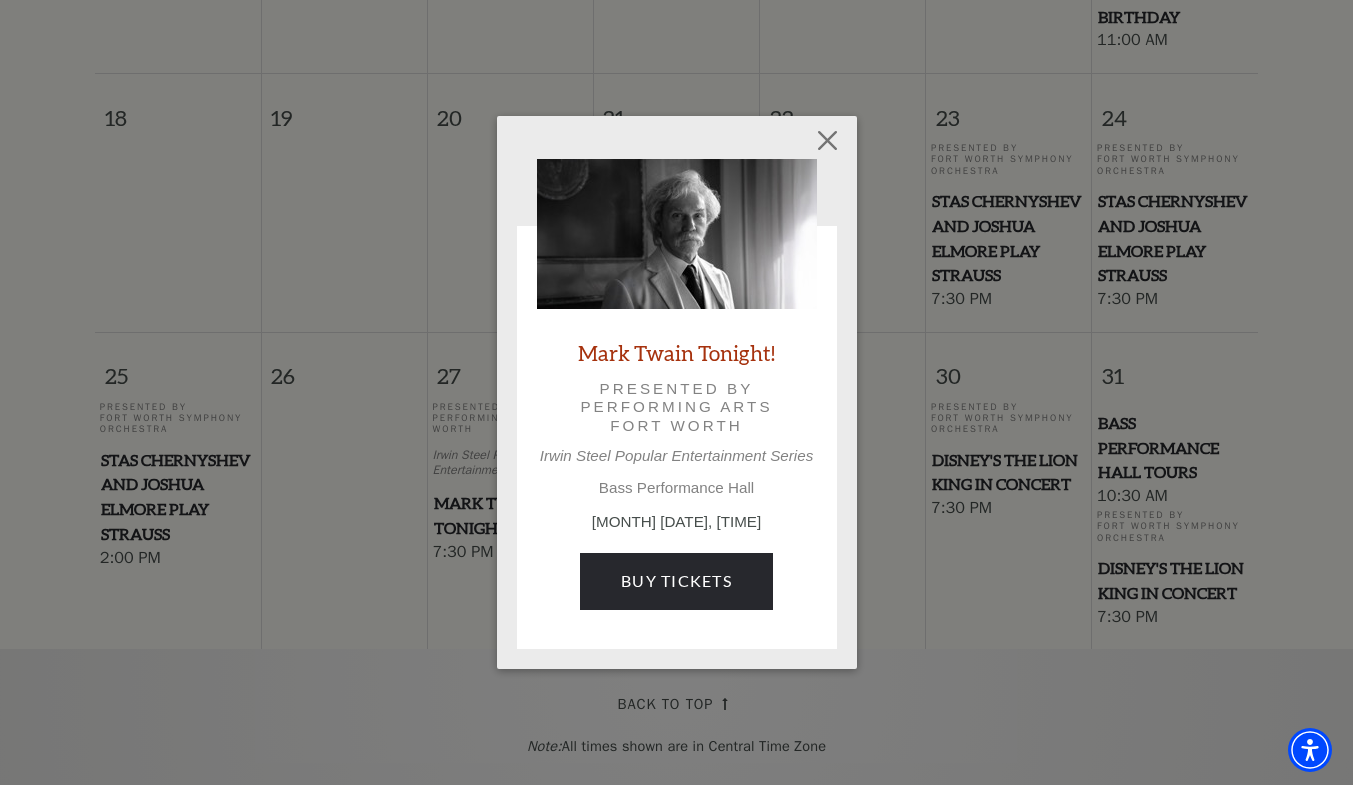 click on "Mark Twain Tonight!" at bounding box center [676, 352] 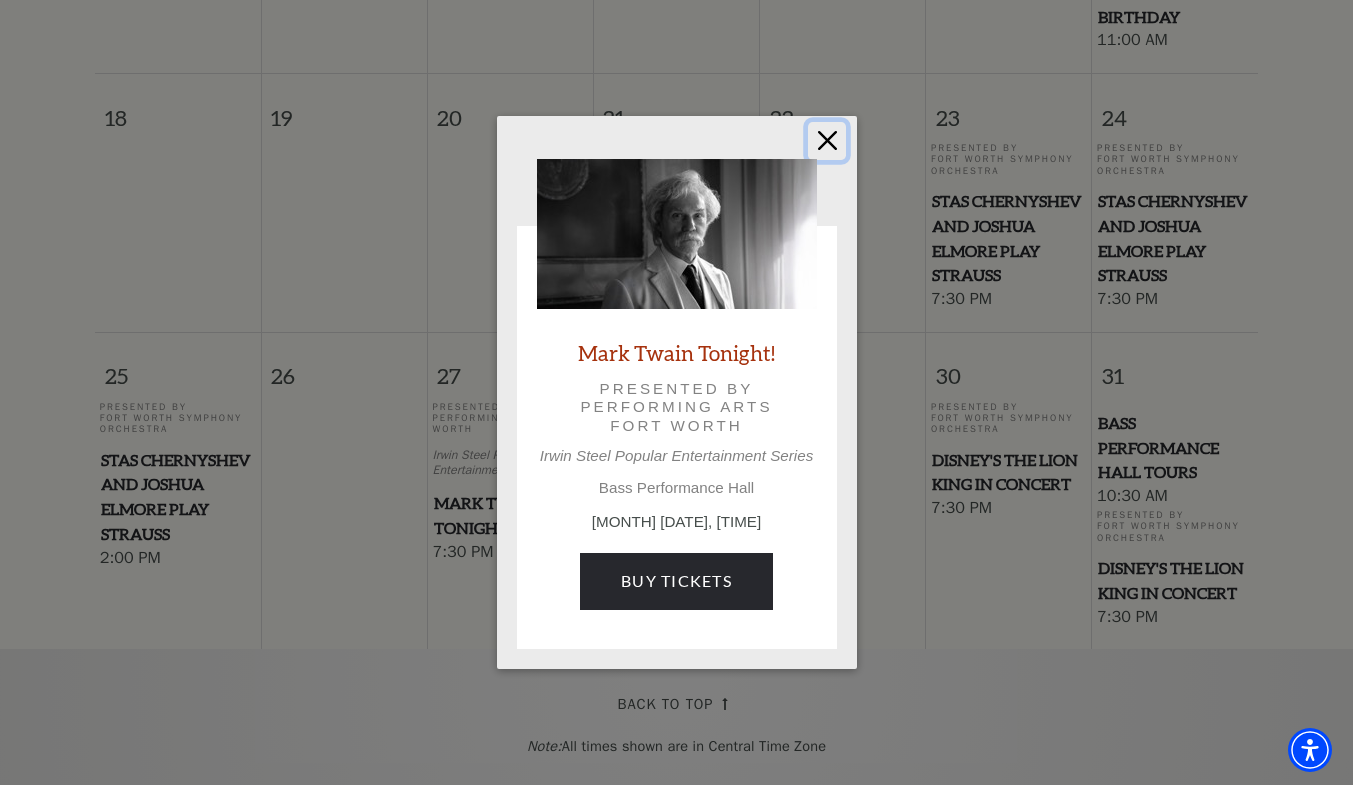 click at bounding box center (827, 141) 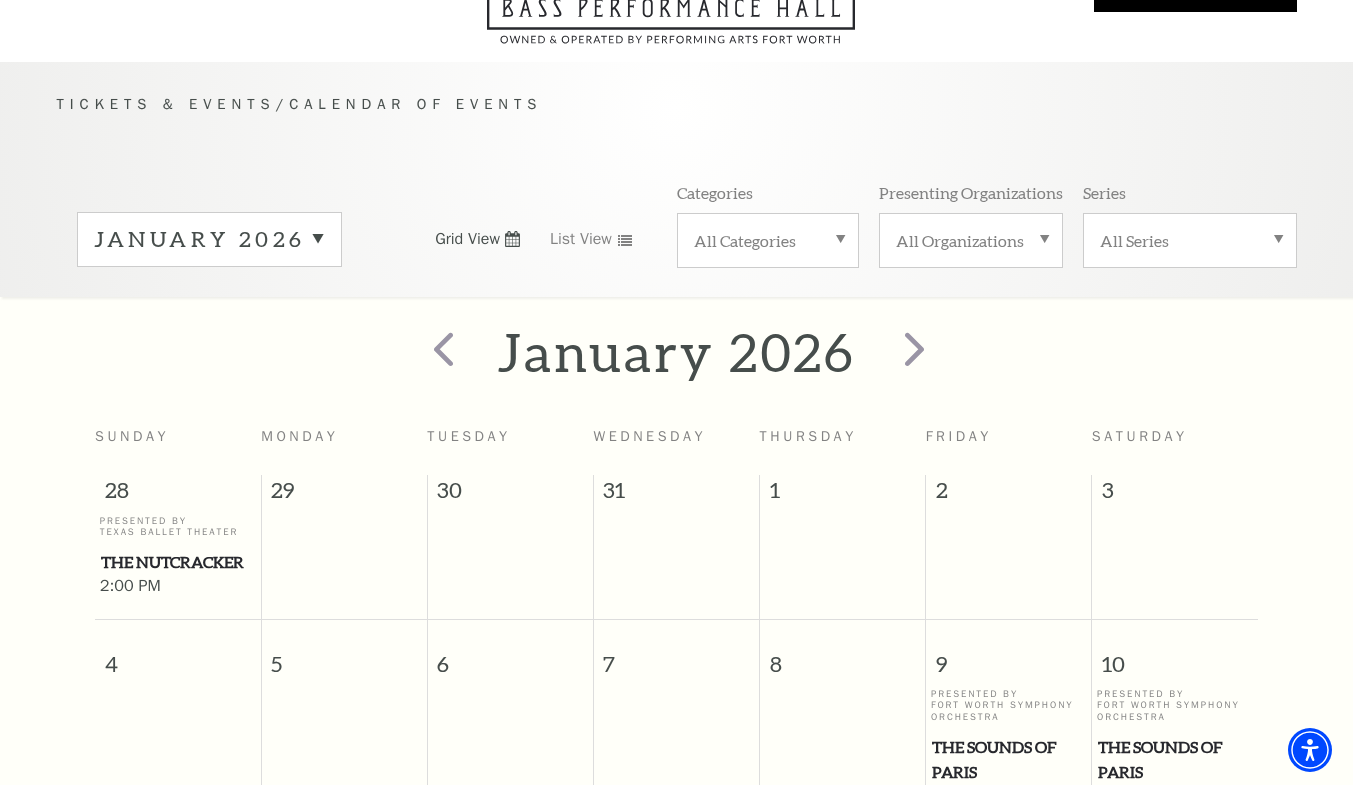 scroll, scrollTop: 0, scrollLeft: 0, axis: both 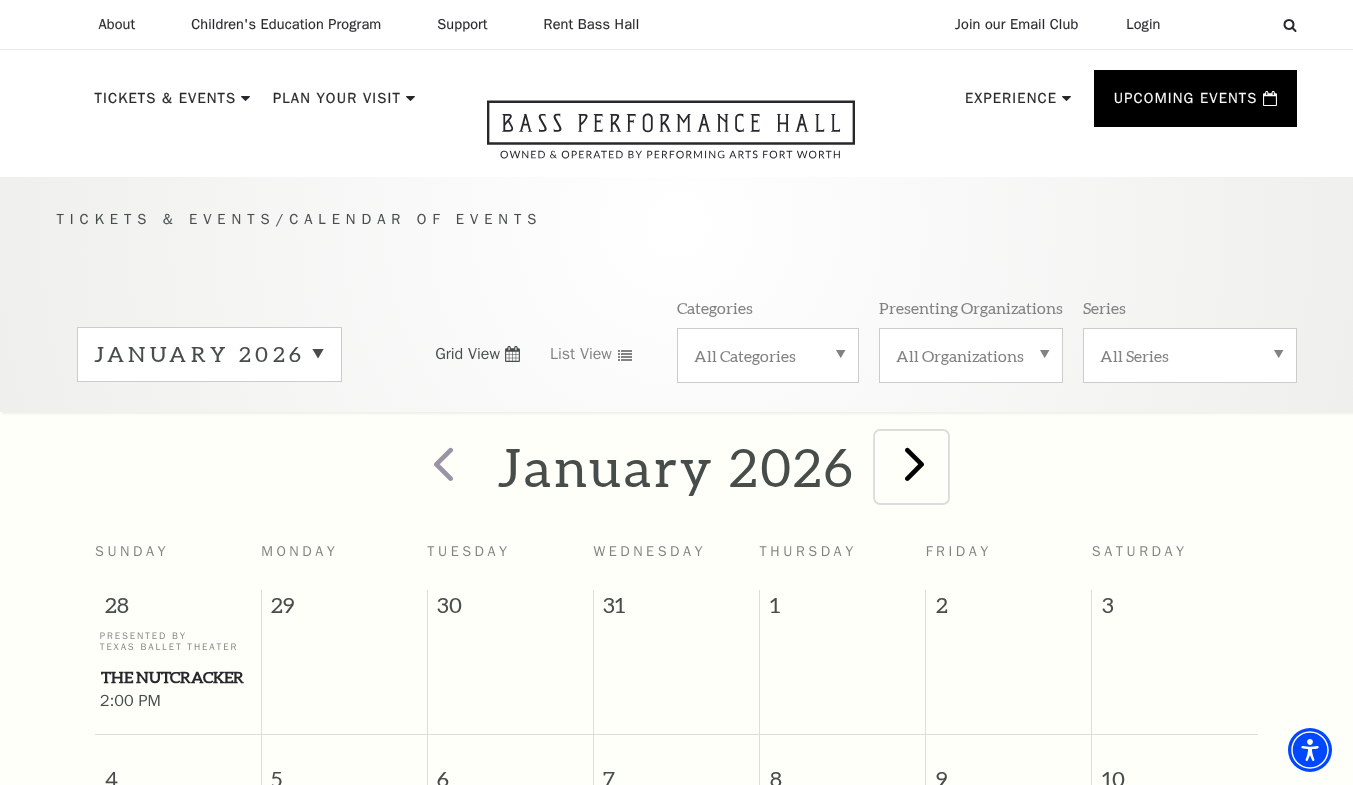 click at bounding box center [914, 463] 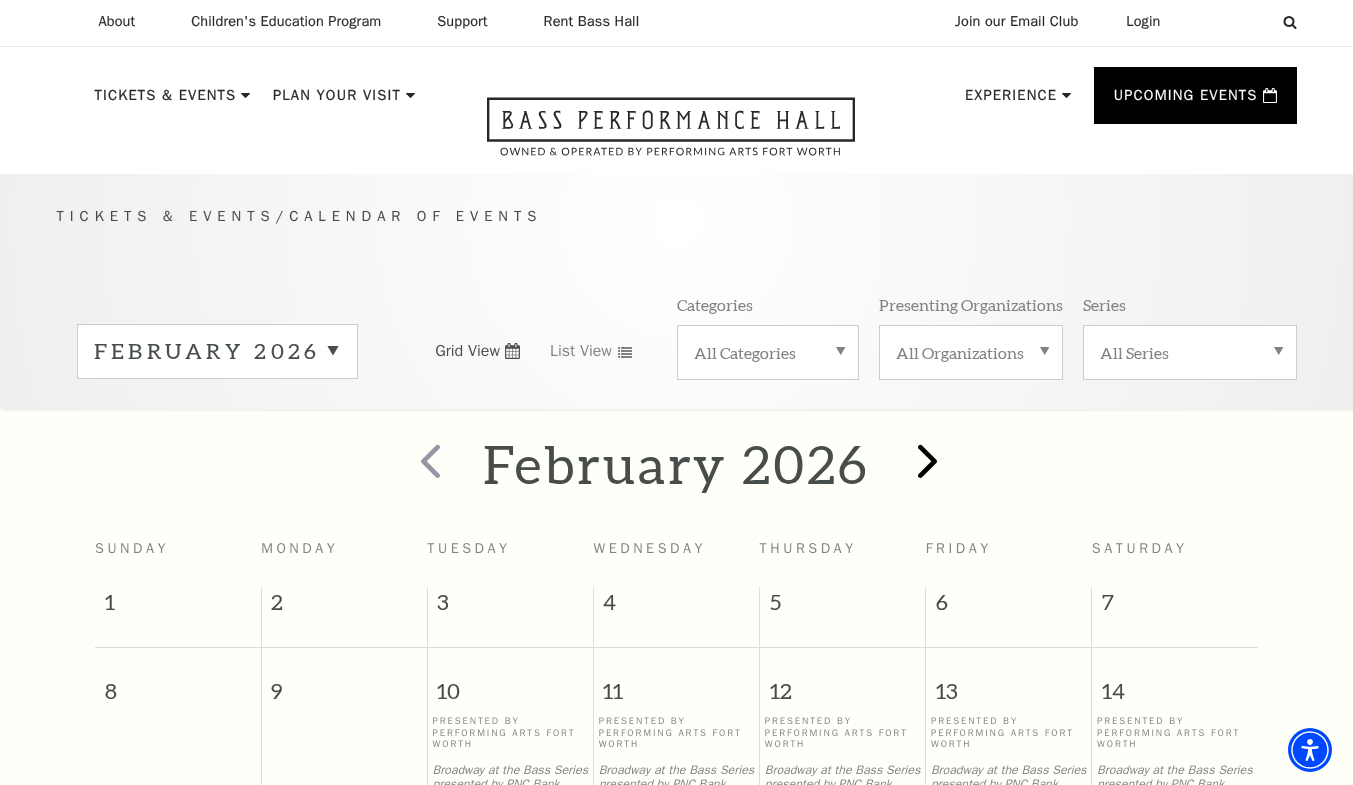scroll, scrollTop: 0, scrollLeft: 0, axis: both 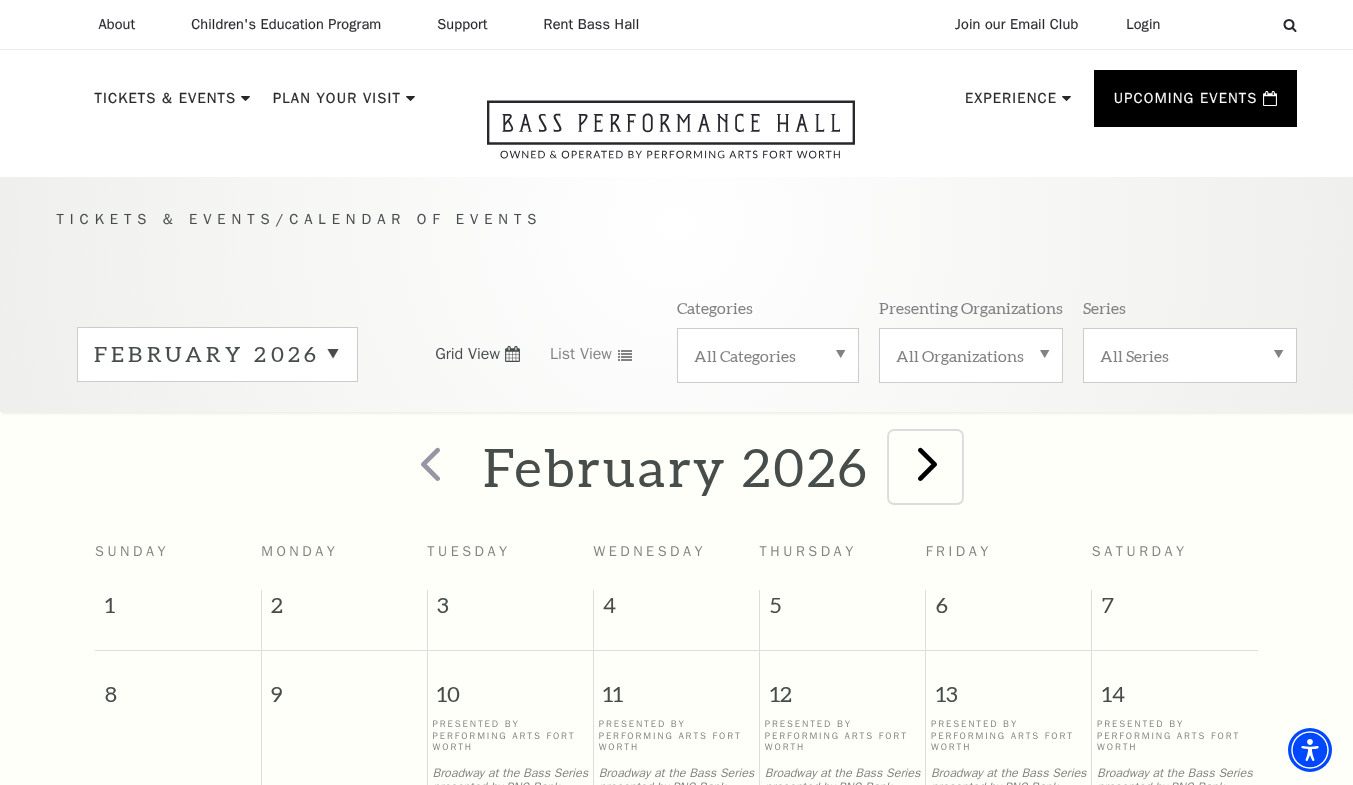click at bounding box center [927, 463] 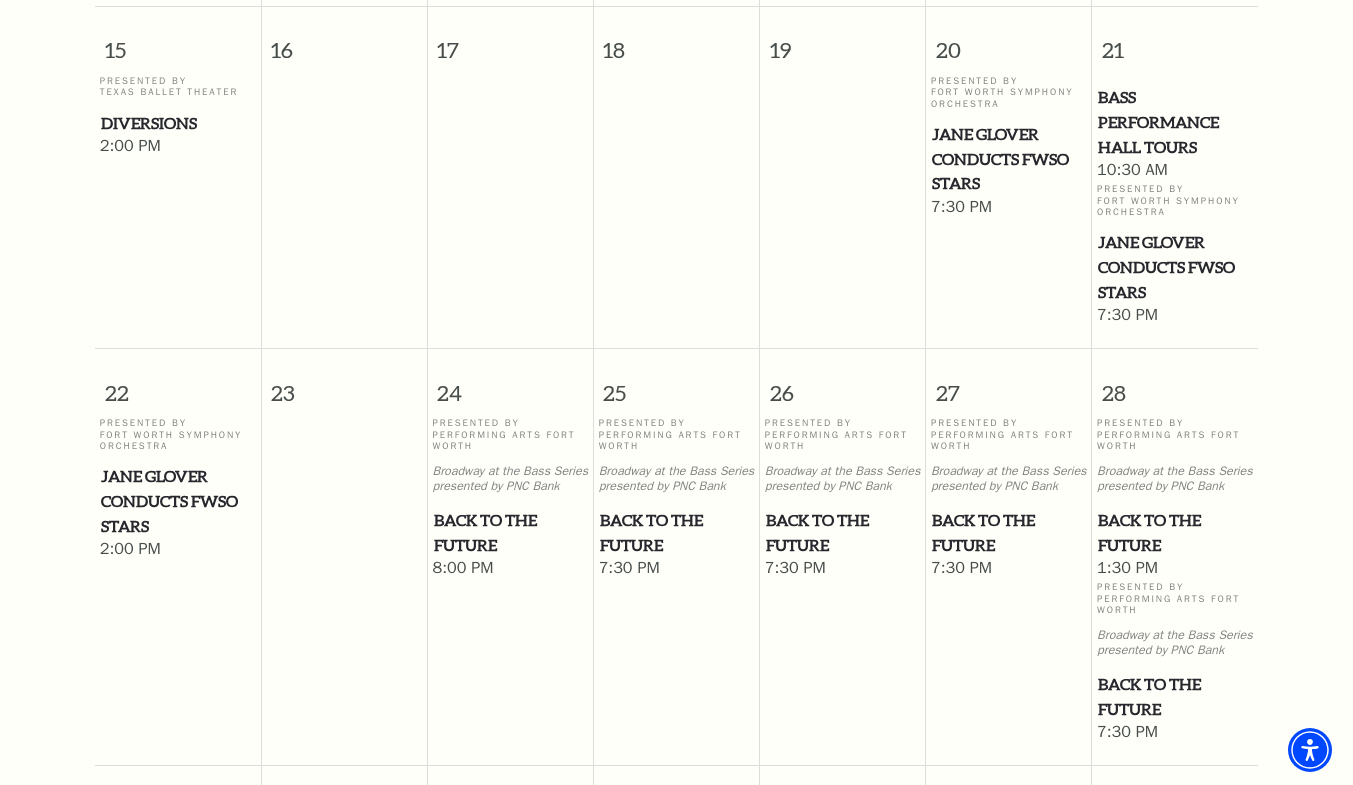 scroll, scrollTop: 1072, scrollLeft: 0, axis: vertical 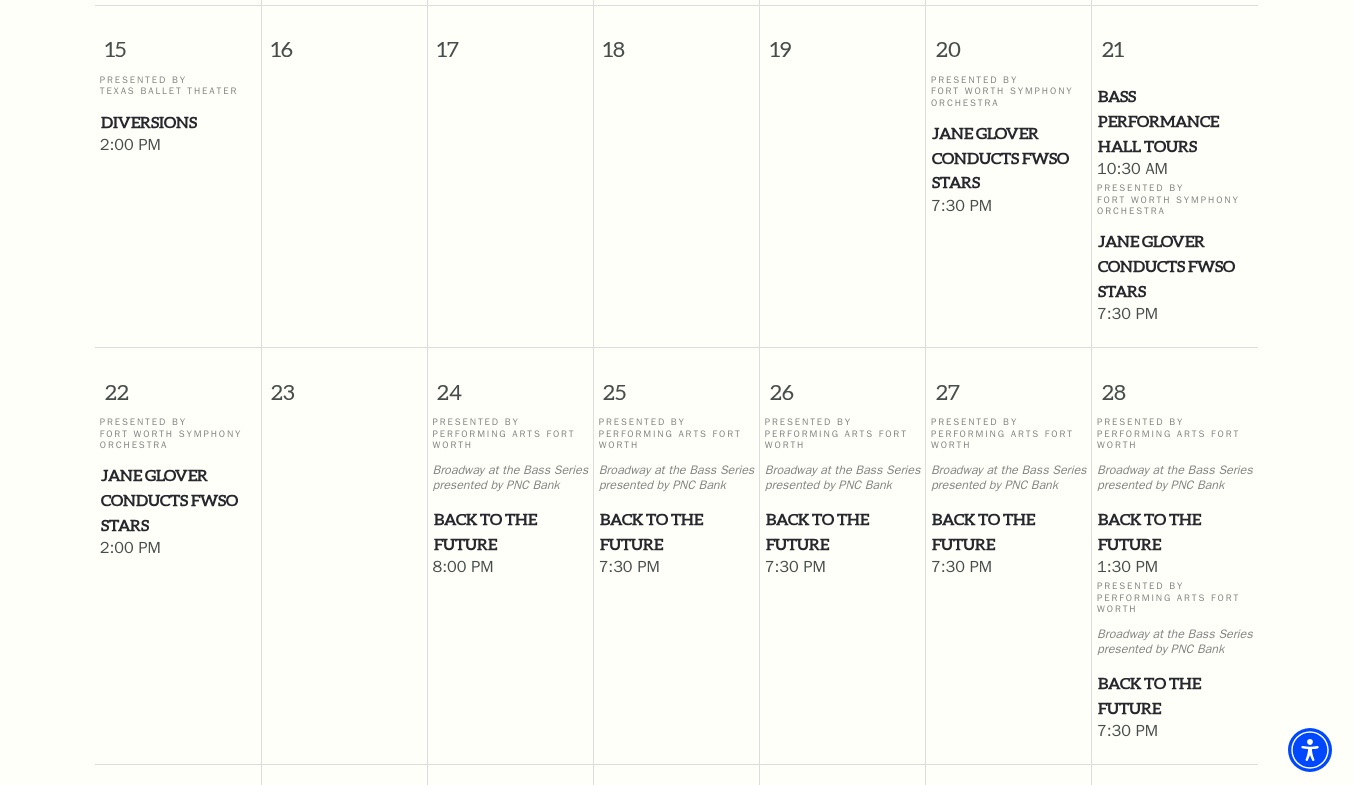 click on "Back to the Future" at bounding box center (511, 531) 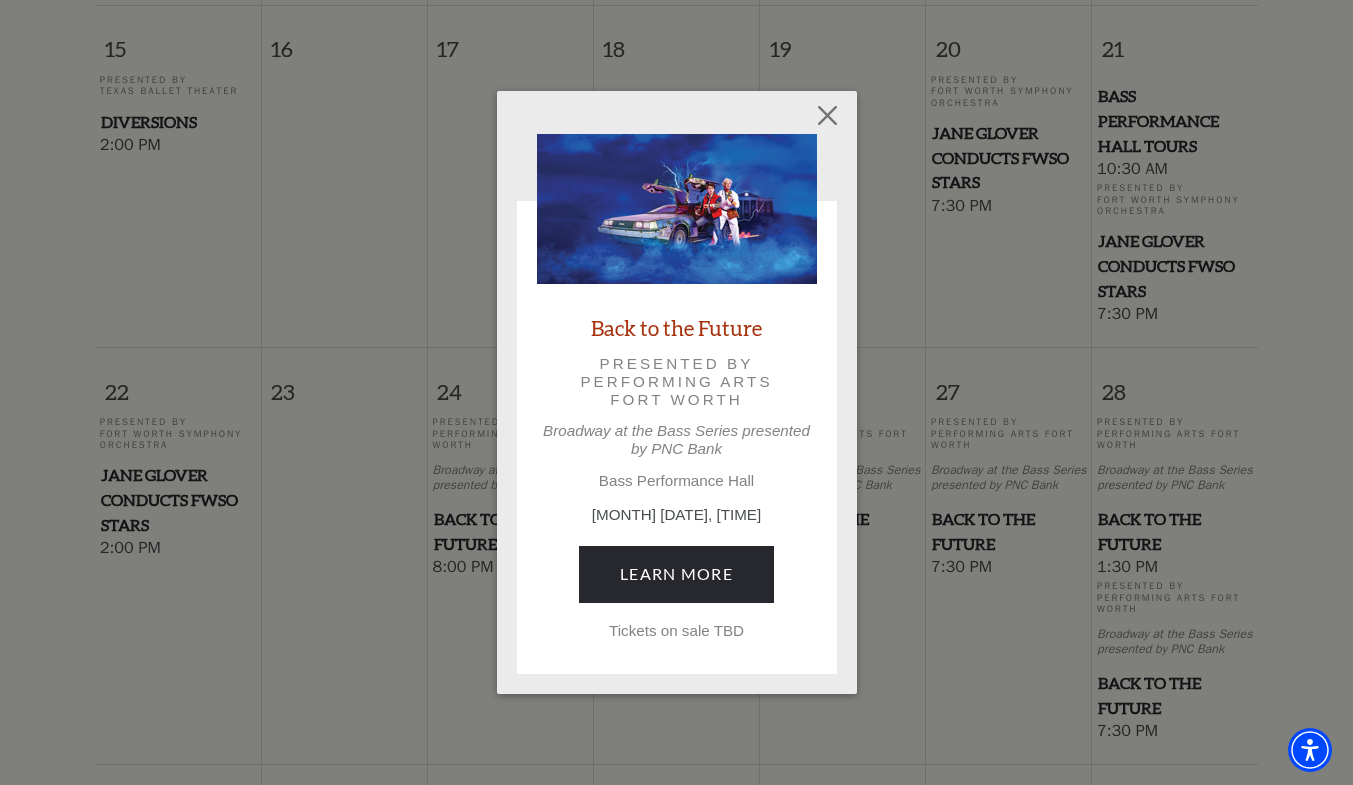 click on "Back to the Future" at bounding box center (676, 327) 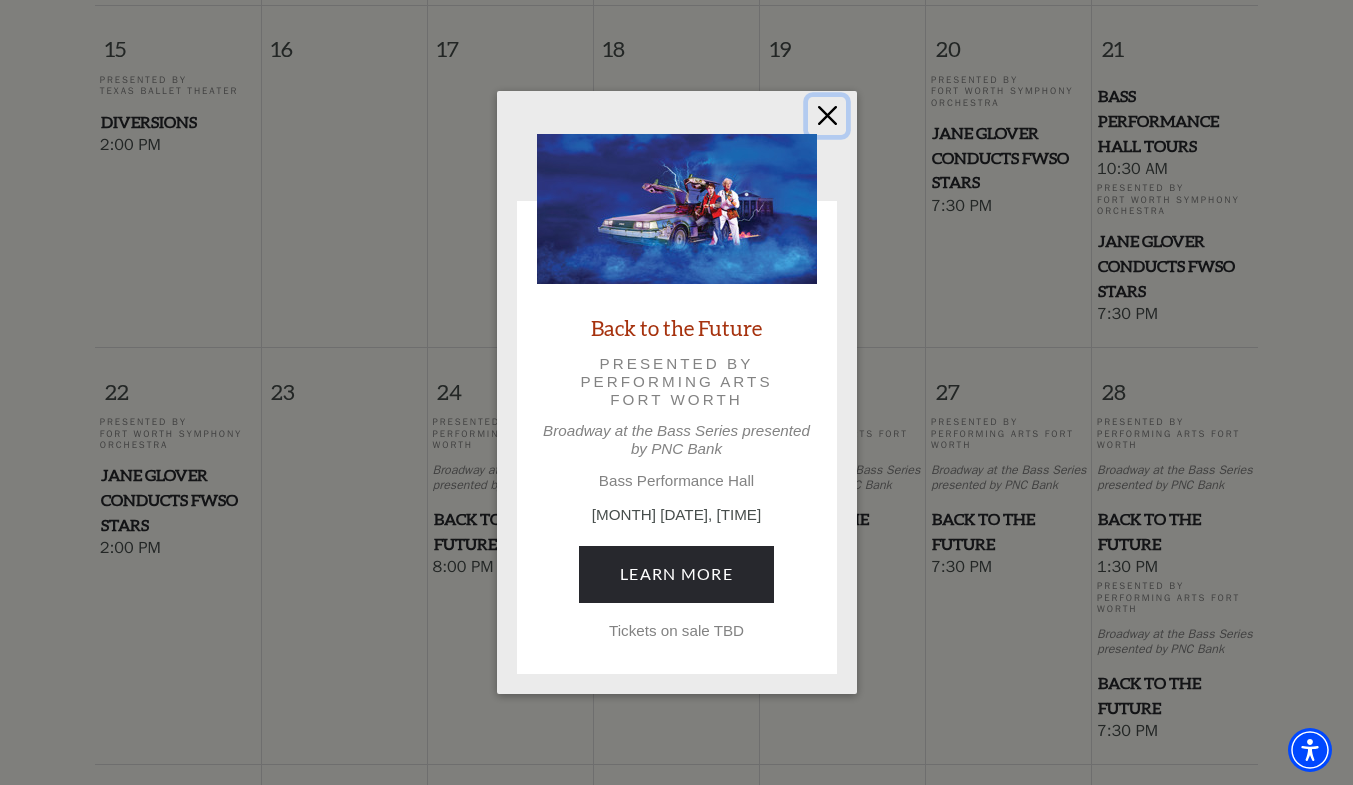 click at bounding box center (827, 116) 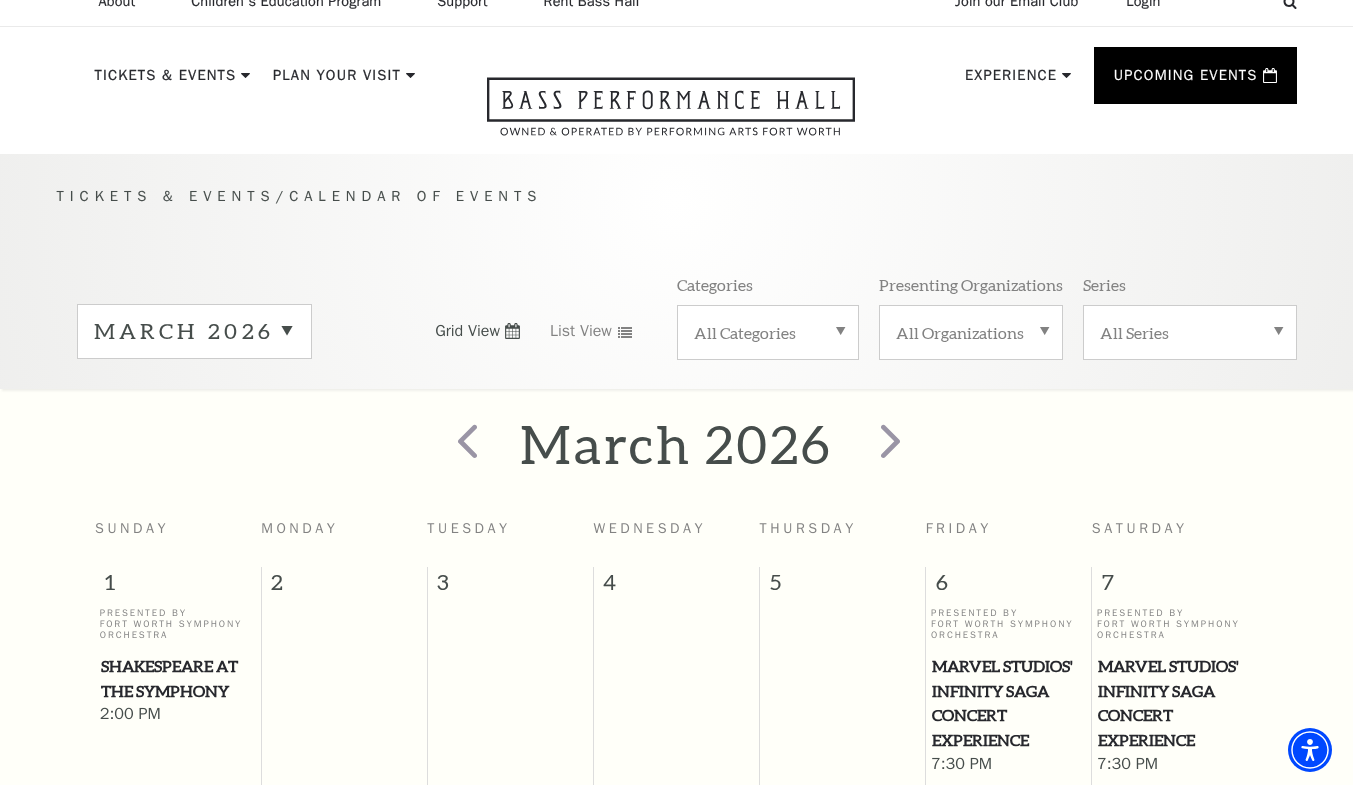 scroll, scrollTop: 0, scrollLeft: 0, axis: both 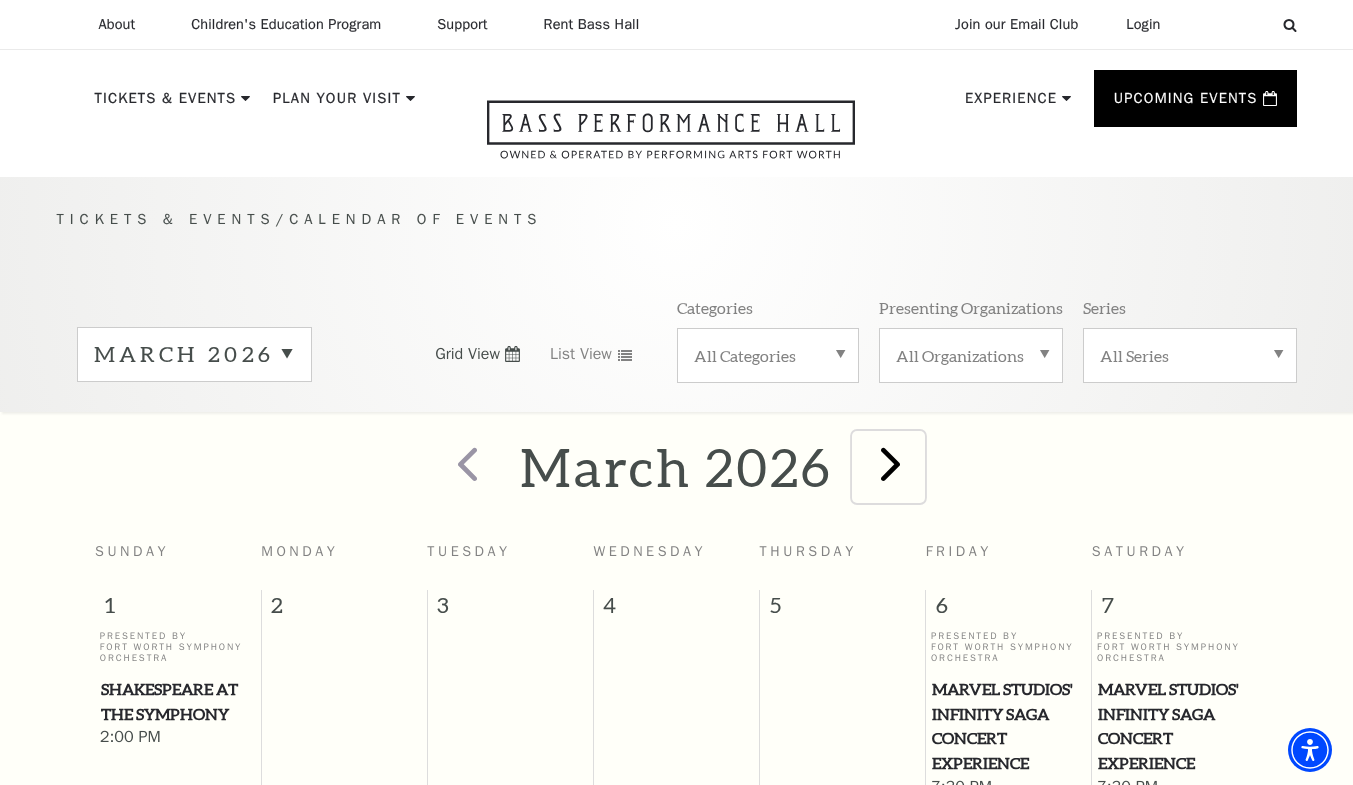 click at bounding box center (890, 463) 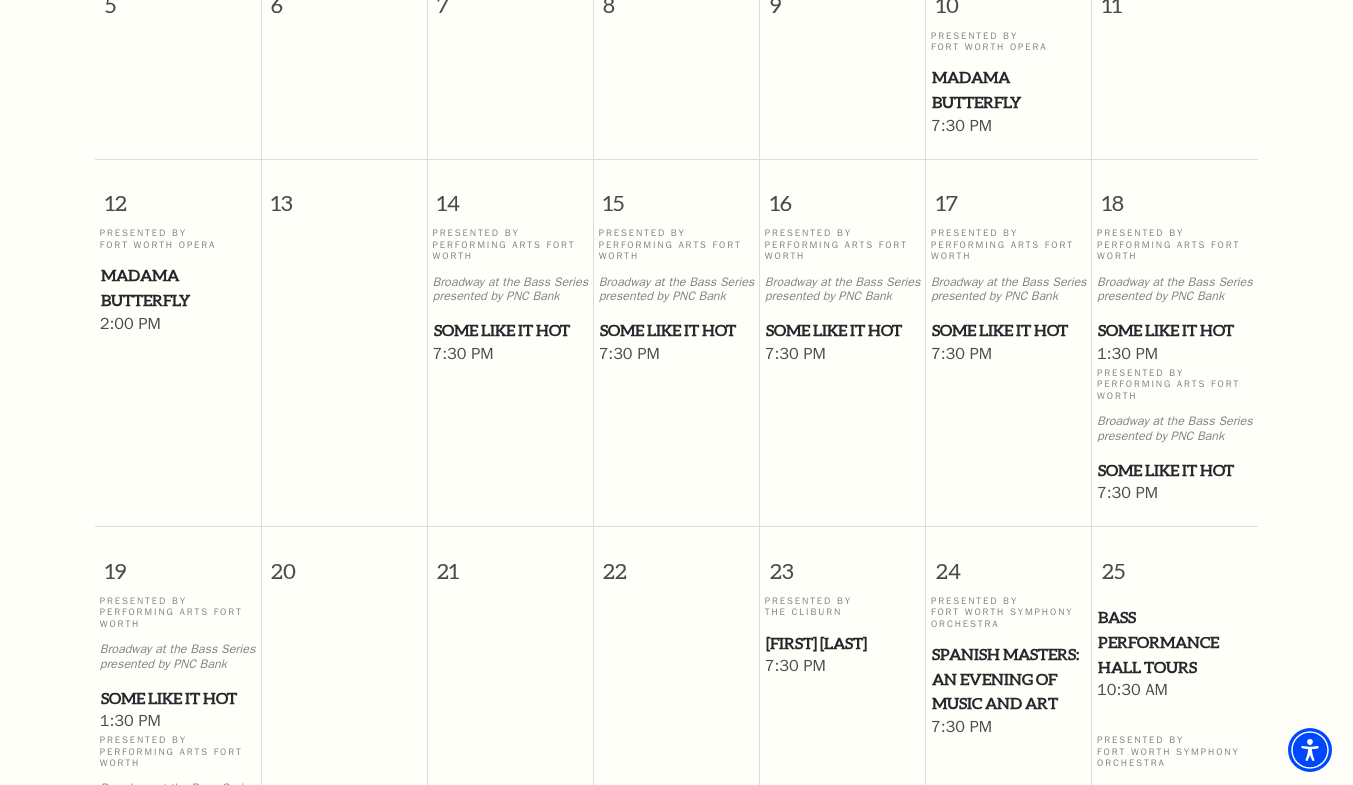 scroll, scrollTop: 1018, scrollLeft: 0, axis: vertical 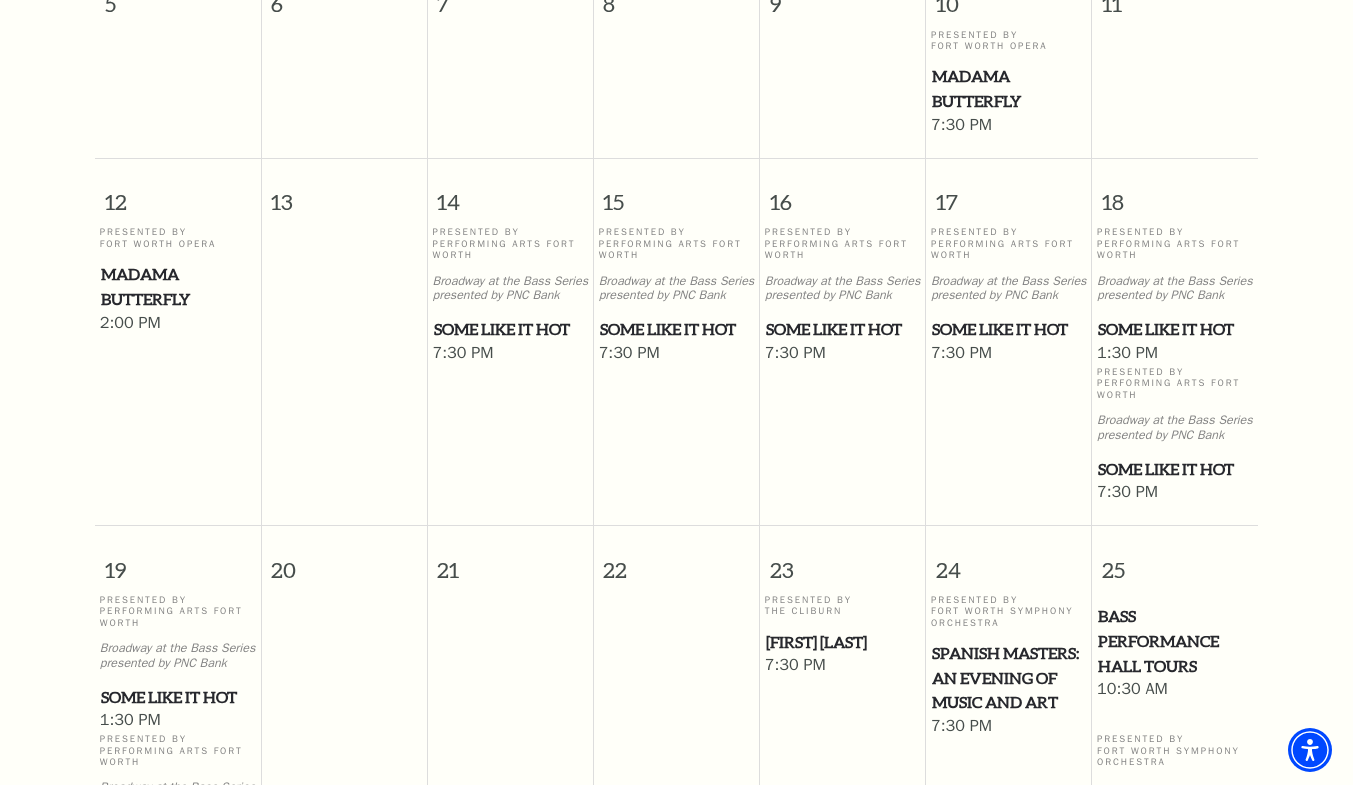 click on "Some Like It Hot" at bounding box center (1009, 329) 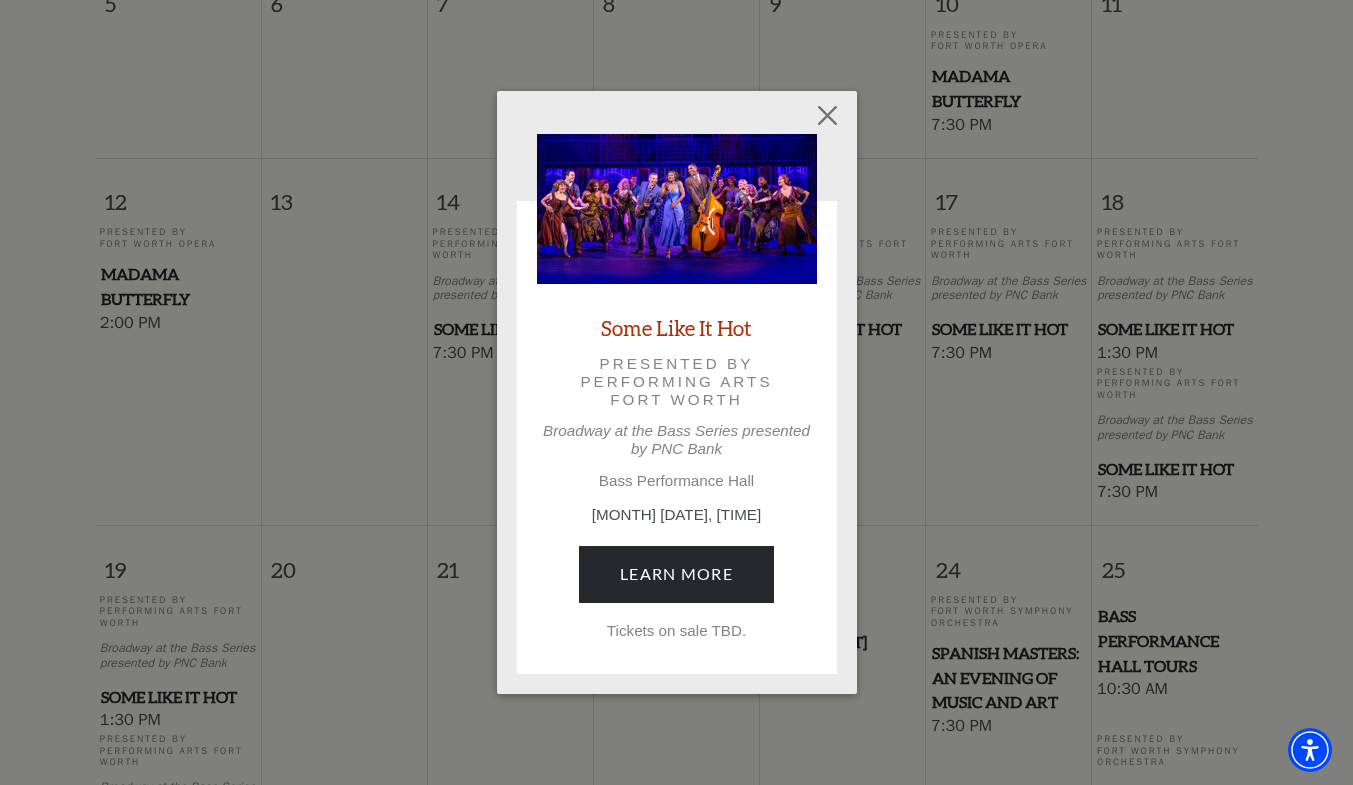 click on "Some Like It Hot" at bounding box center (676, 327) 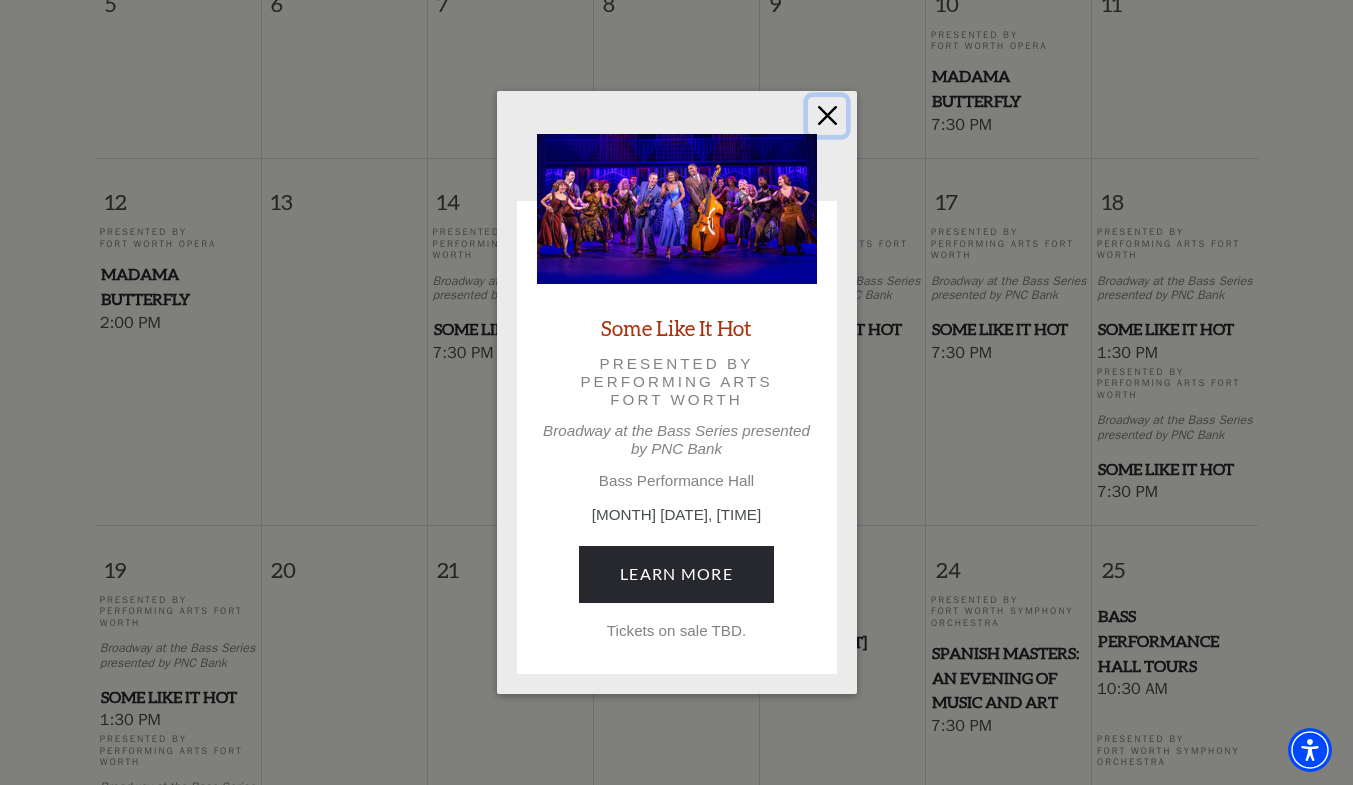 click at bounding box center [827, 116] 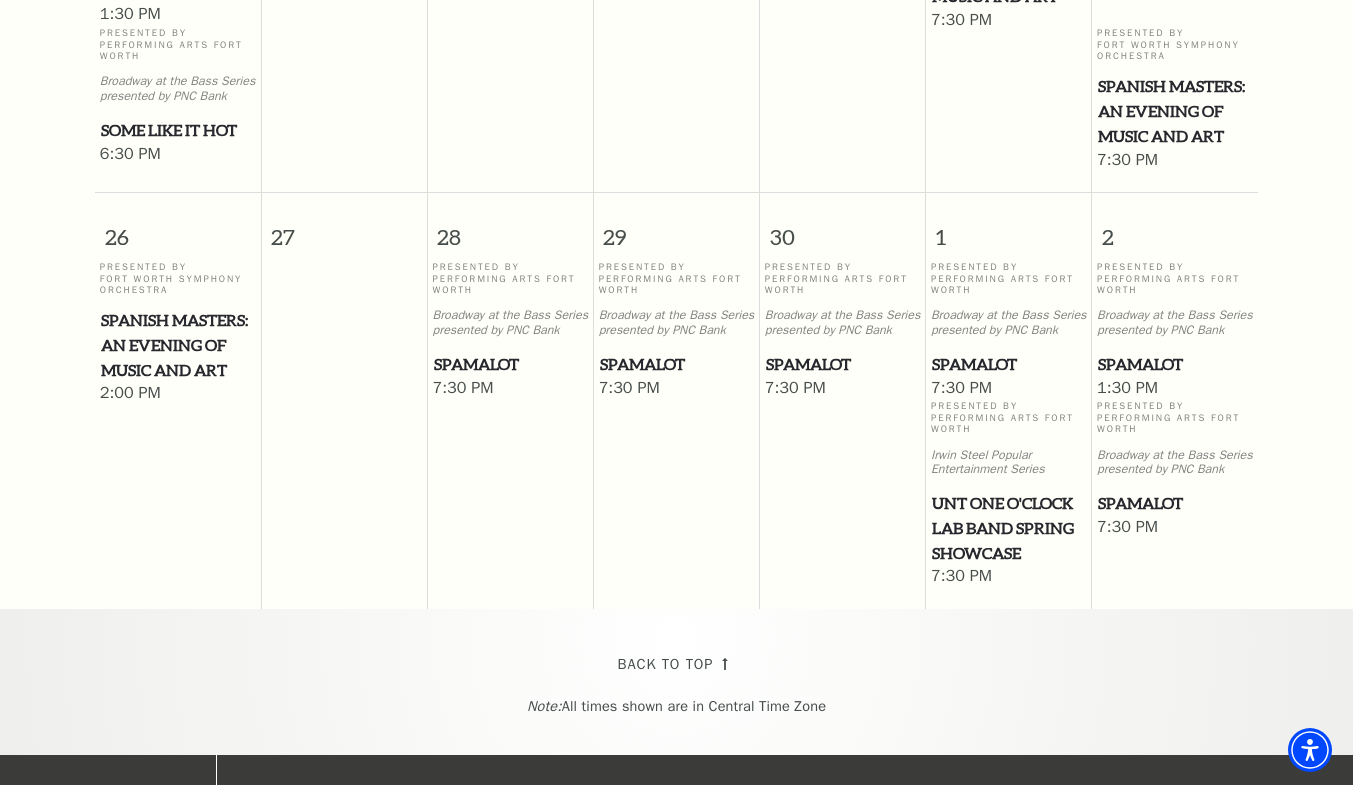 scroll, scrollTop: 1725, scrollLeft: 0, axis: vertical 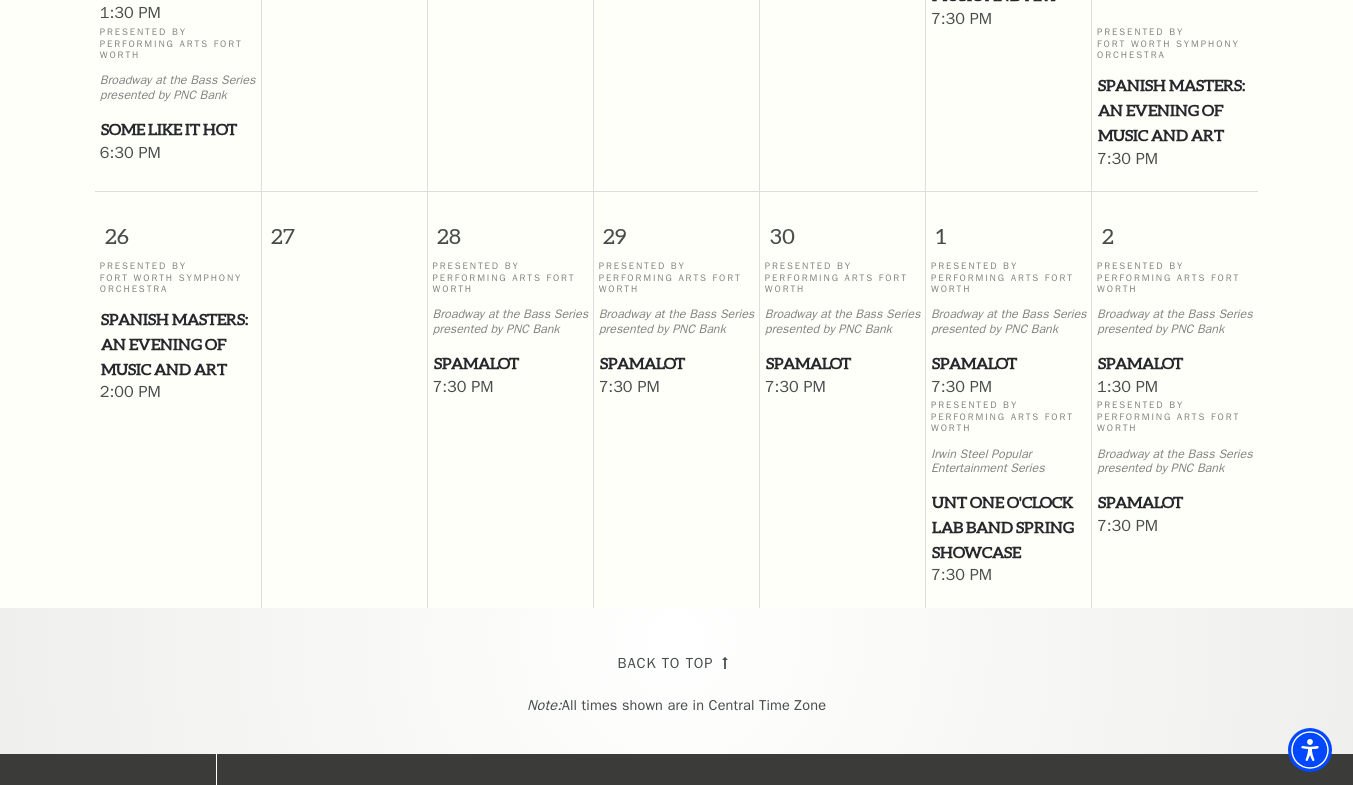 click on "Spamalot" at bounding box center (511, 363) 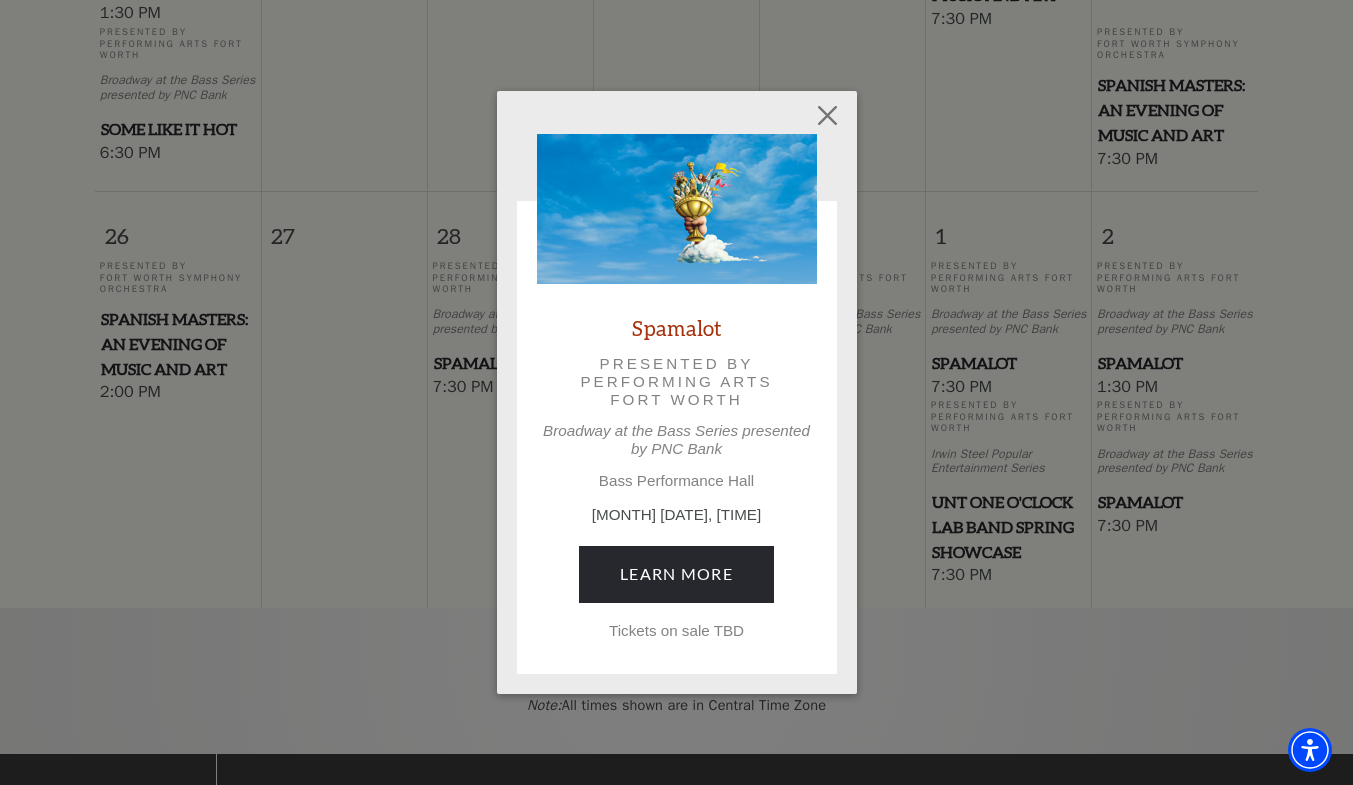 click on "Spamalot" at bounding box center (677, 327) 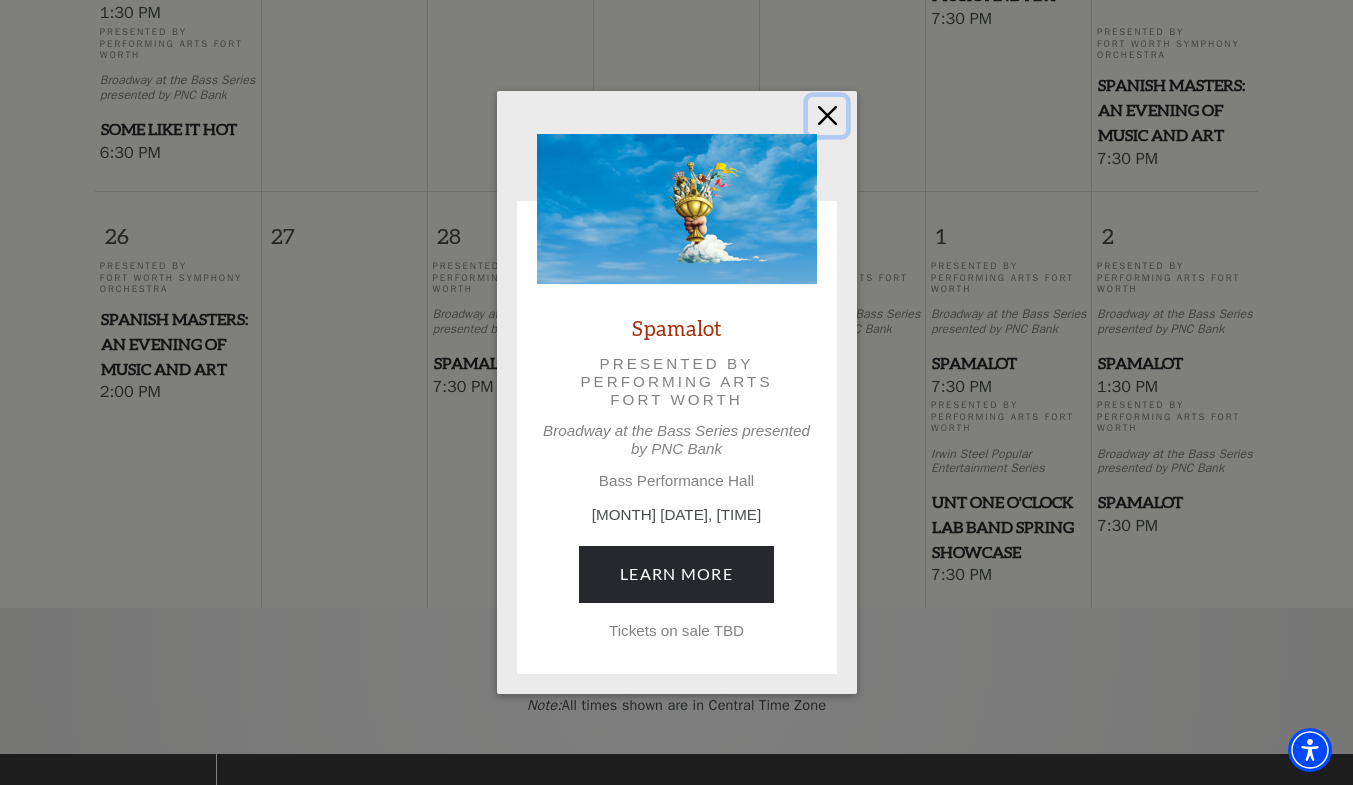 click at bounding box center (827, 116) 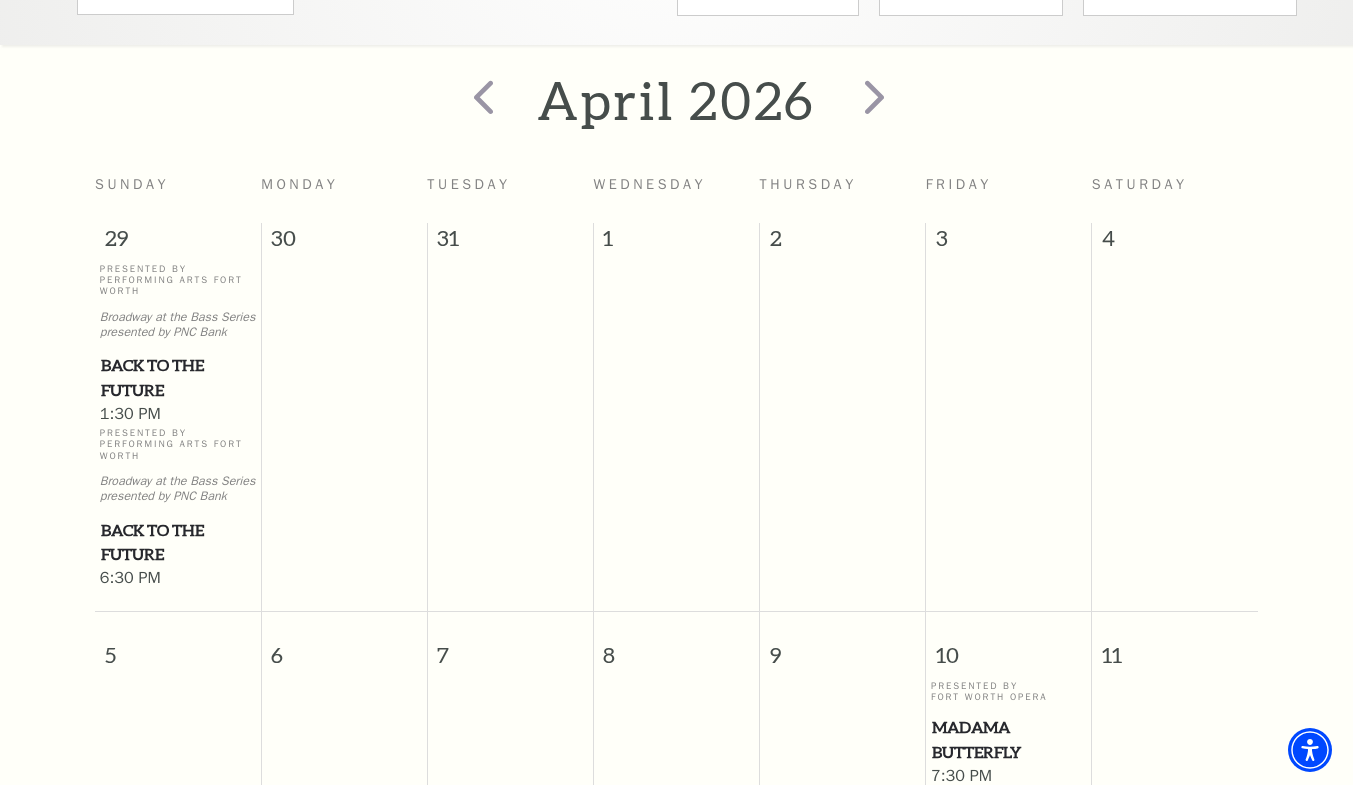 scroll, scrollTop: 365, scrollLeft: 0, axis: vertical 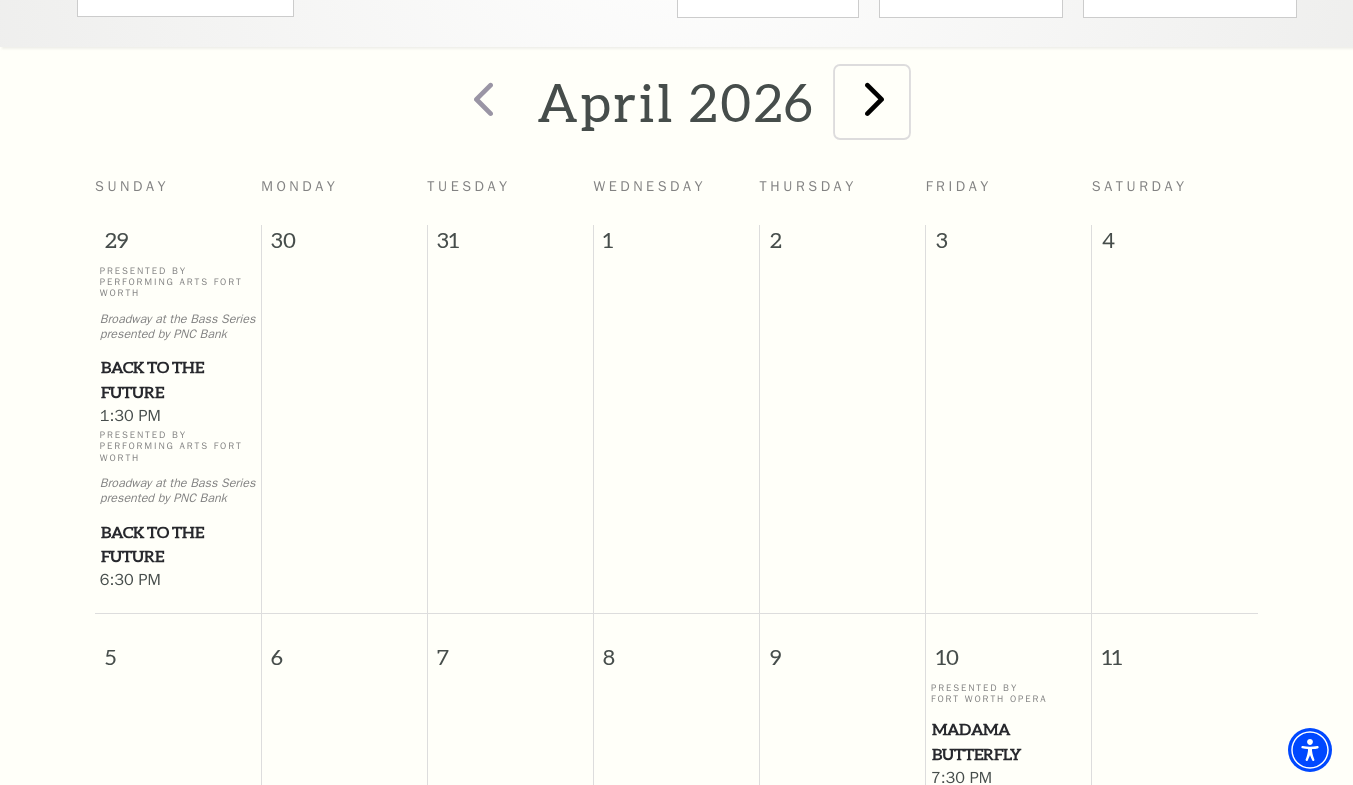 click at bounding box center [874, 98] 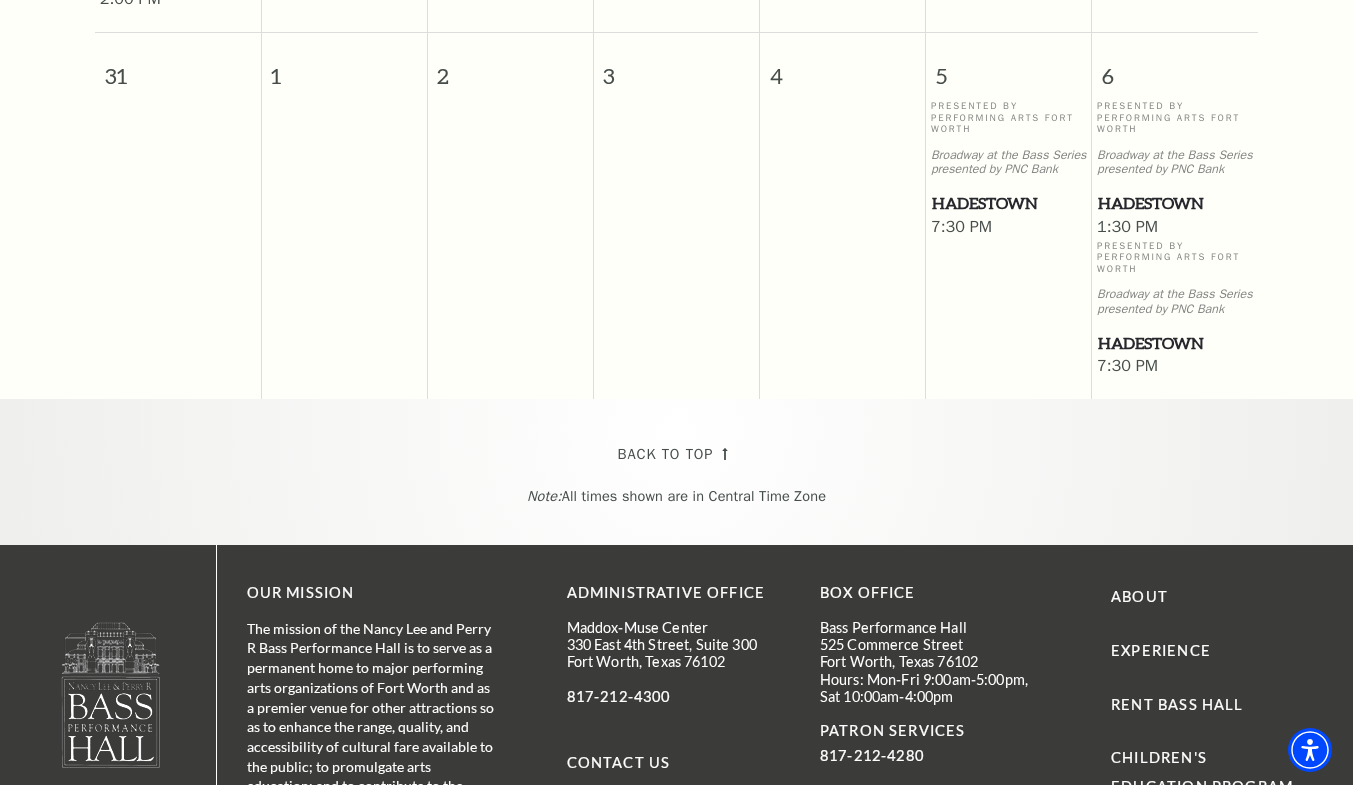 scroll, scrollTop: 2088, scrollLeft: 0, axis: vertical 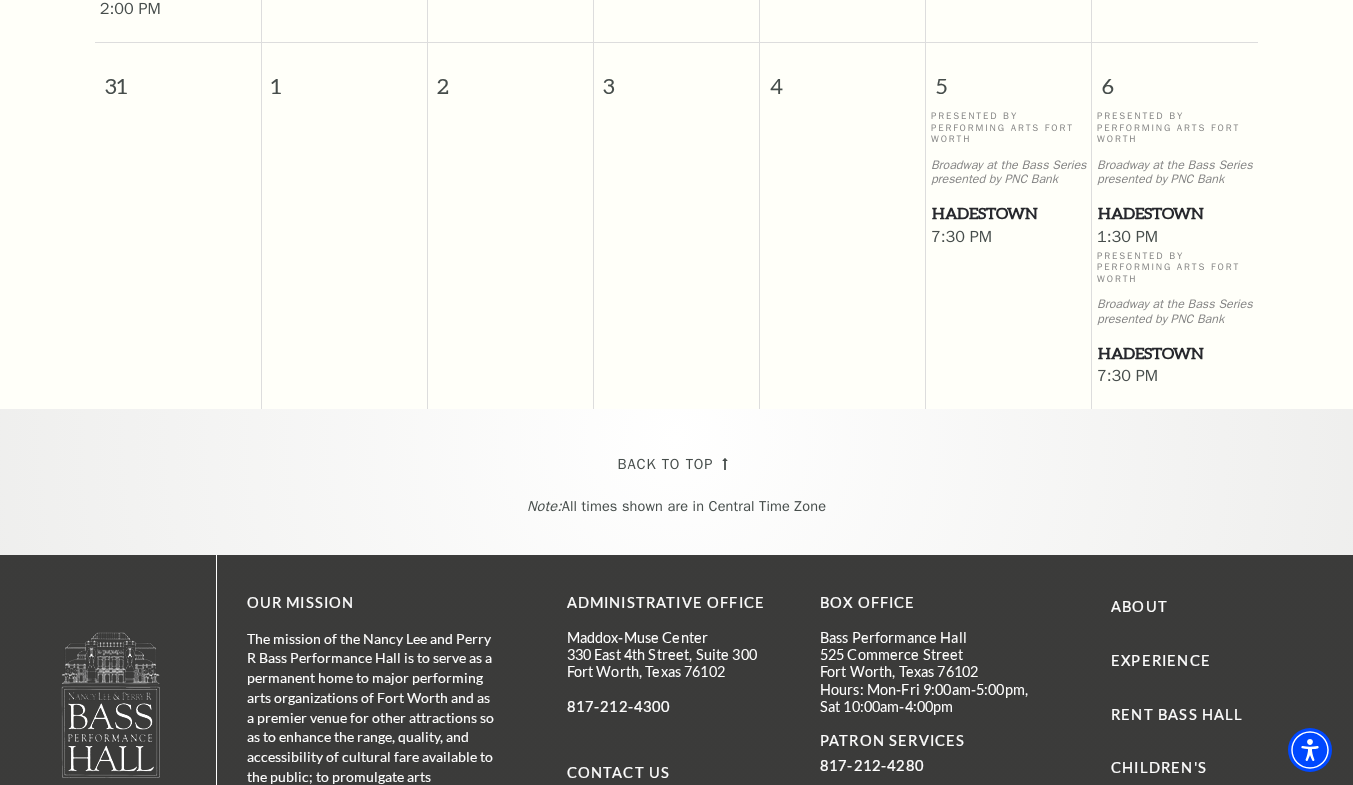 click on "Hadestown" at bounding box center (1009, 213) 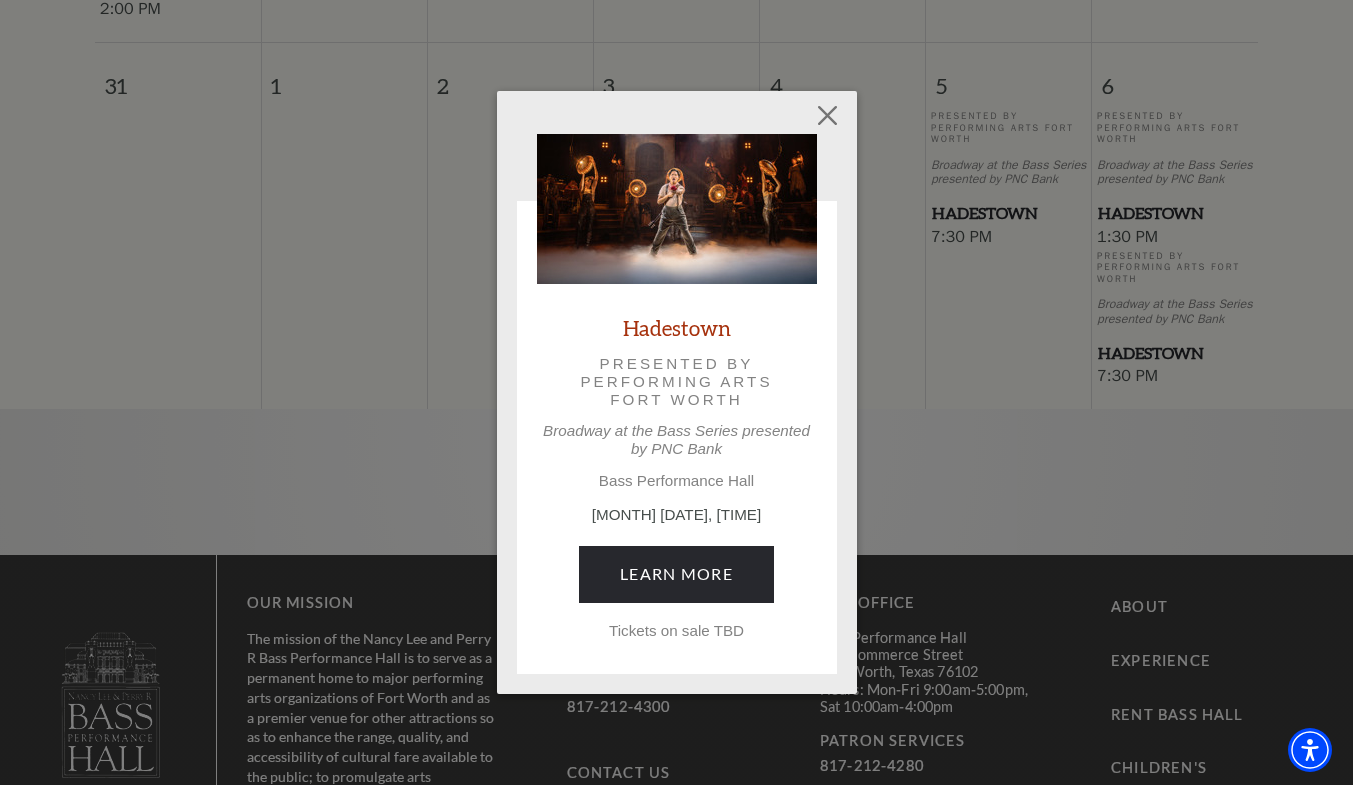 click on "Hadestown" at bounding box center (677, 327) 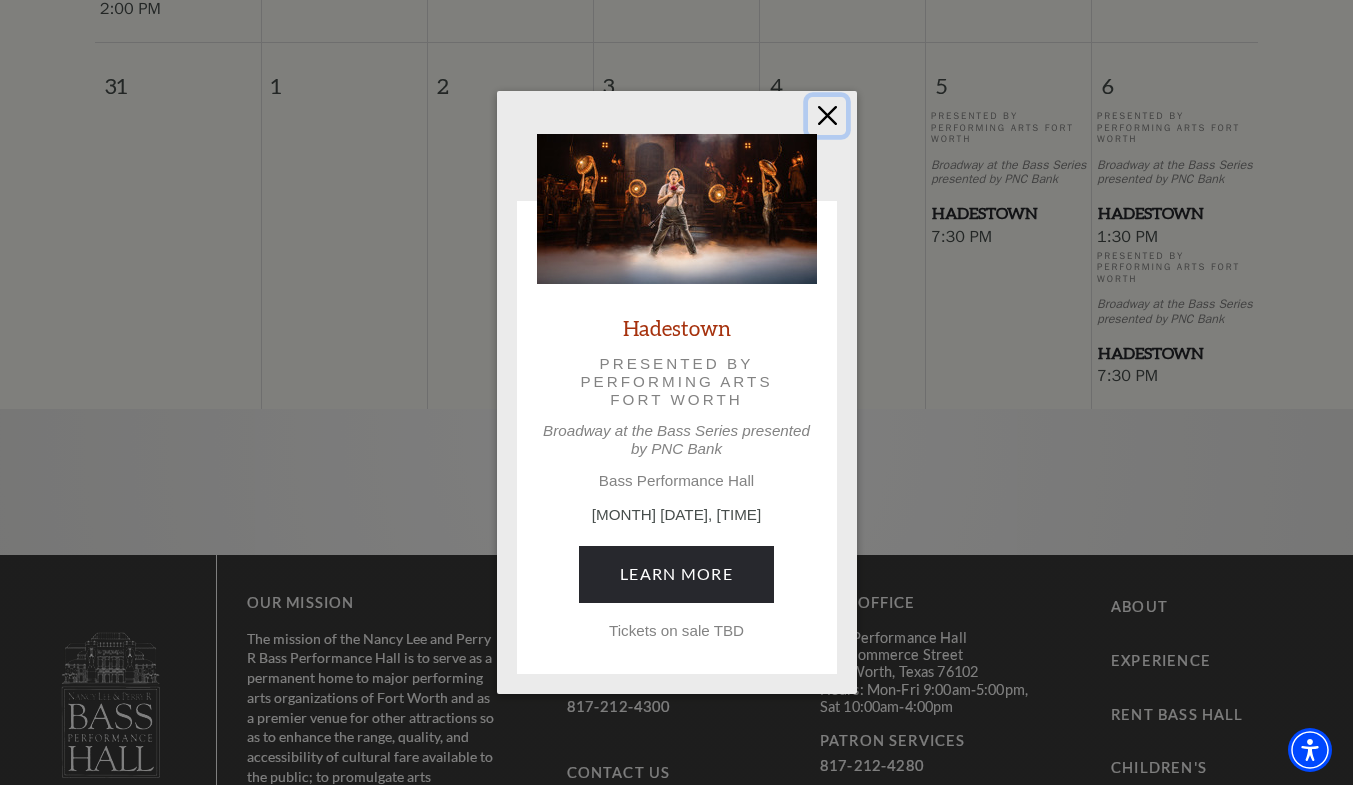 click at bounding box center [827, 116] 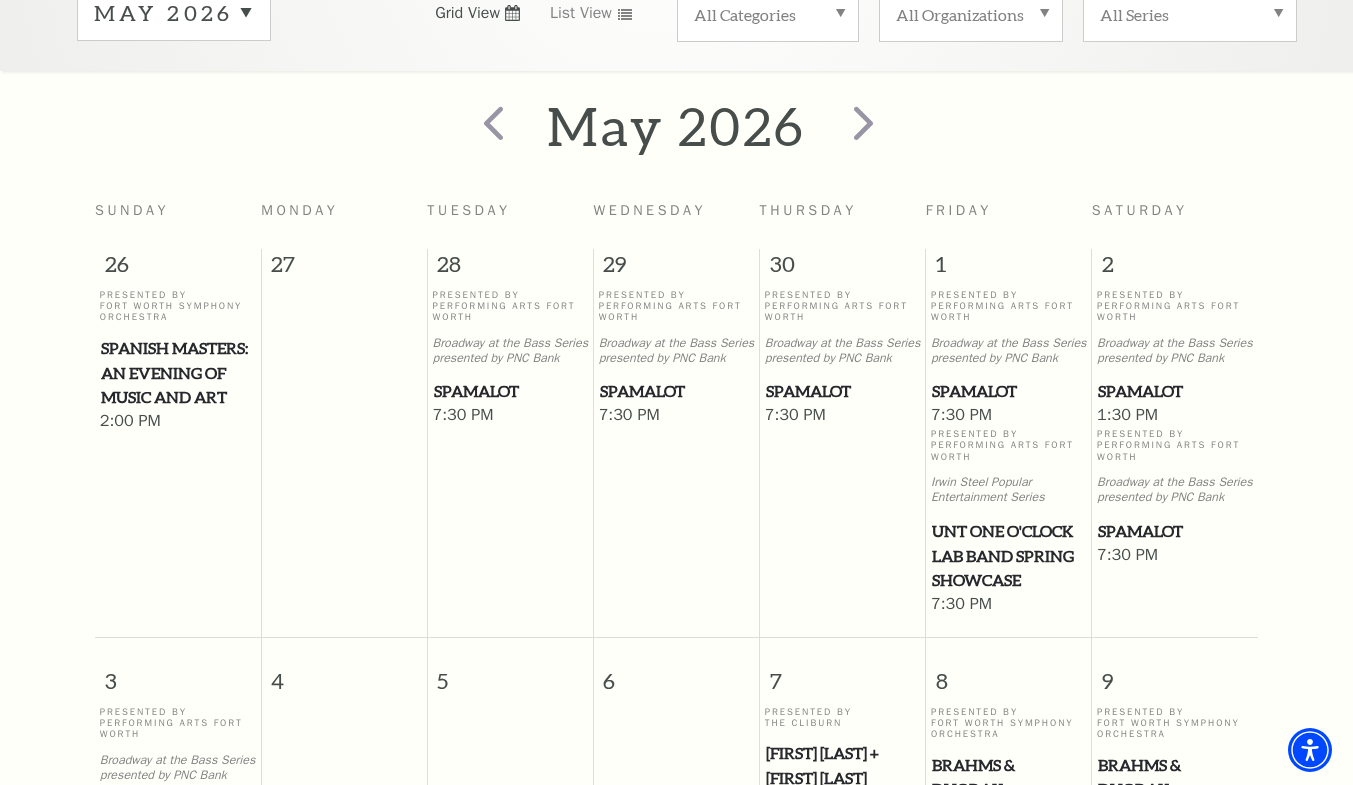 scroll, scrollTop: 340, scrollLeft: 0, axis: vertical 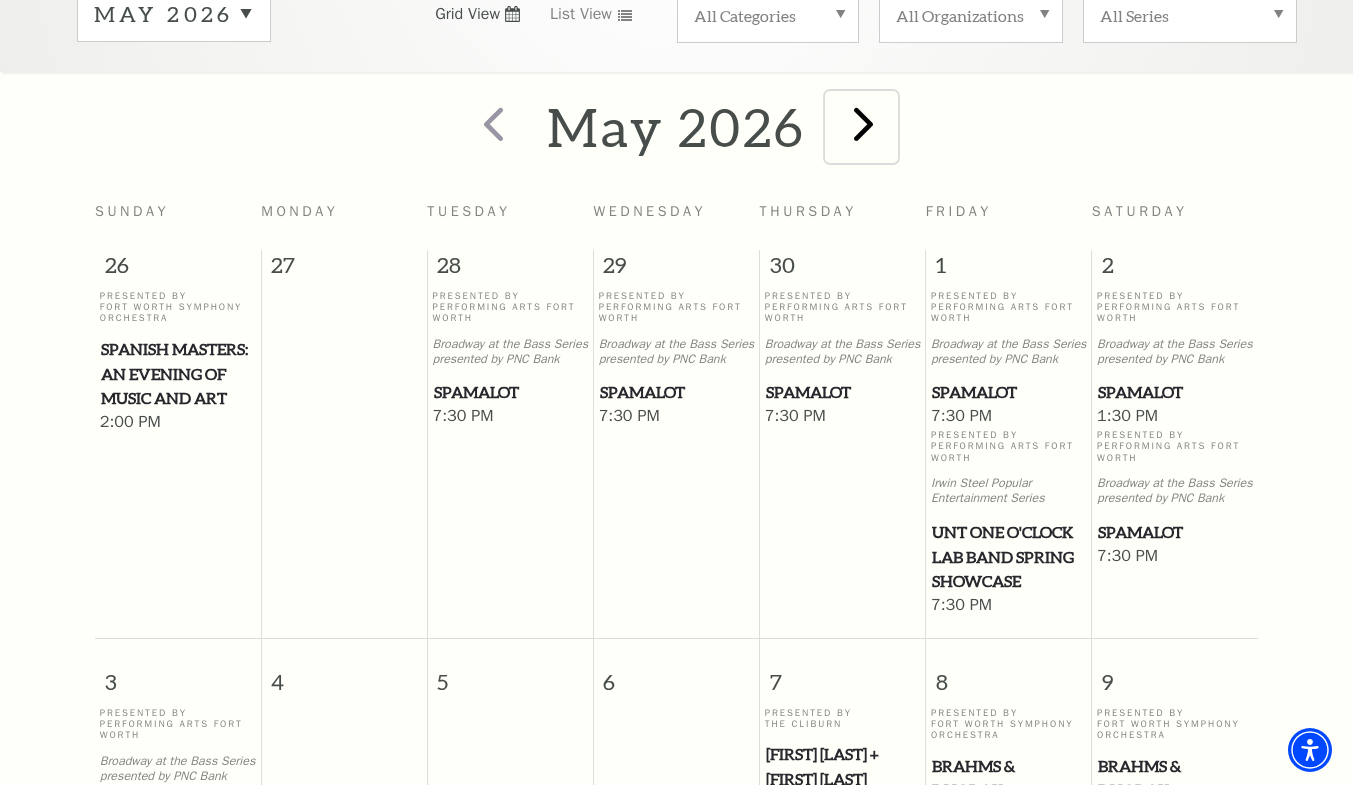 click at bounding box center [863, 123] 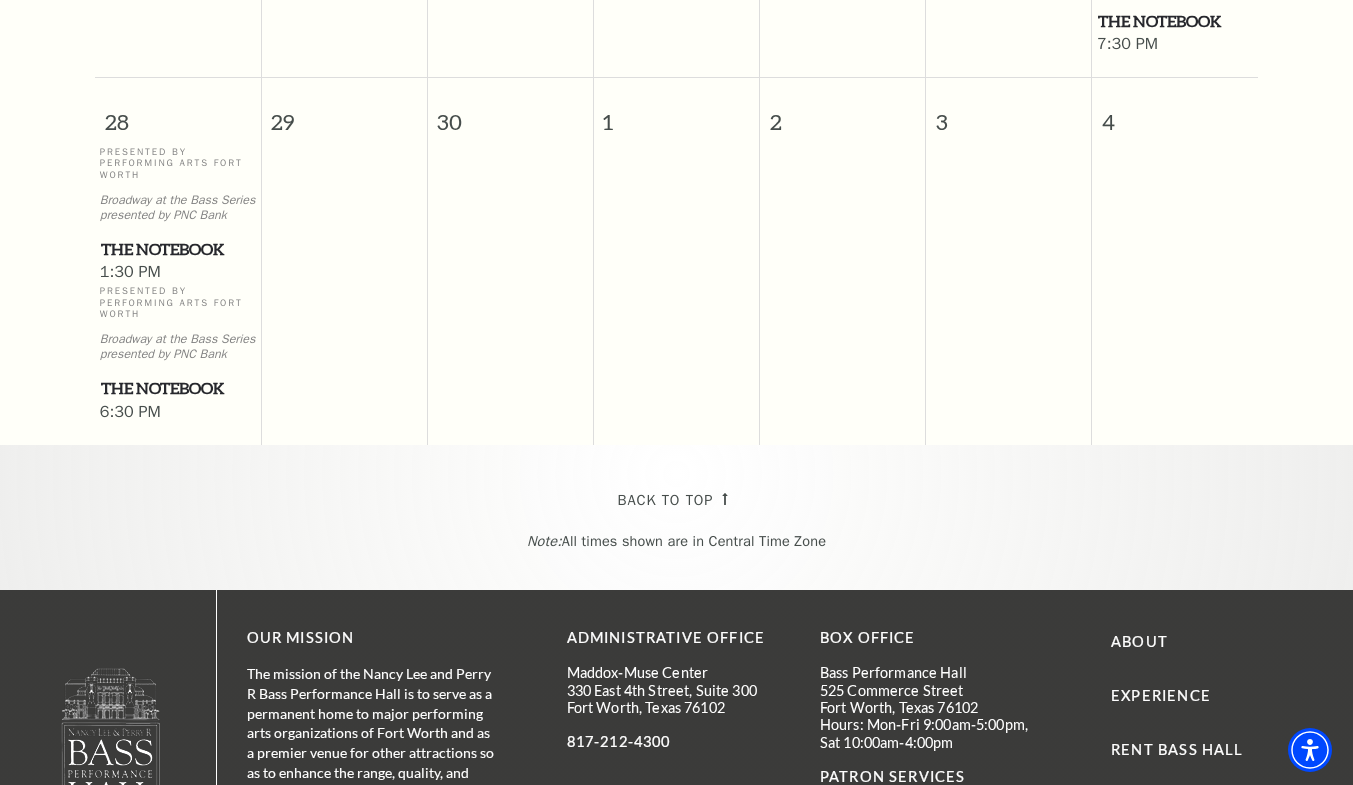 scroll, scrollTop: 1675, scrollLeft: 0, axis: vertical 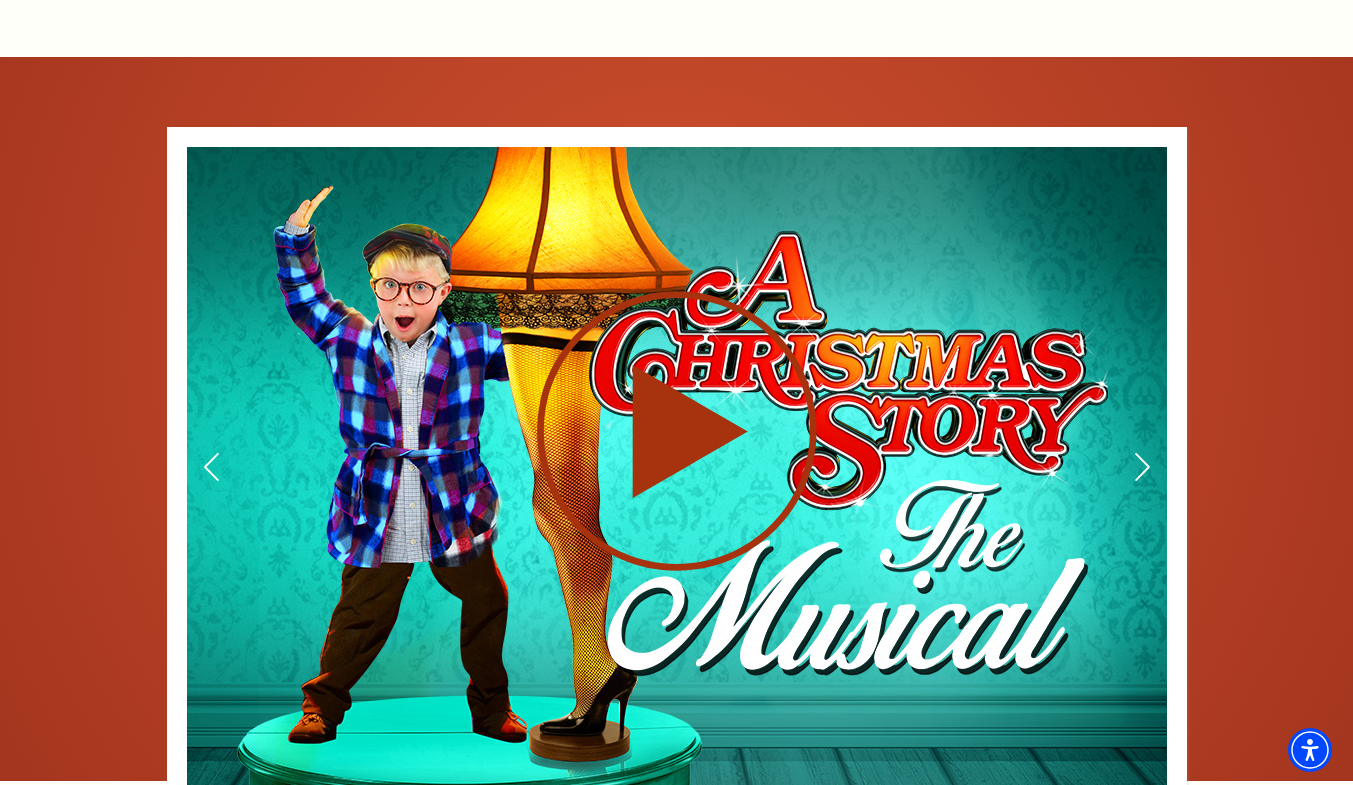 click 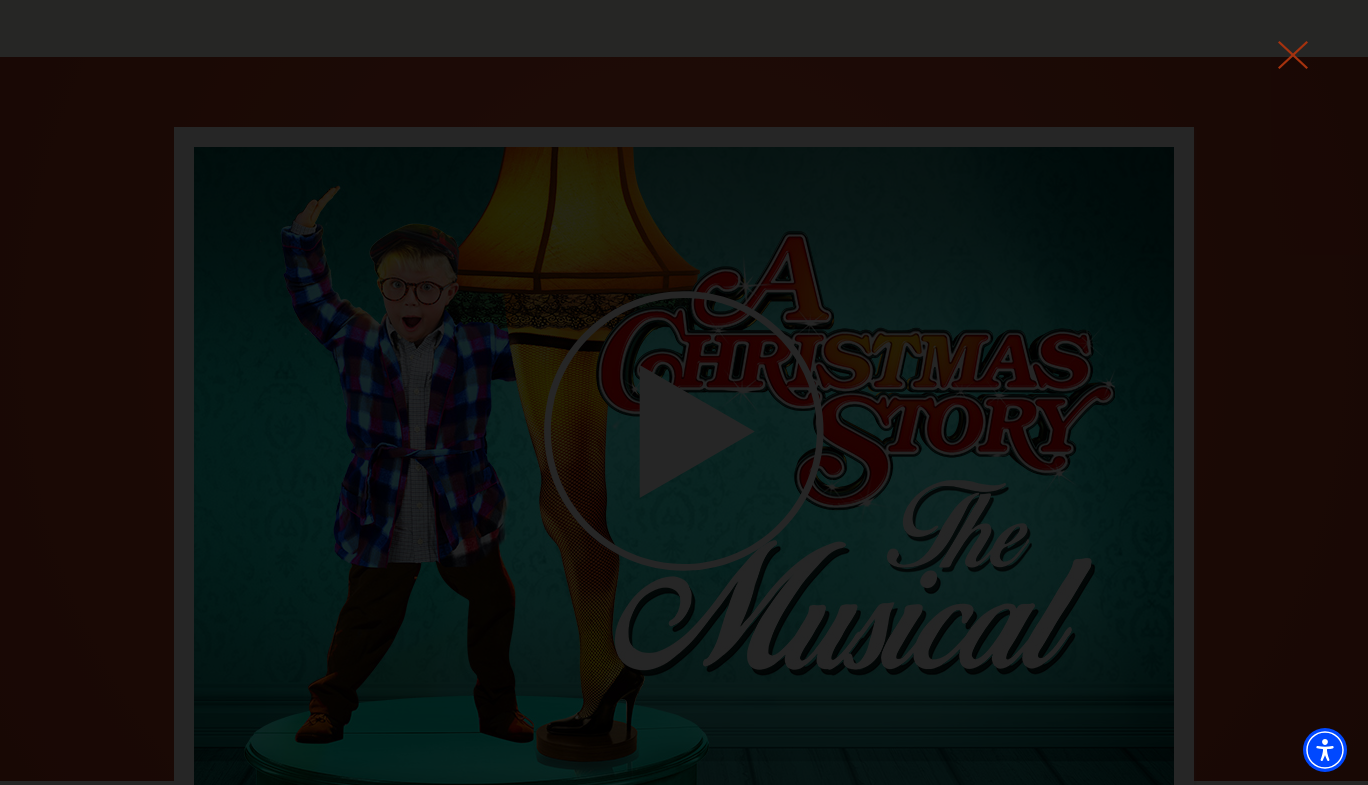 click 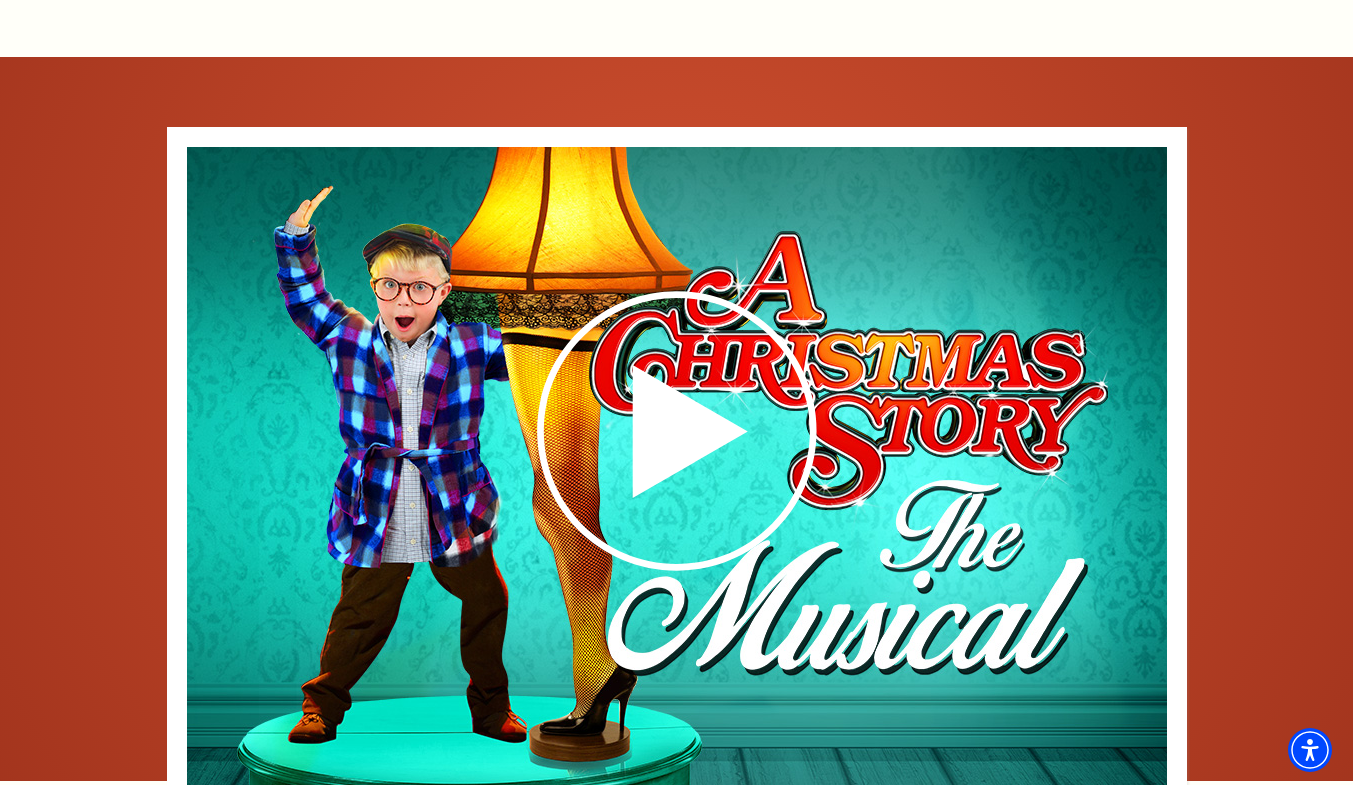 scroll, scrollTop: 0, scrollLeft: 0, axis: both 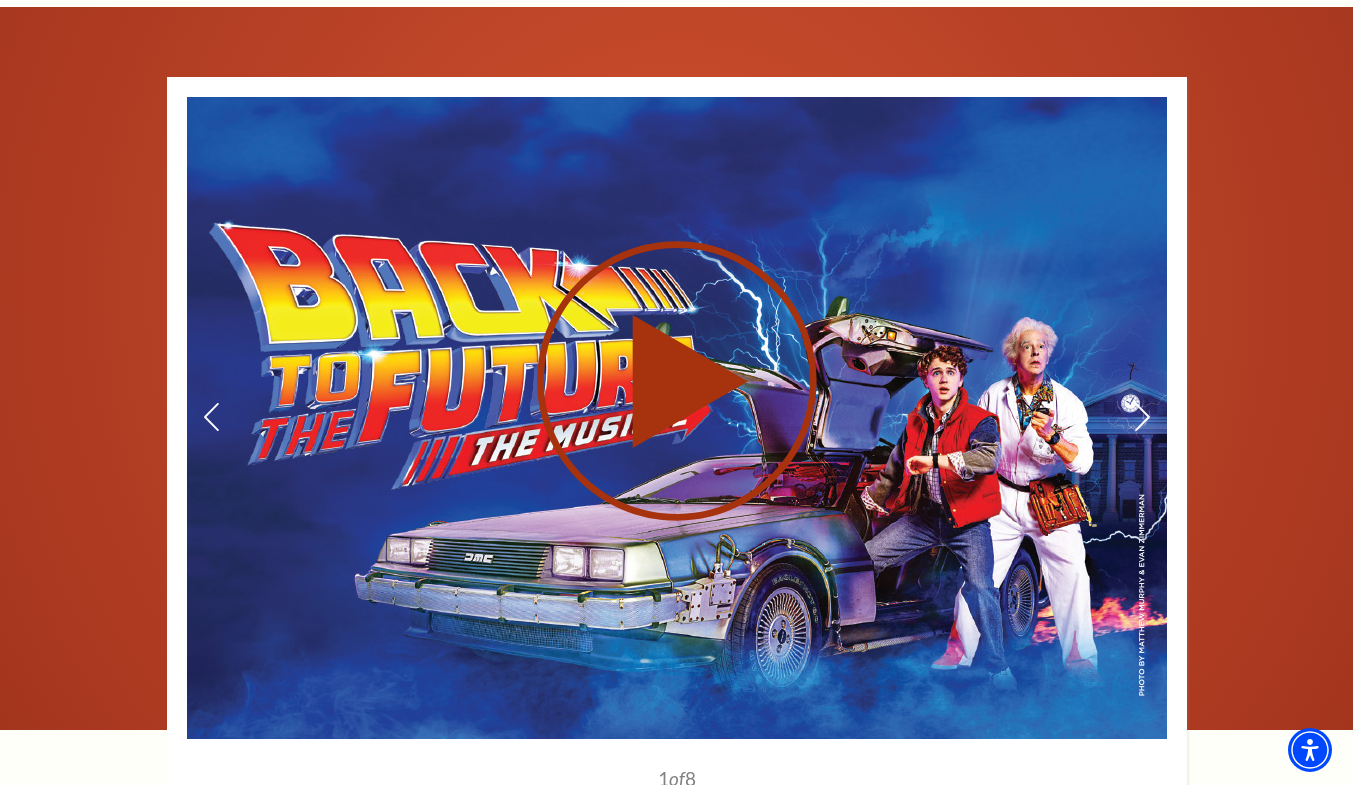 click 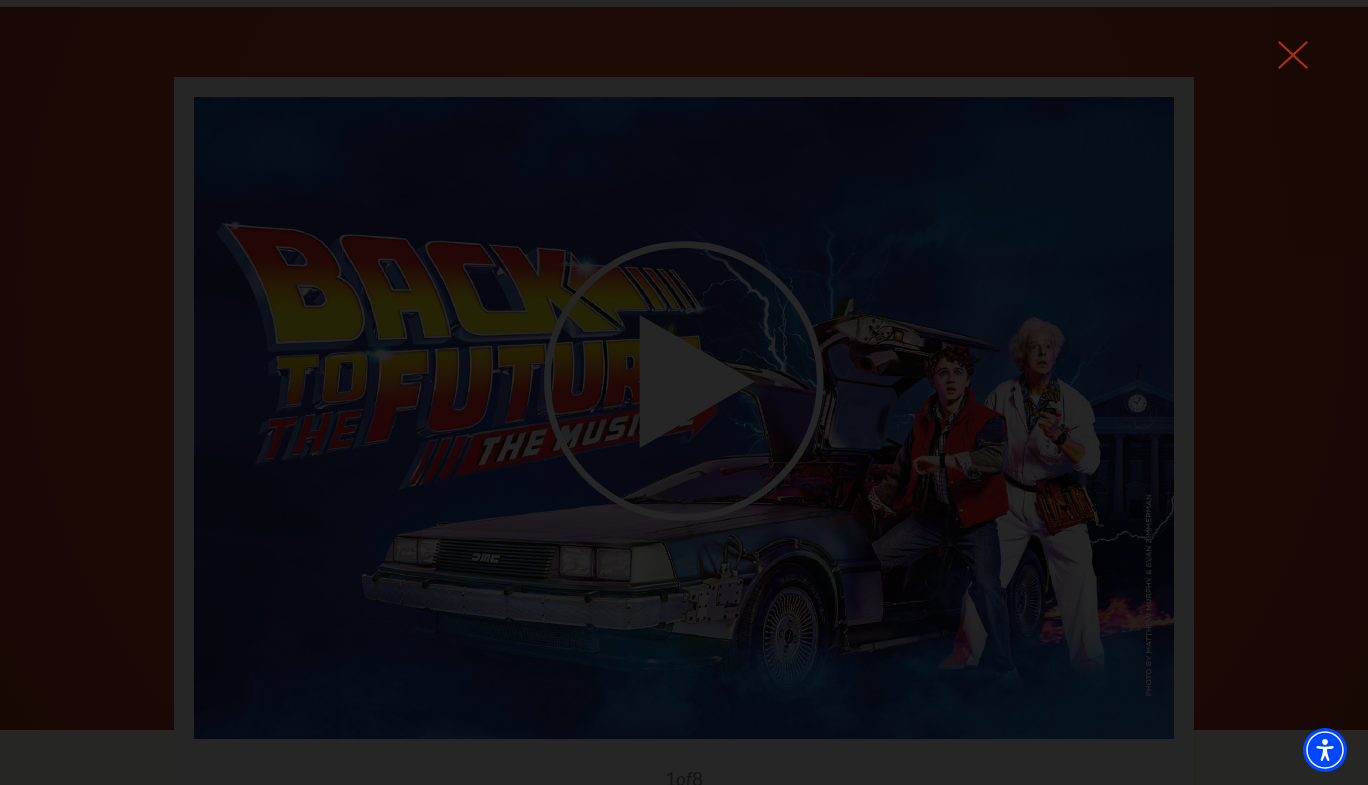 click 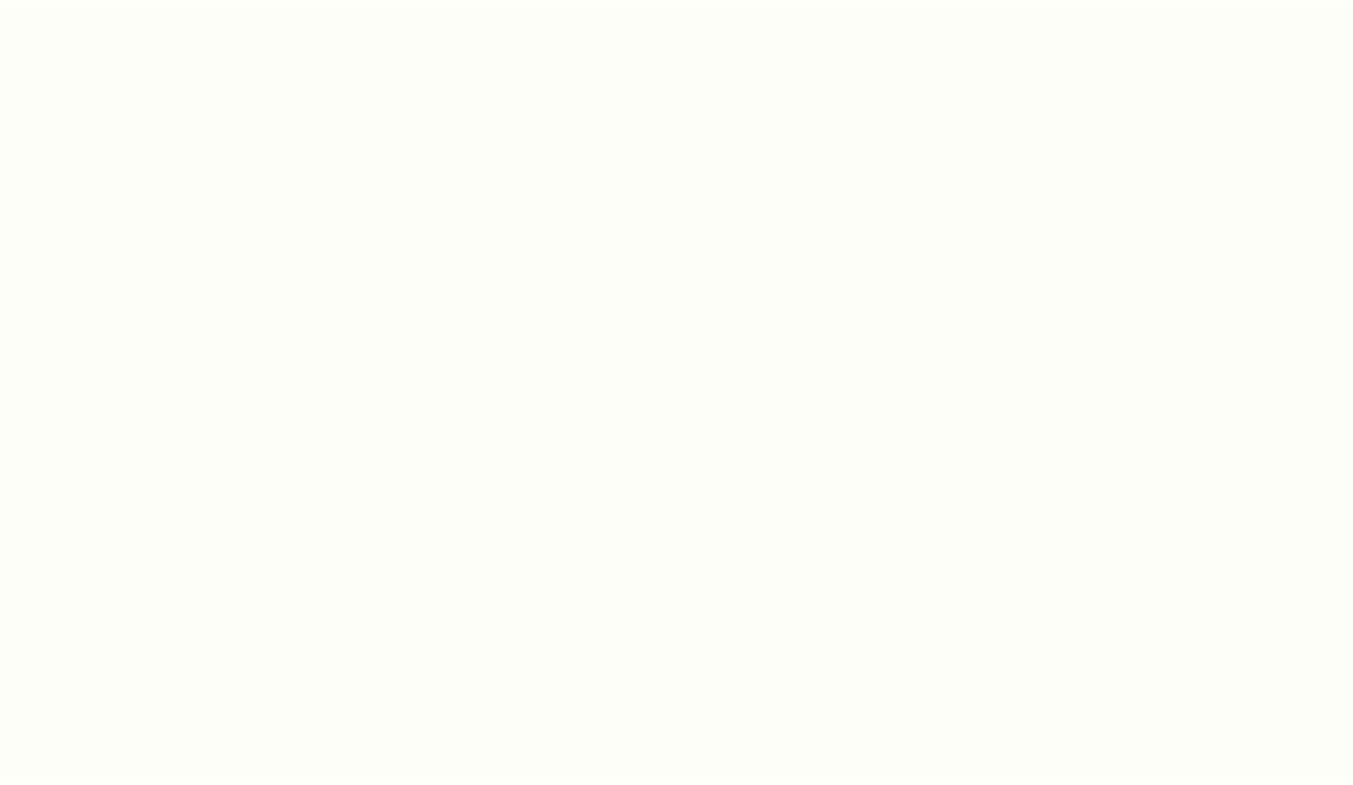 scroll, scrollTop: 0, scrollLeft: 0, axis: both 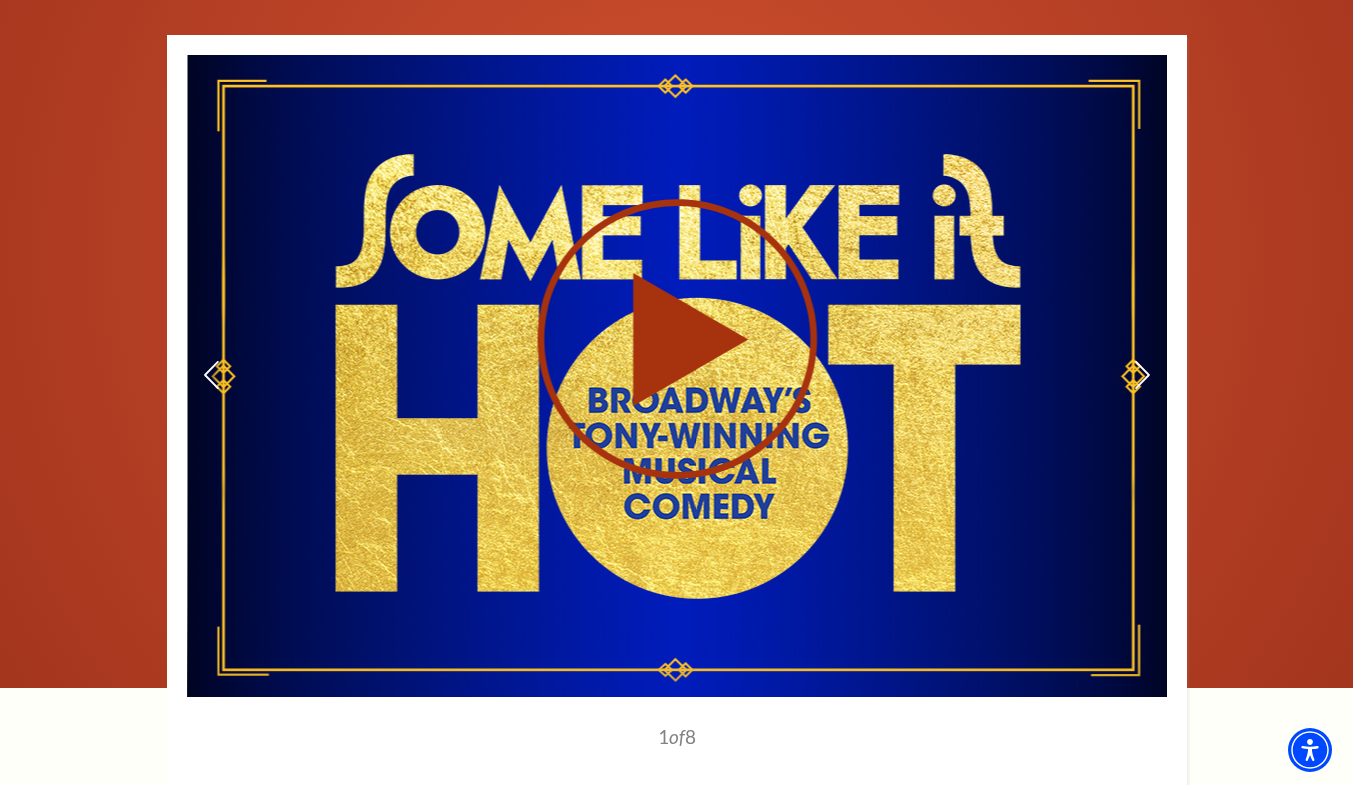 click 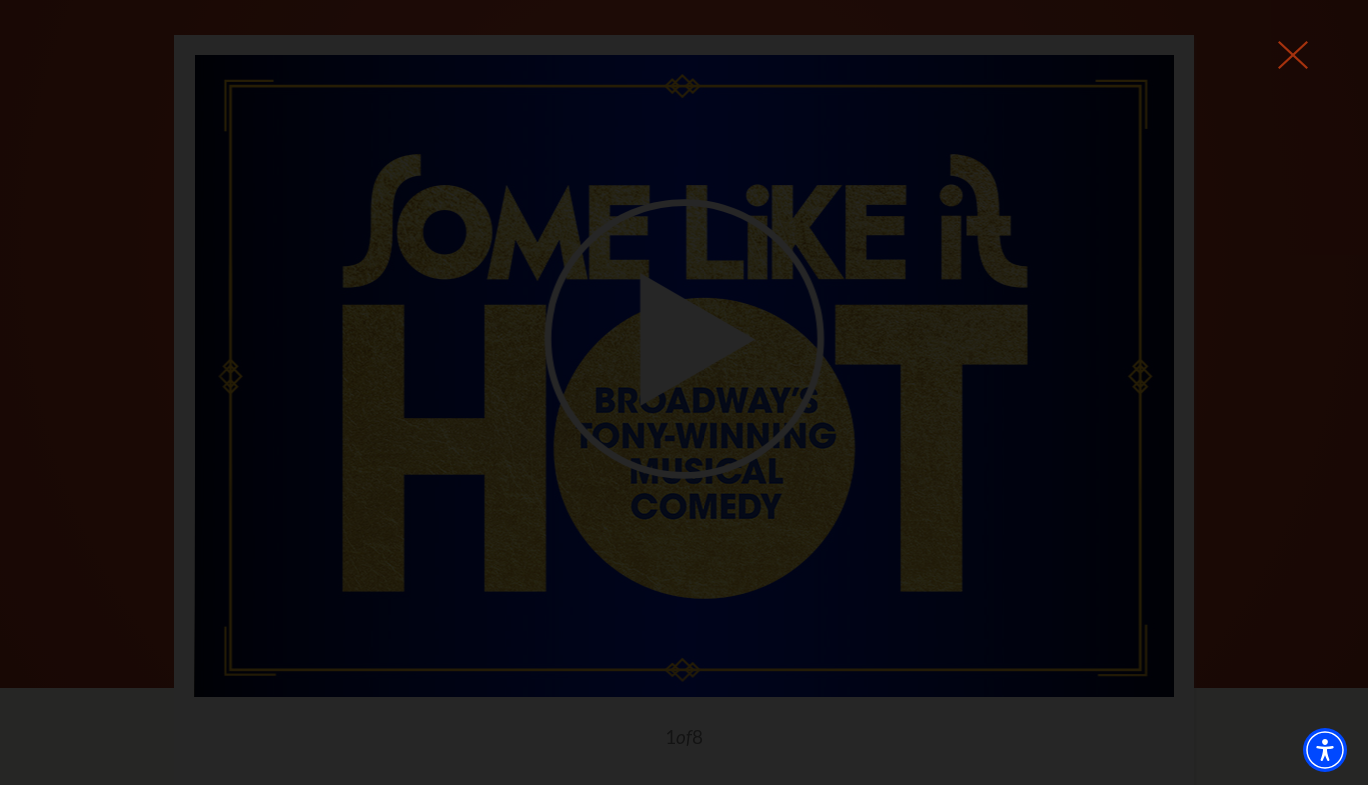 click 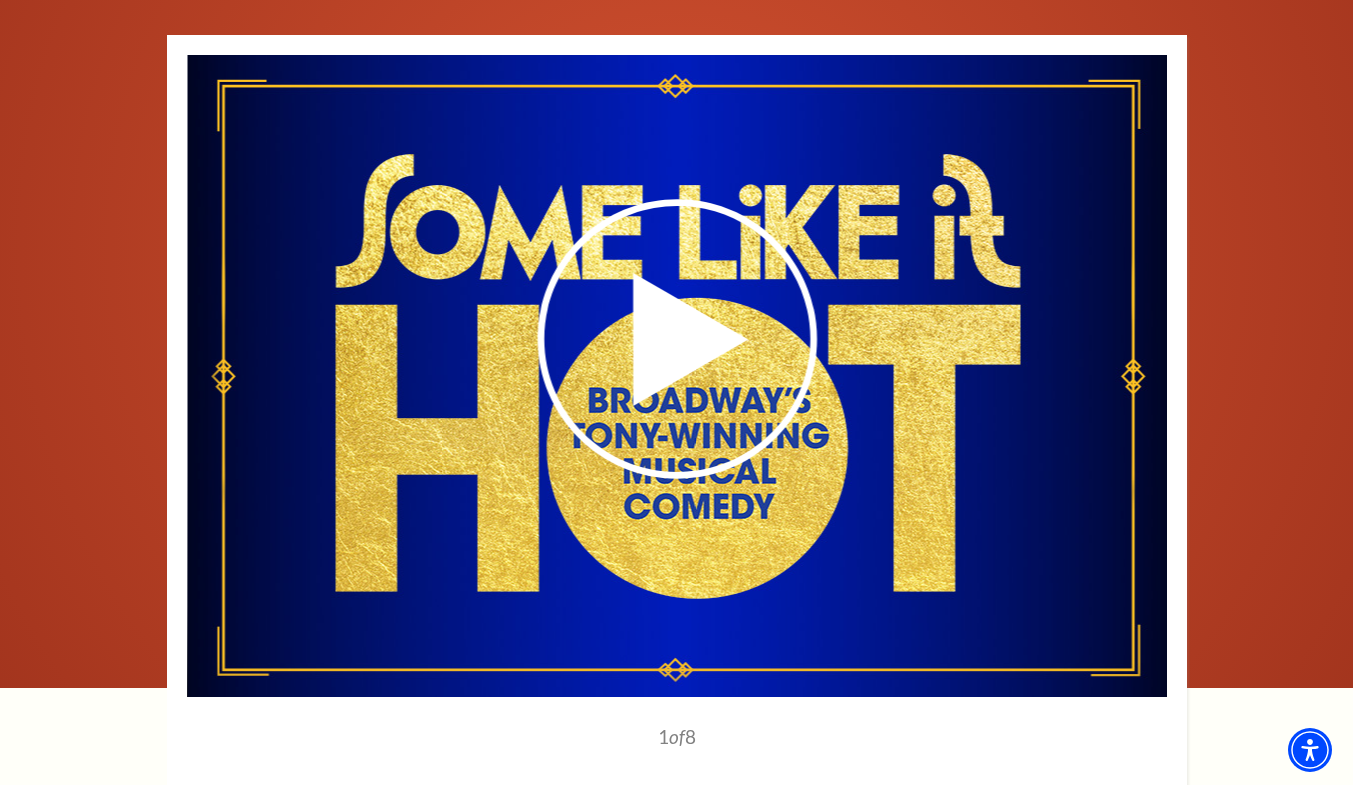 scroll, scrollTop: 0, scrollLeft: 0, axis: both 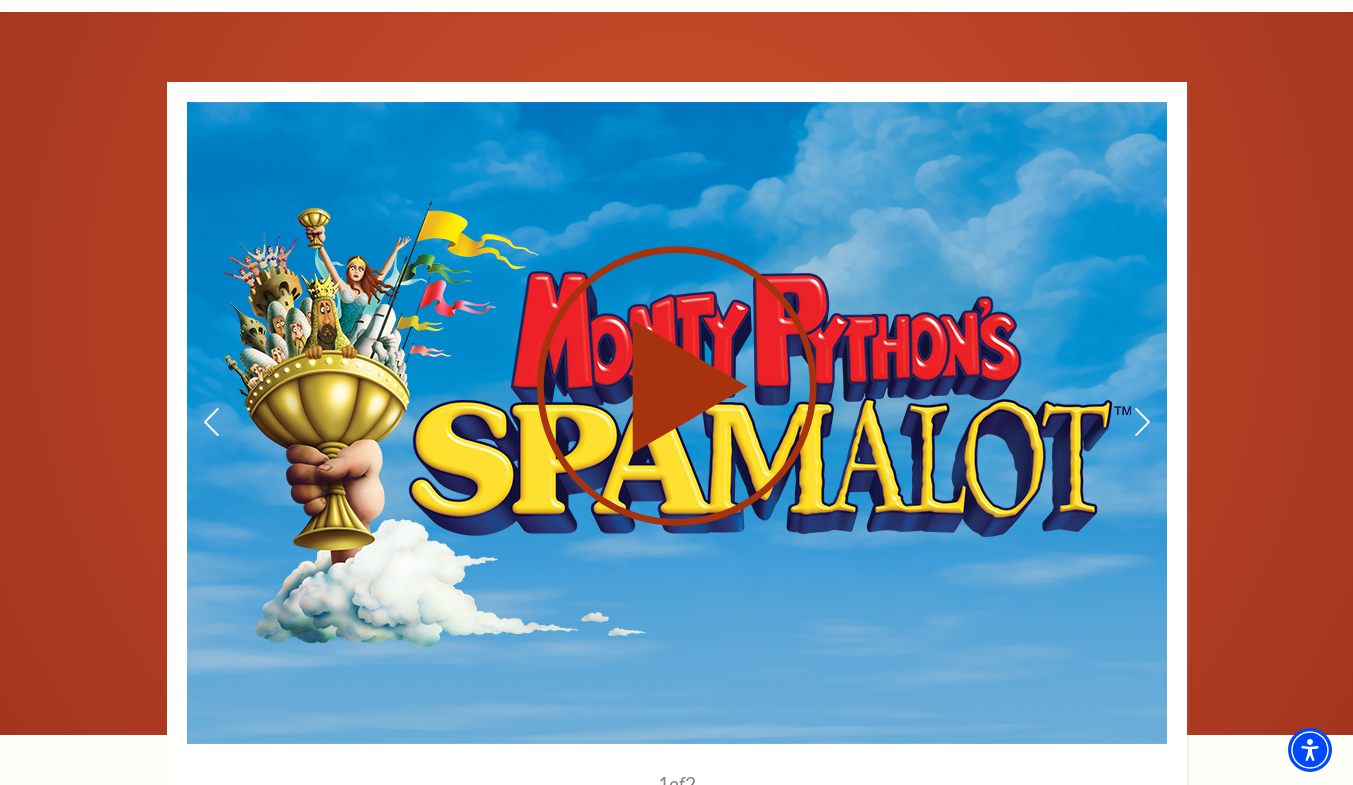 click 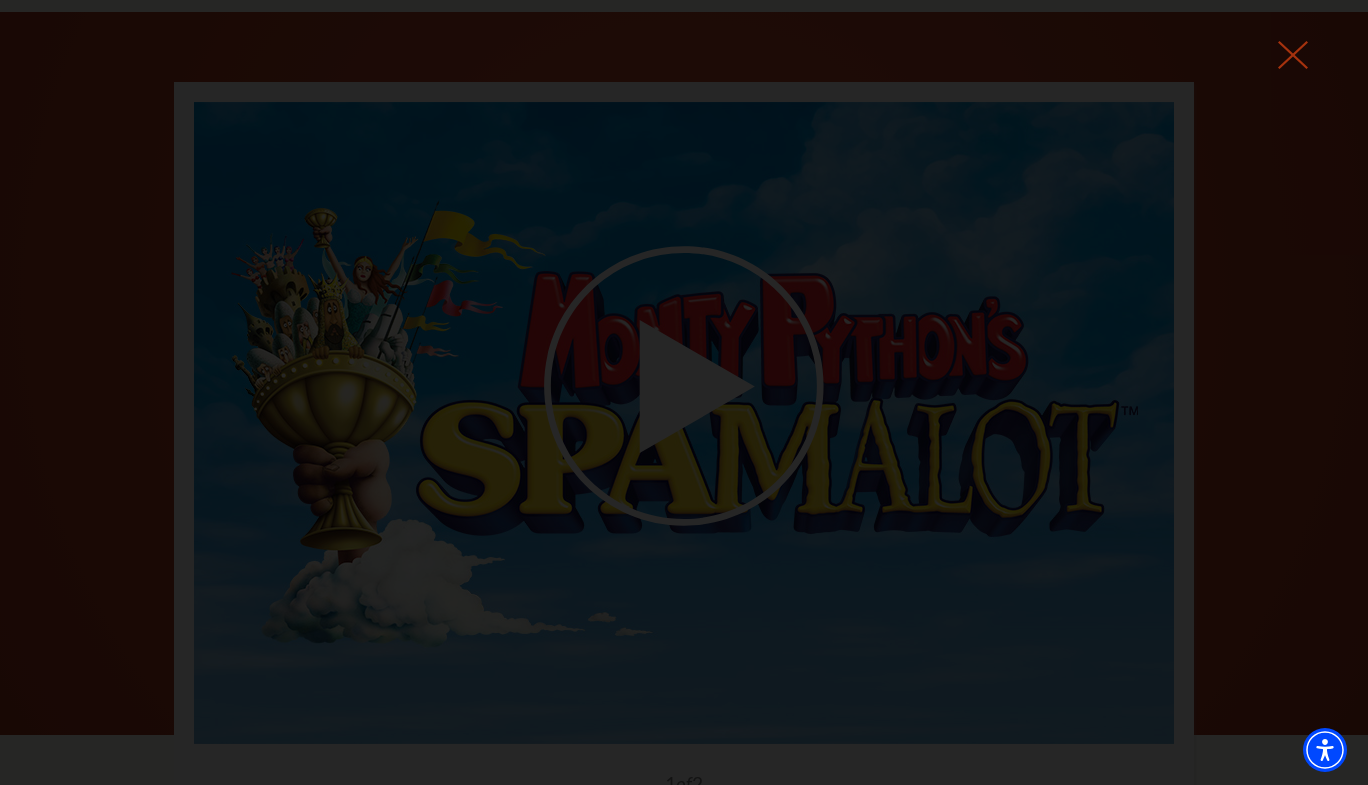 click 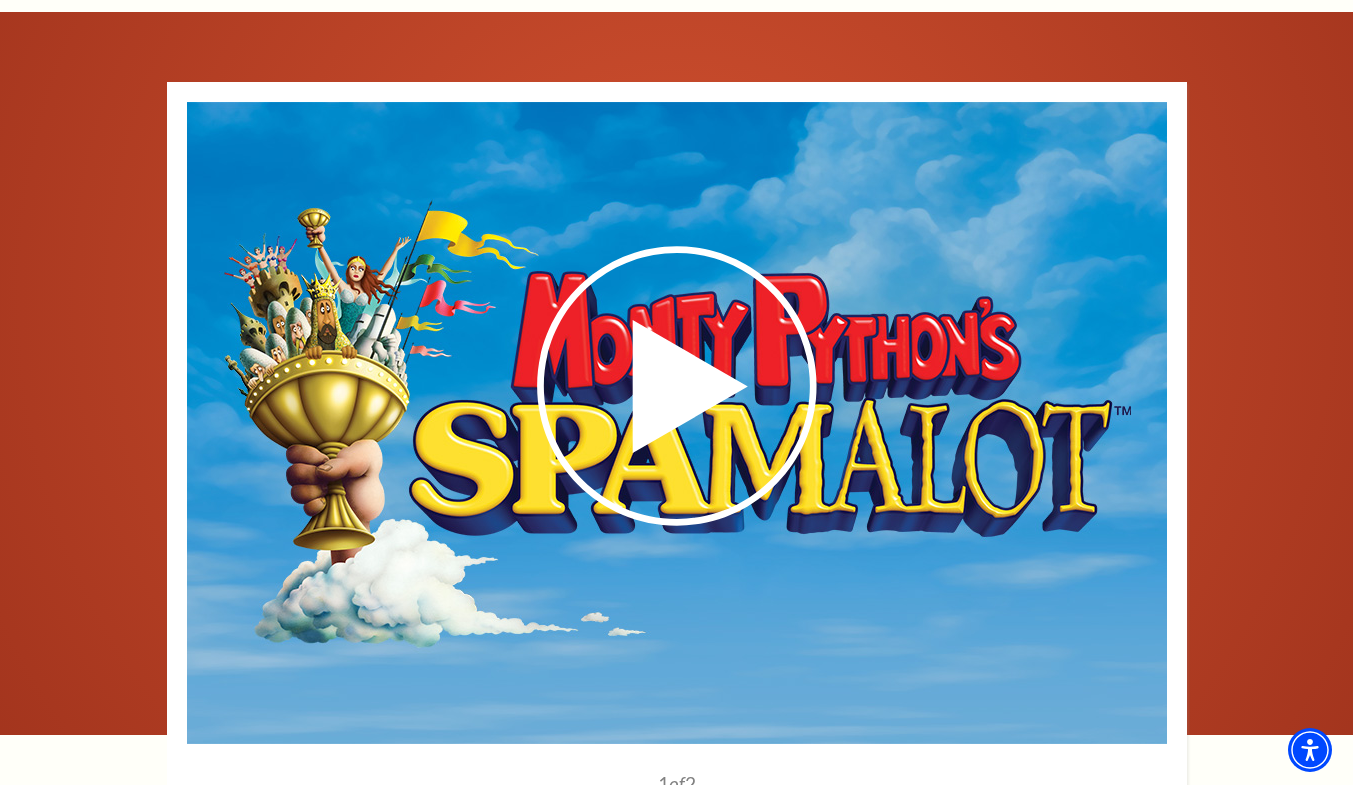 scroll, scrollTop: 0, scrollLeft: 0, axis: both 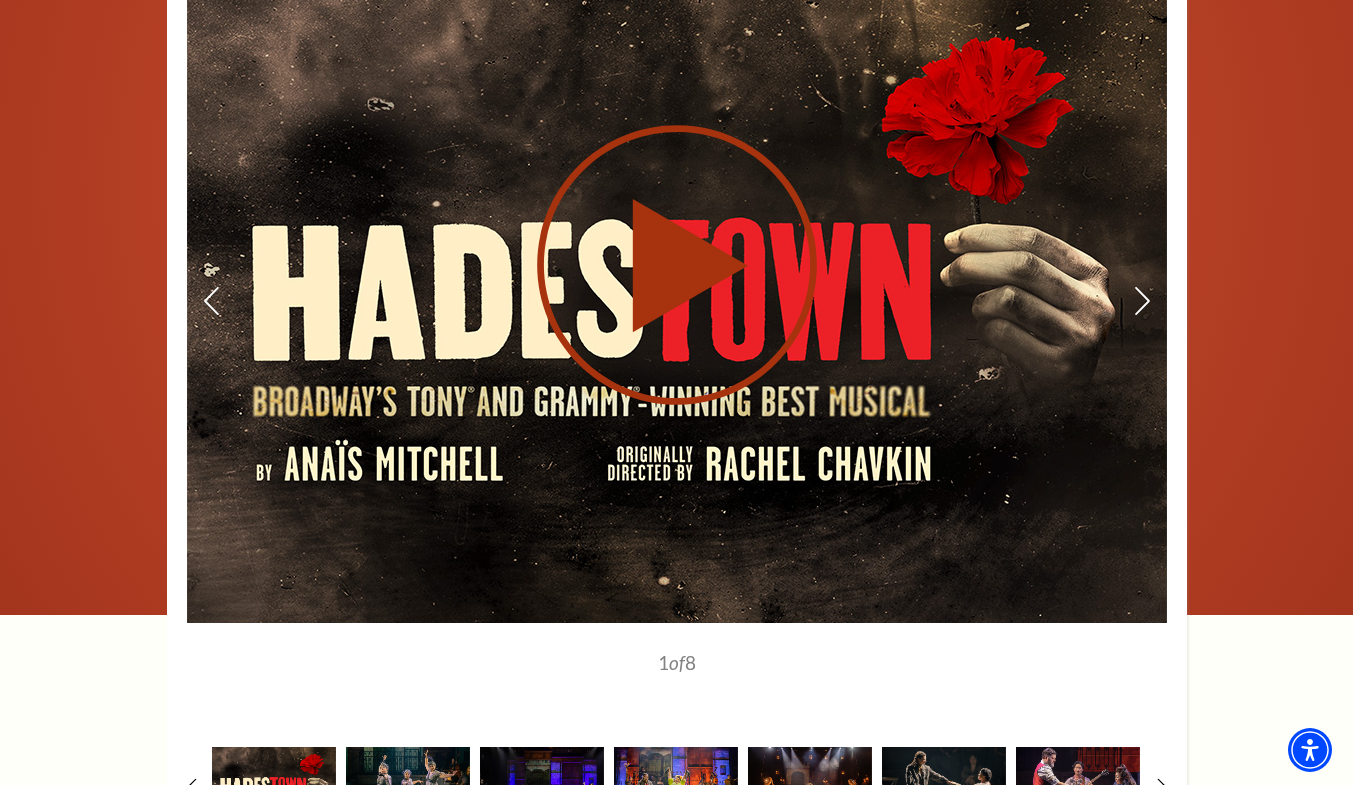 click 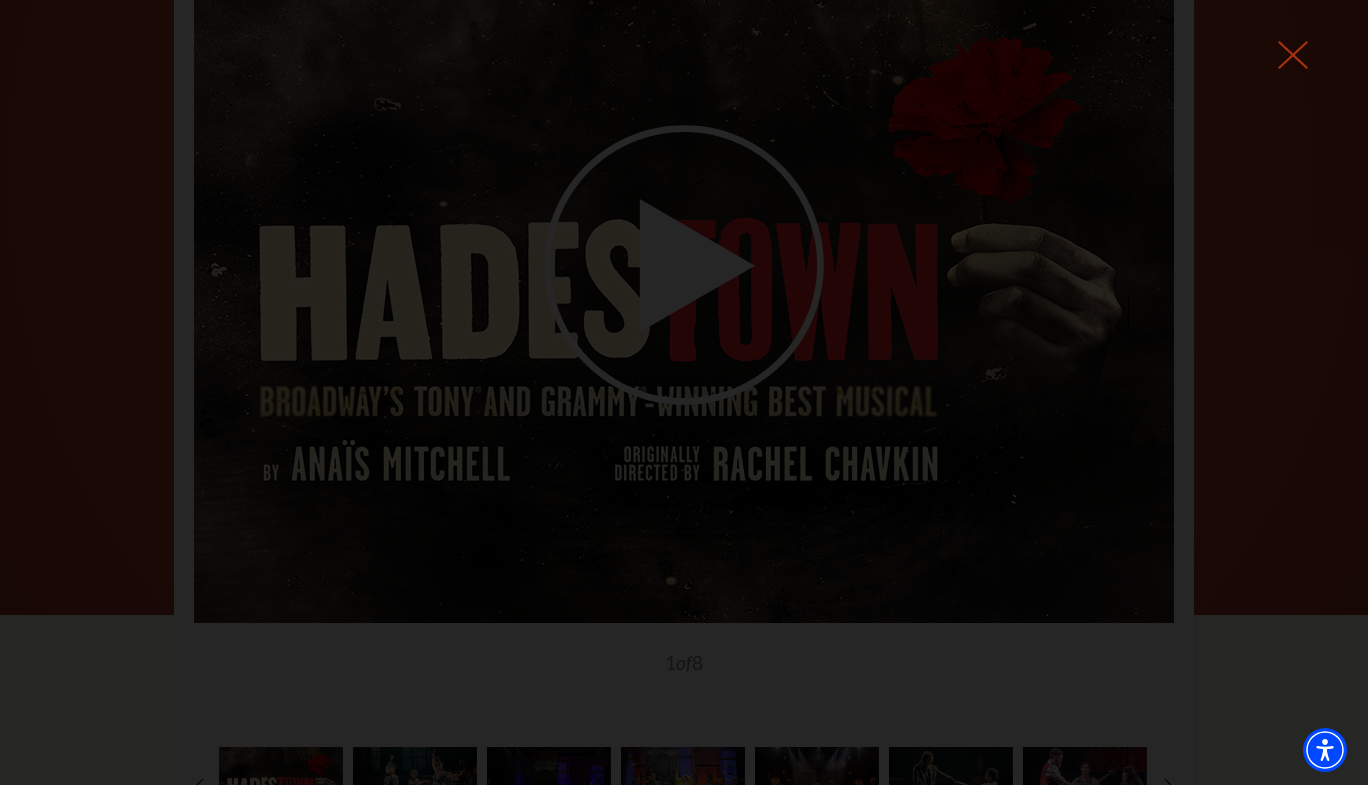 click 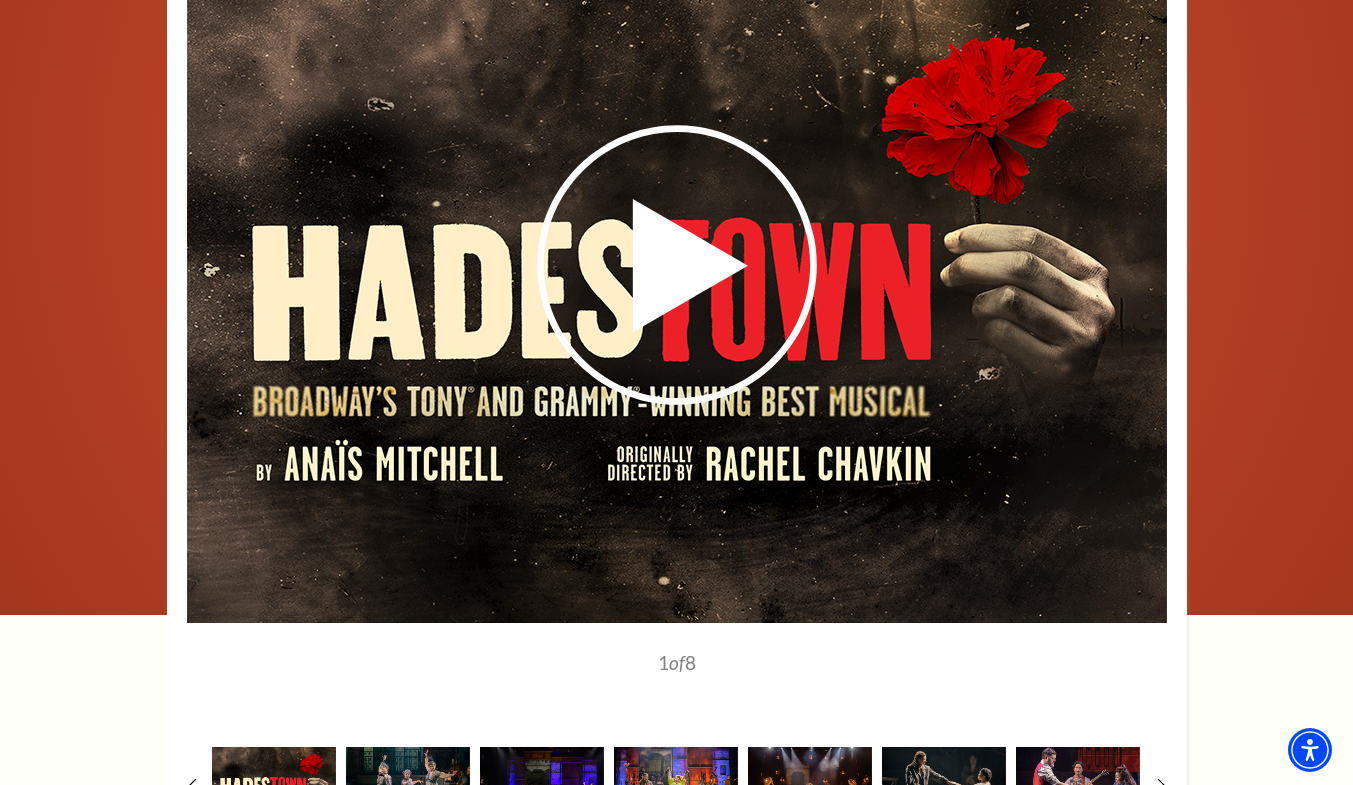 scroll, scrollTop: 0, scrollLeft: 0, axis: both 